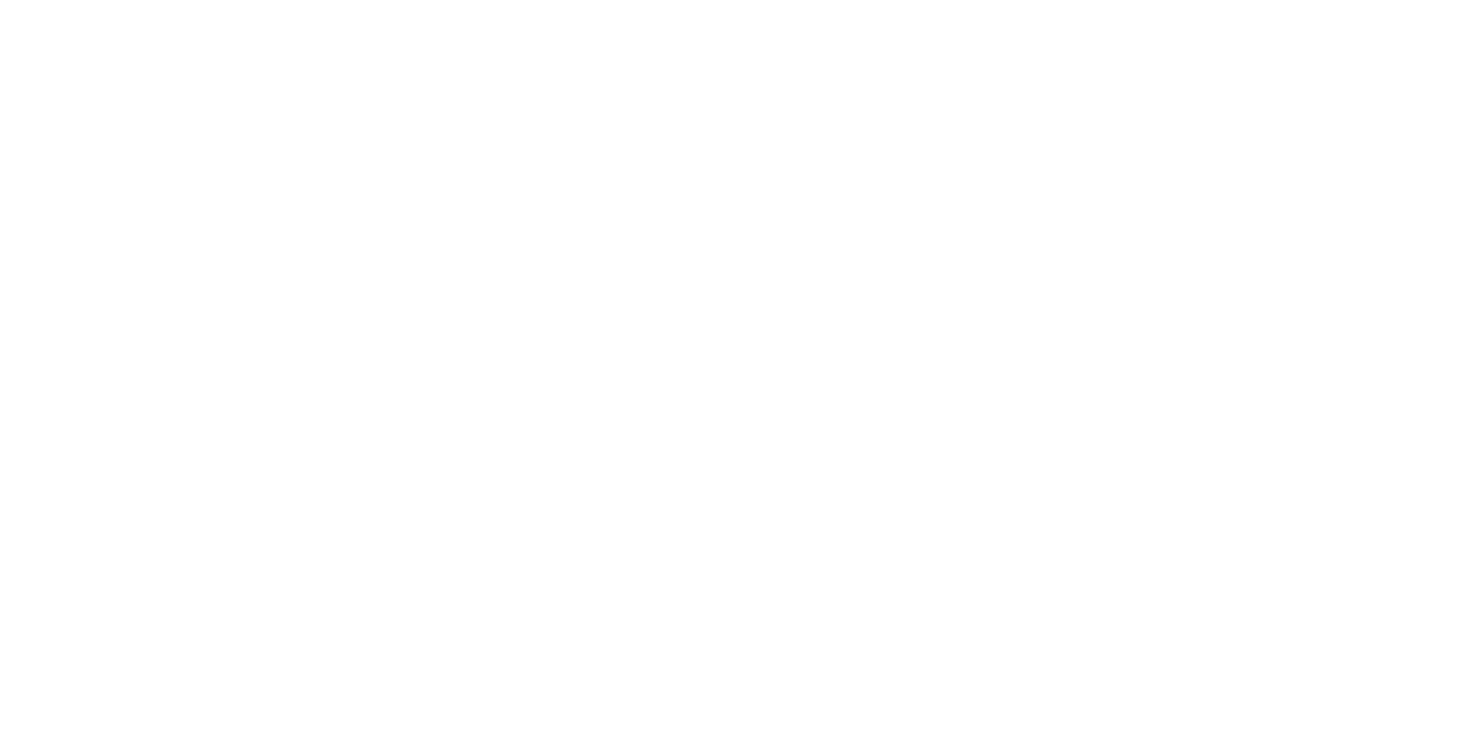 scroll, scrollTop: 0, scrollLeft: 0, axis: both 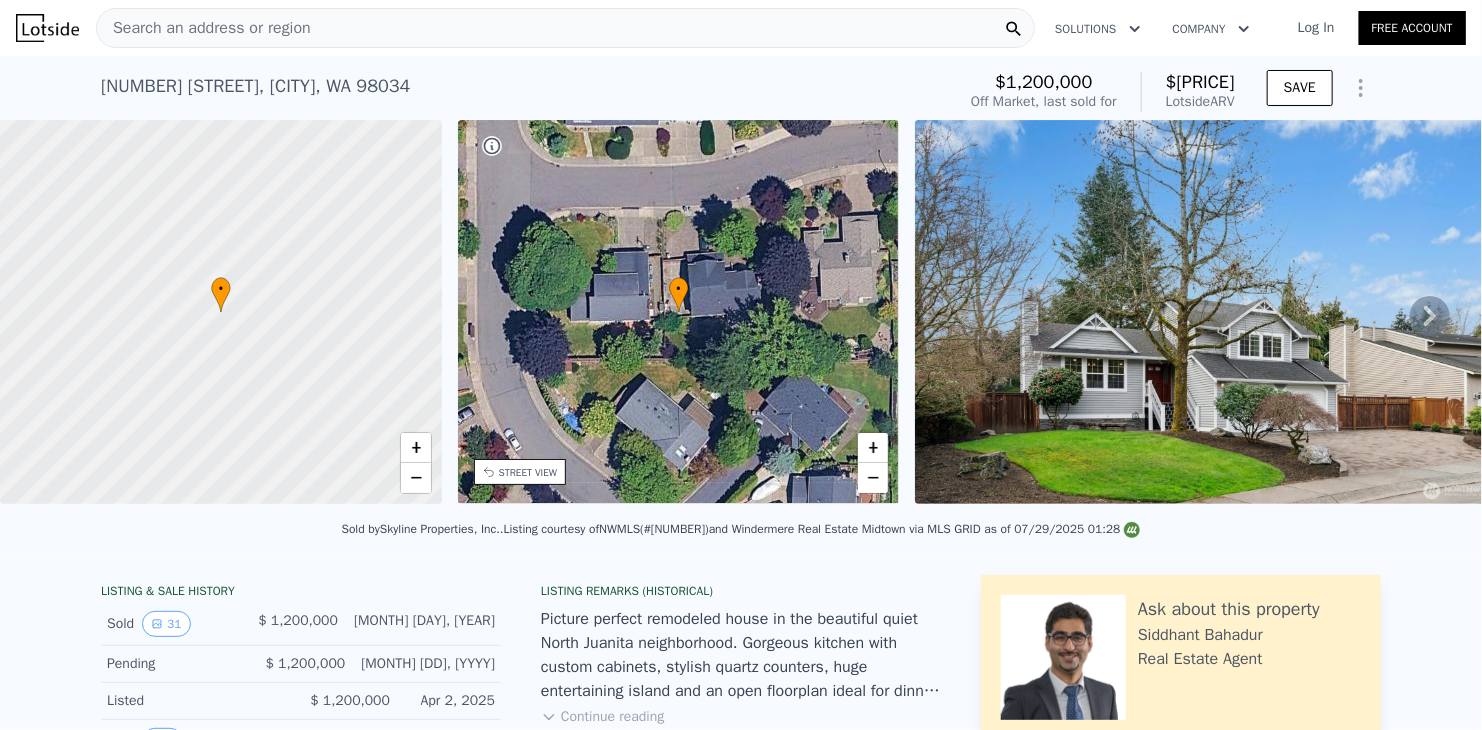click on "Search an address or region" at bounding box center [204, 28] 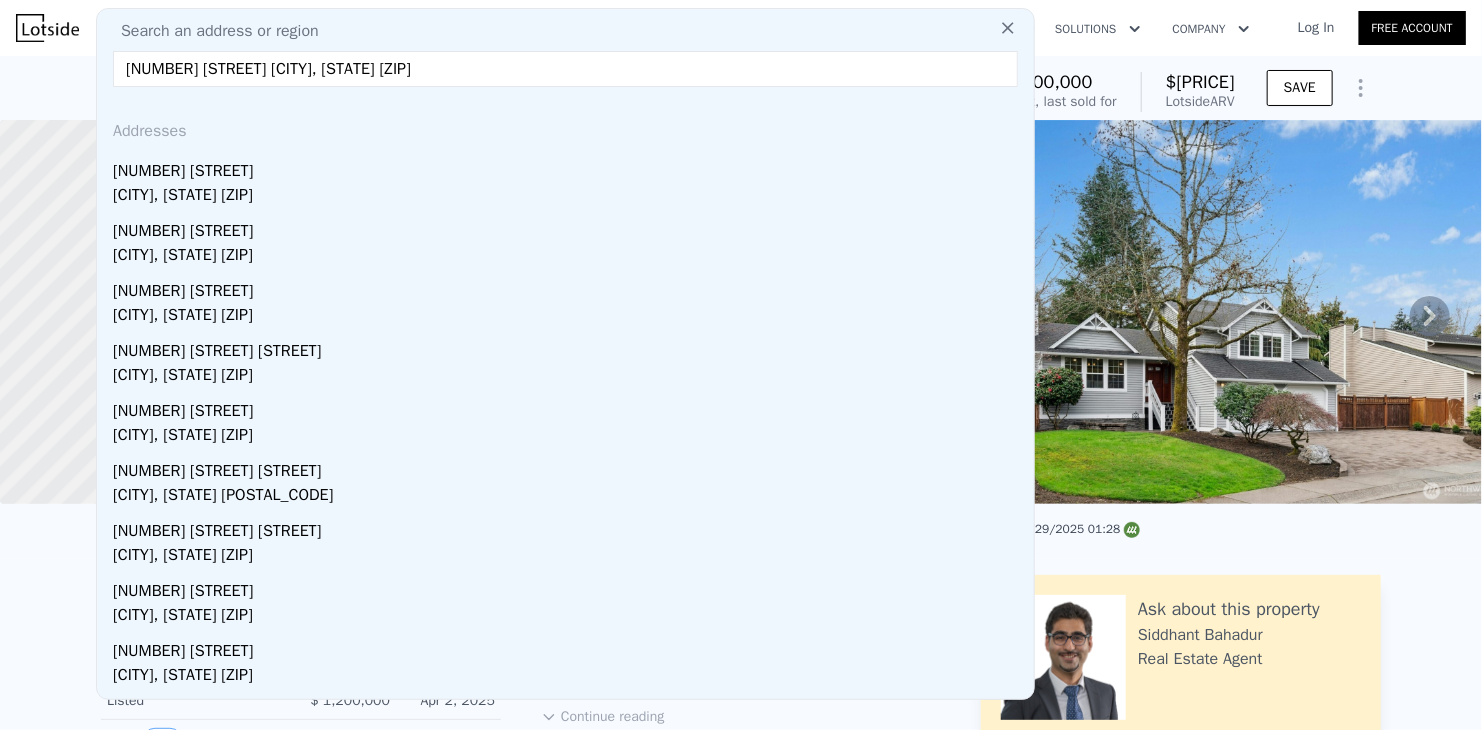 type on "[NUMBER] [STREET] [CITY], [STATE] [ZIP]" 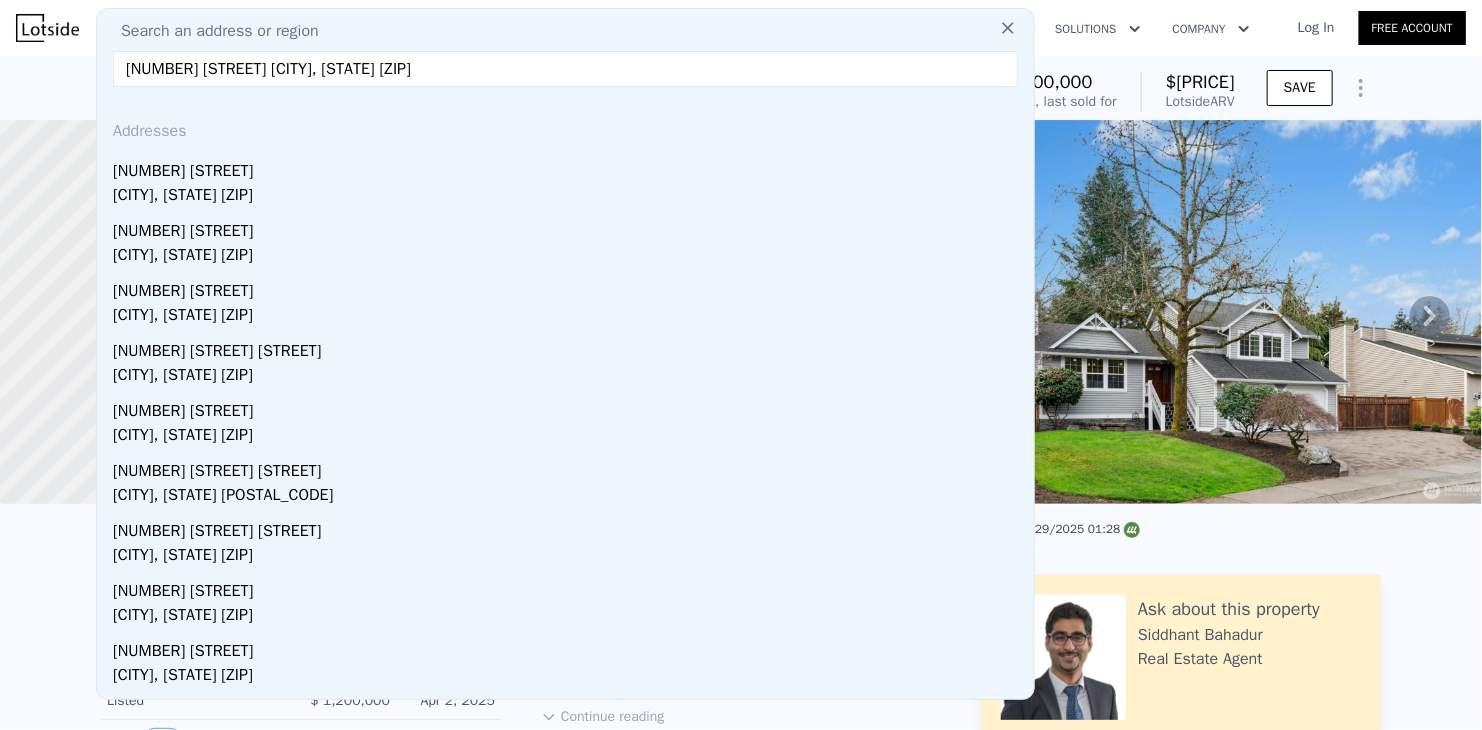 type on "$ 1,181,000" 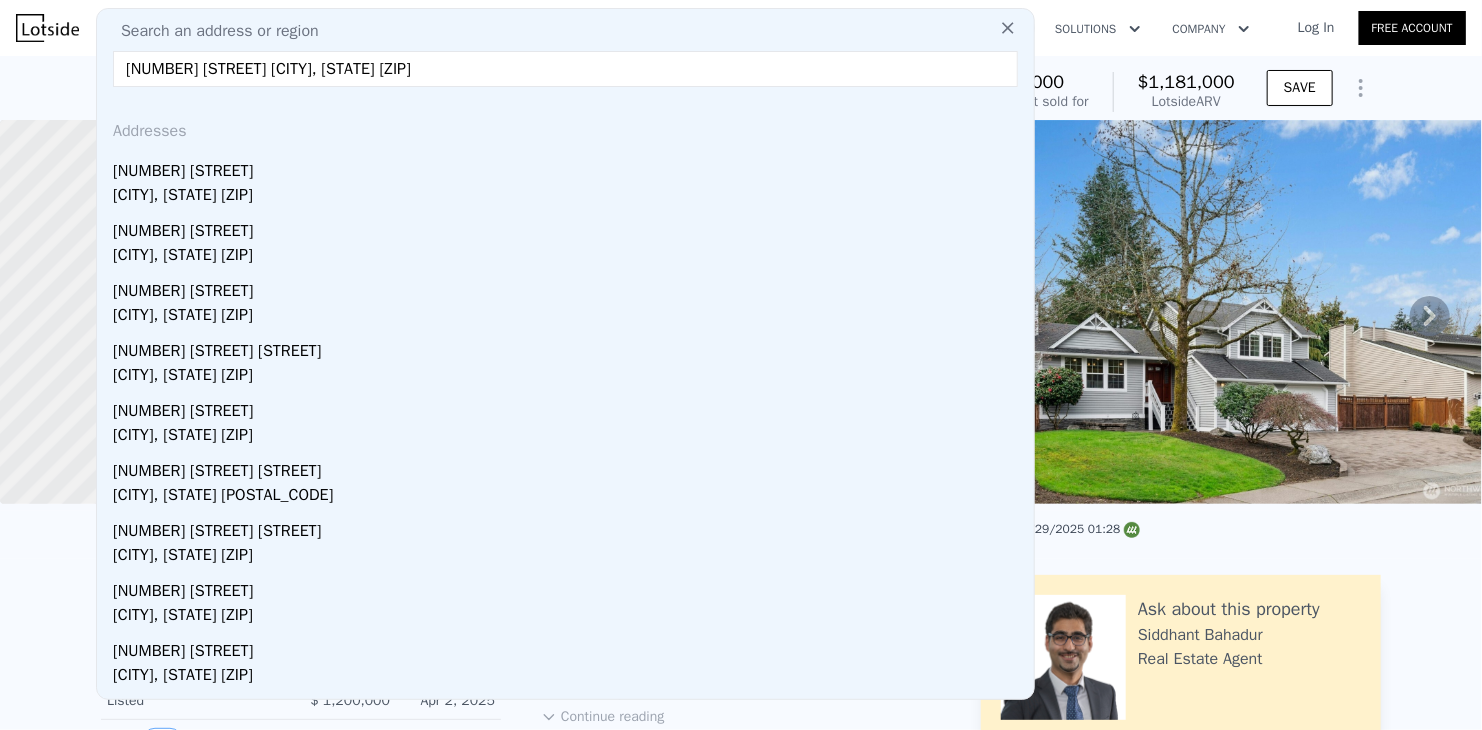 drag, startPoint x: 363, startPoint y: 63, endPoint x: 114, endPoint y: 54, distance: 249.1626 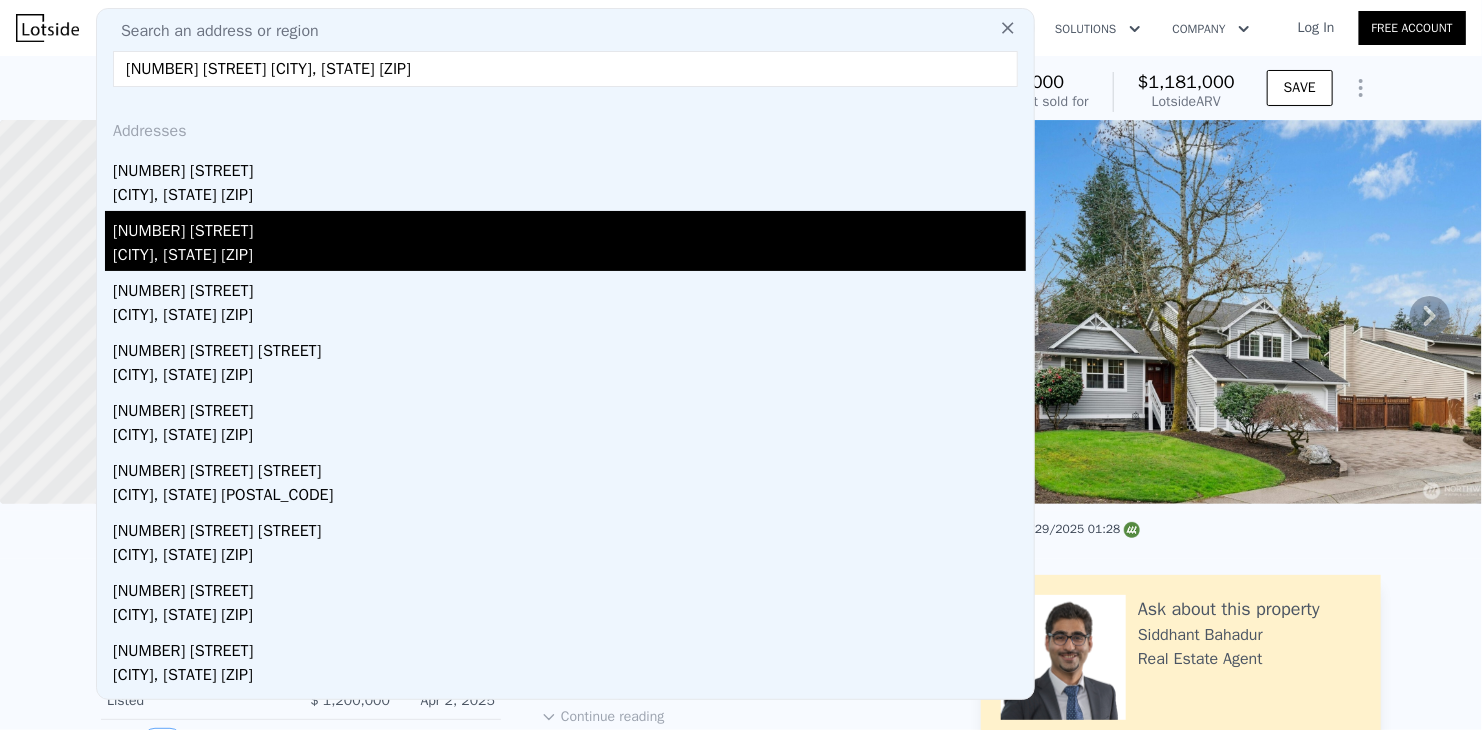 click on "[NUMBER] [STREET]" at bounding box center (569, 227) 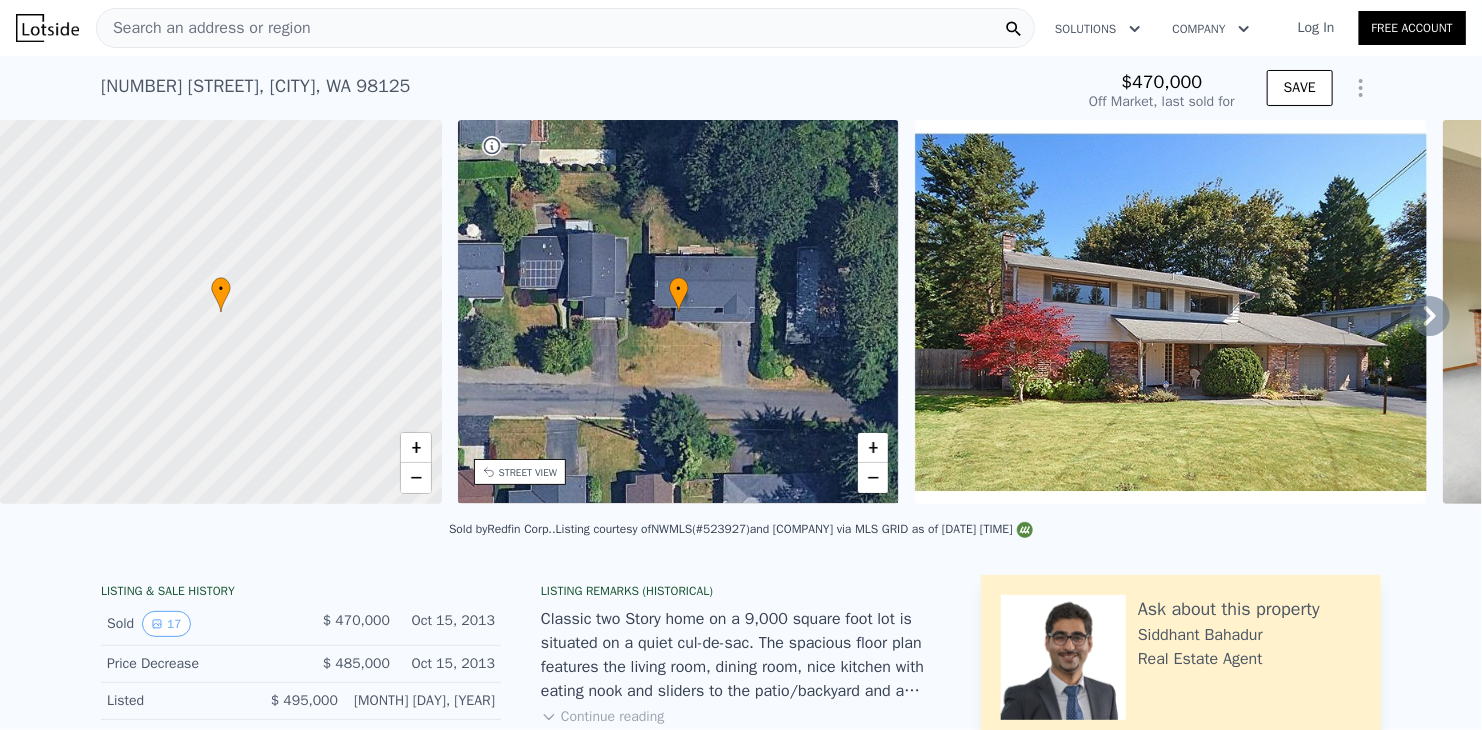 click on "Search an address or region" at bounding box center (565, 28) 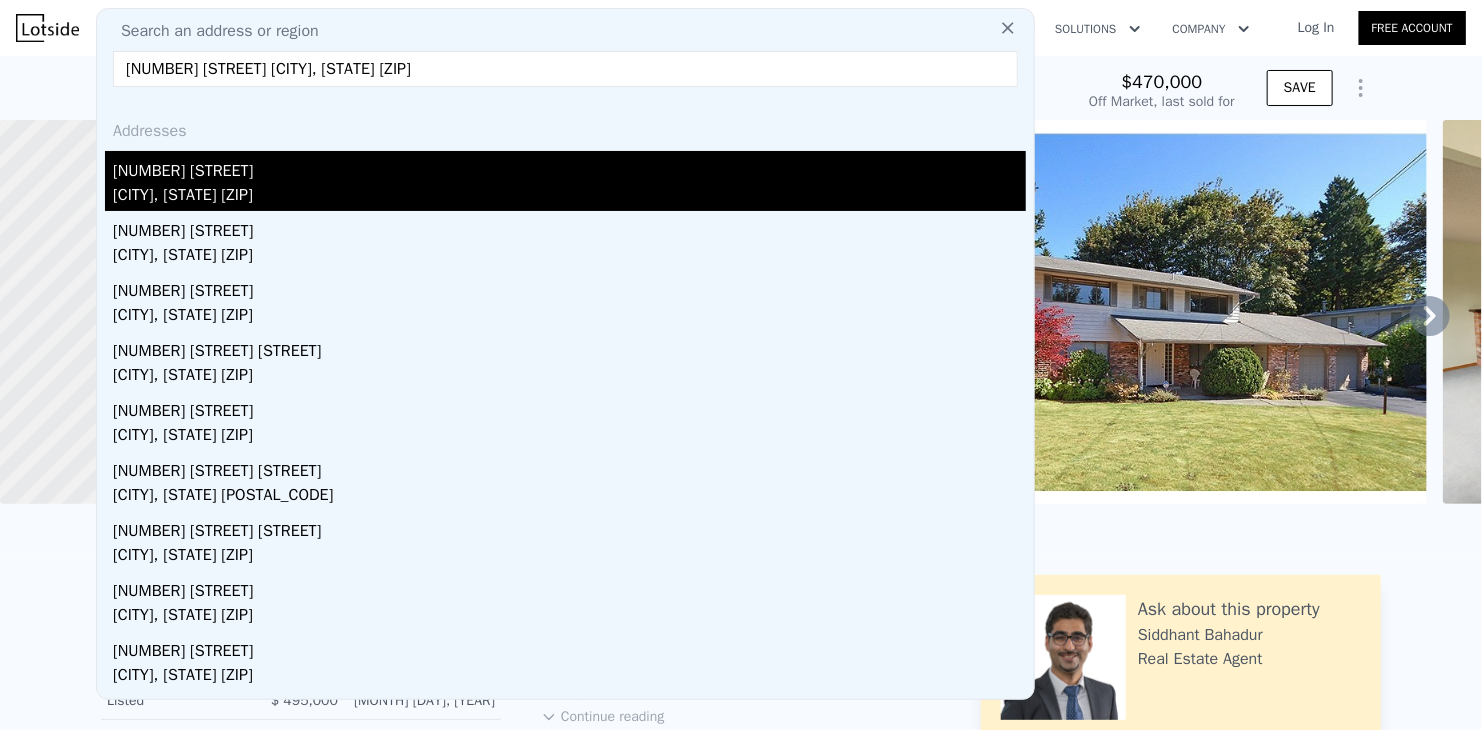type on "[NUMBER] [STREET] [CITY], [STATE] [ZIP]" 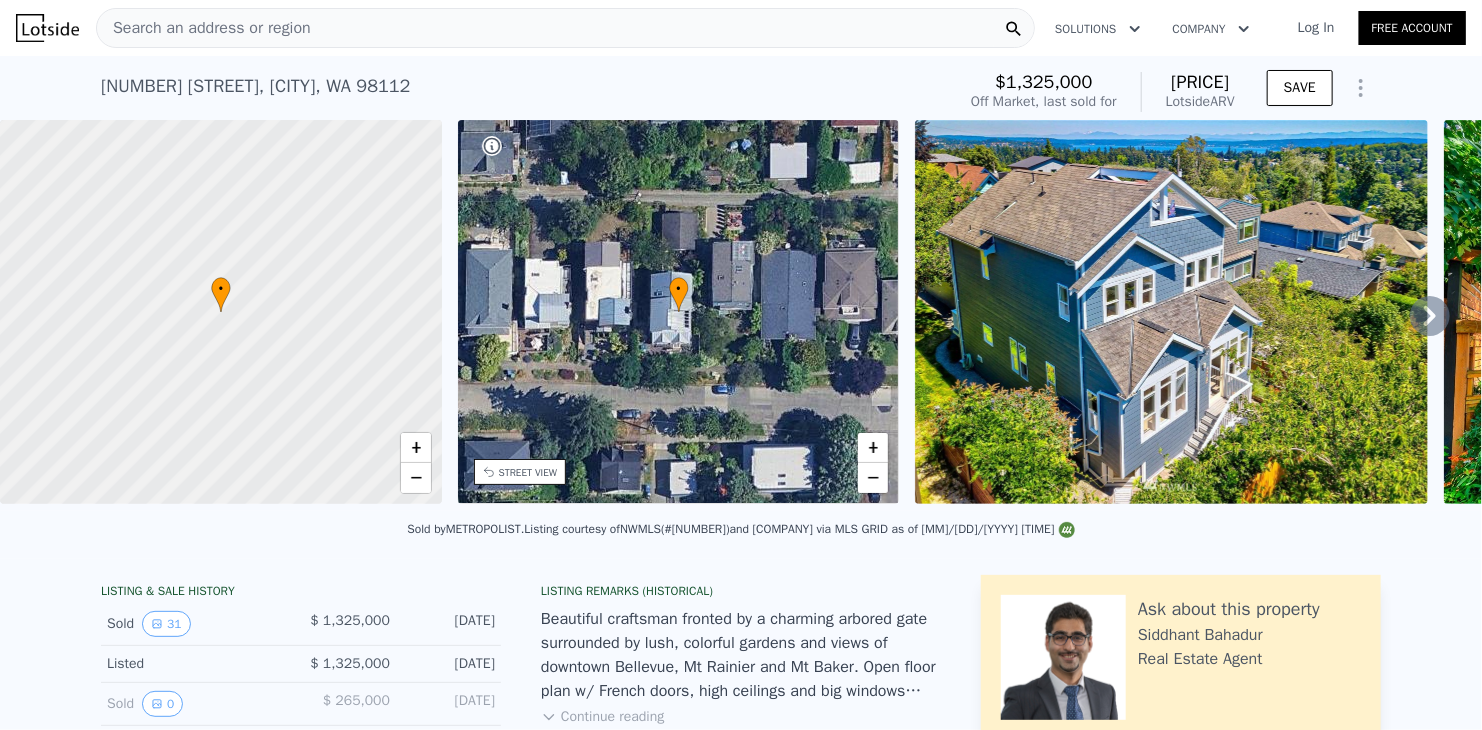 click on "Search an address or region" at bounding box center [204, 28] 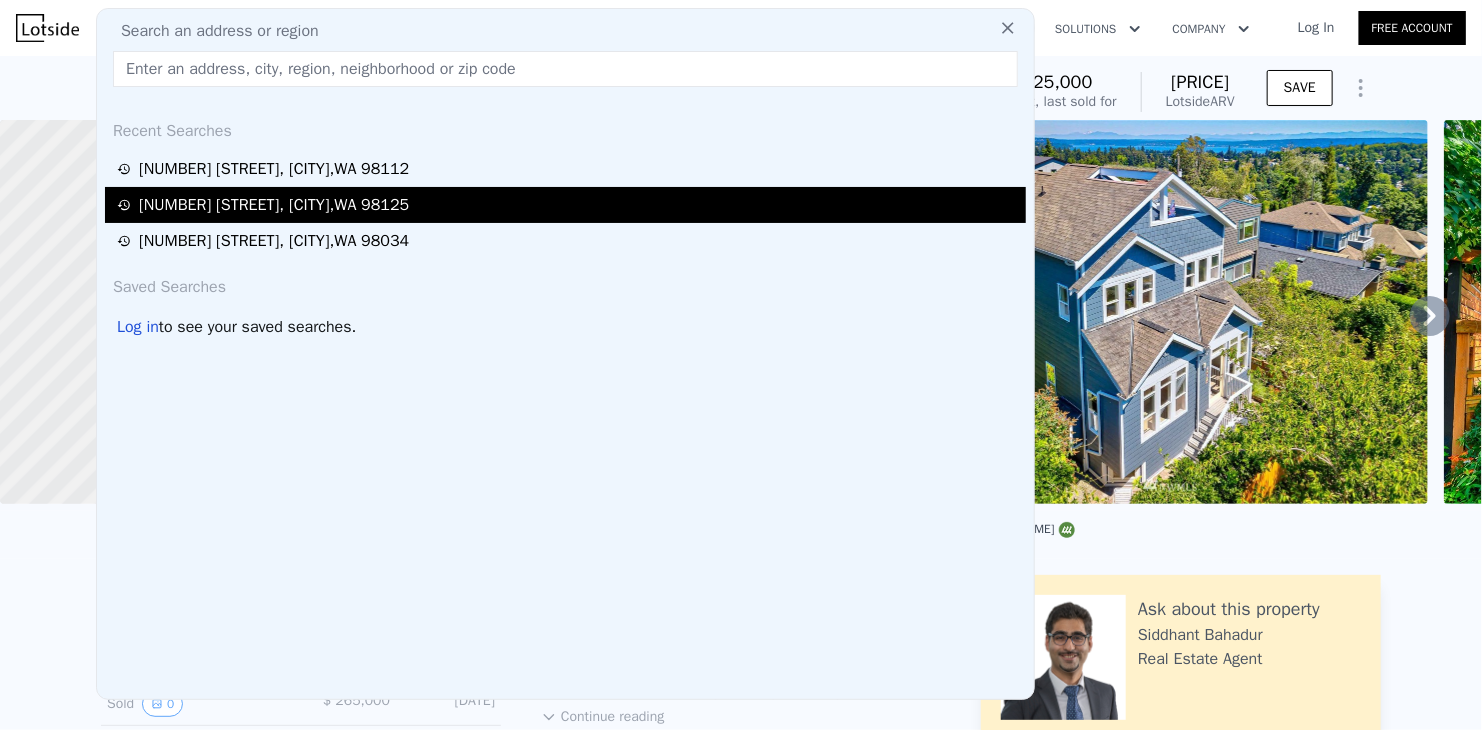 click on "[NUMBER] [STREET] [CITY], [STATE] [ZIP]" at bounding box center (274, 205) 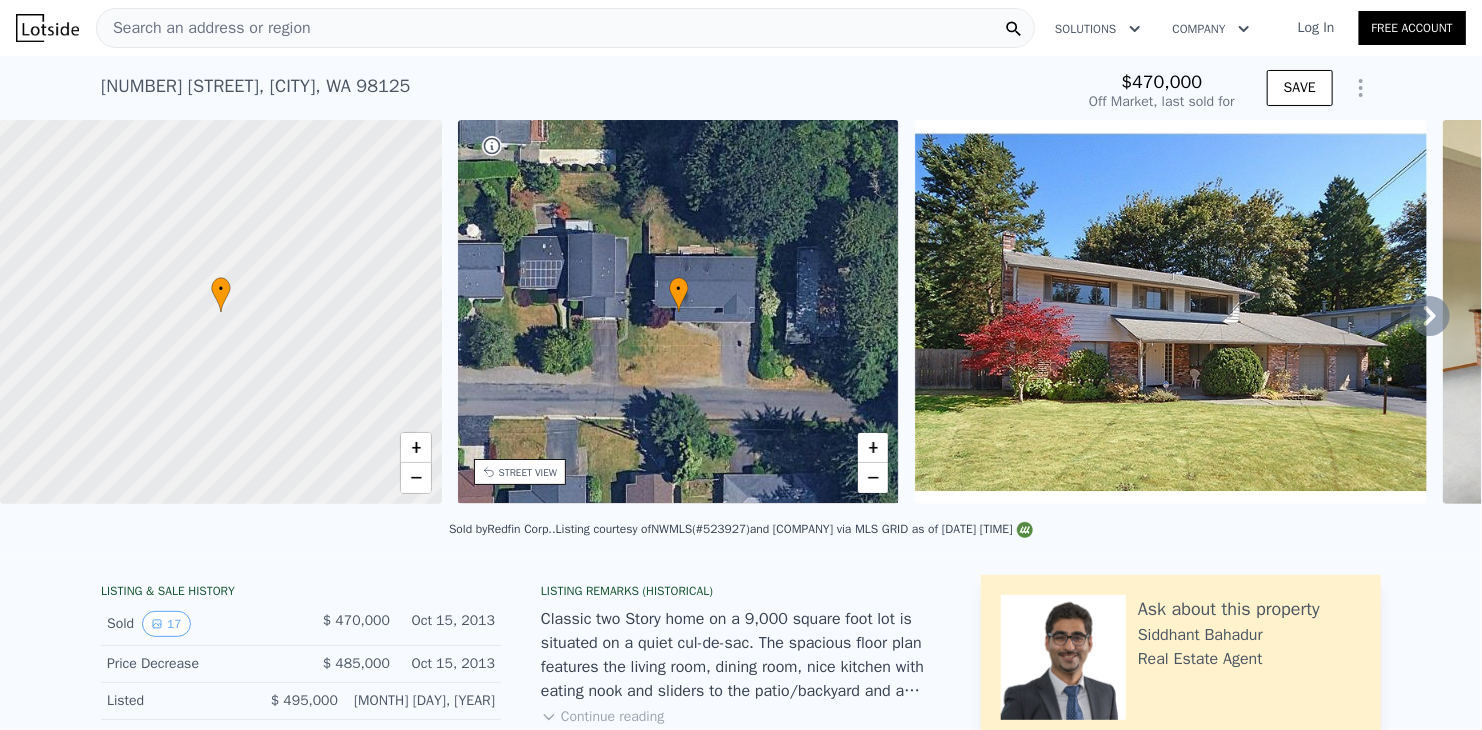 click 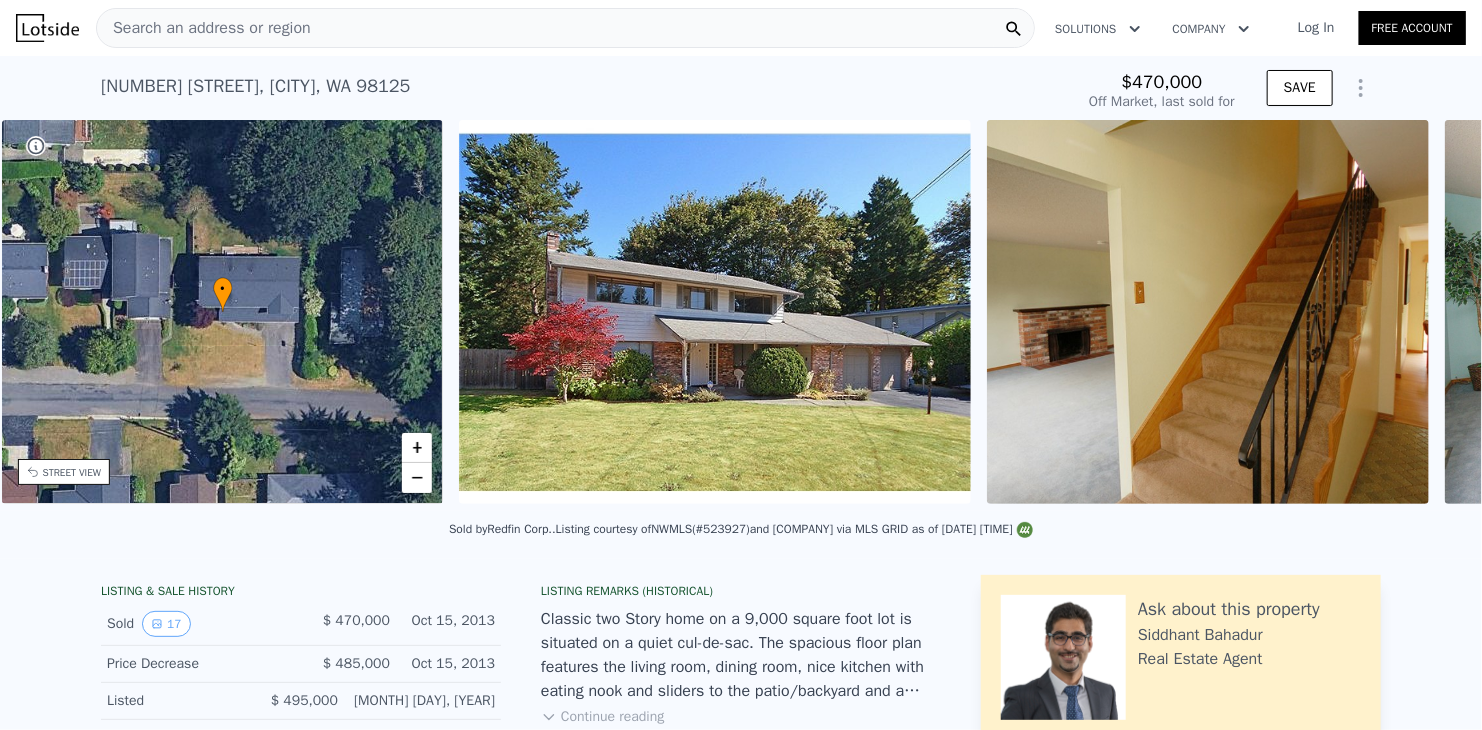 scroll, scrollTop: 0, scrollLeft: 465, axis: horizontal 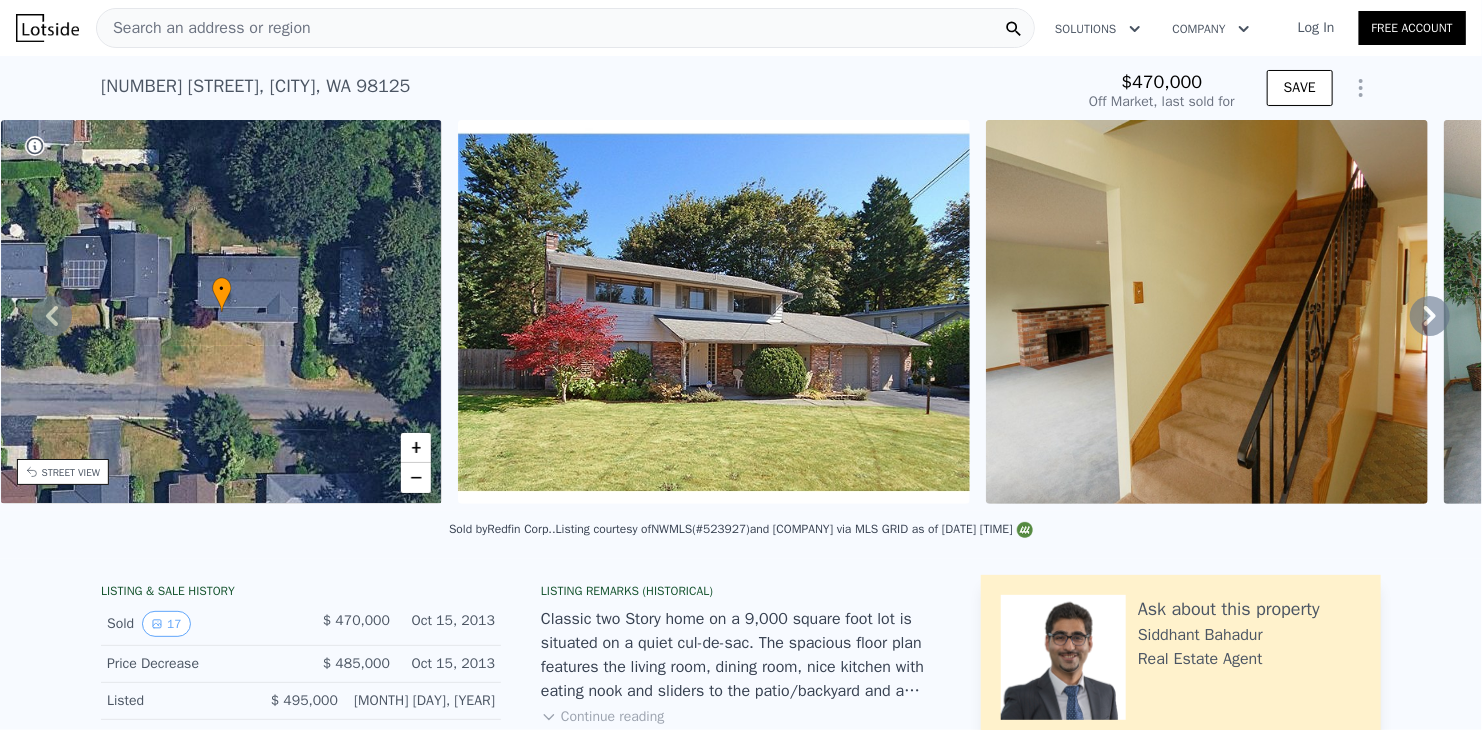 click 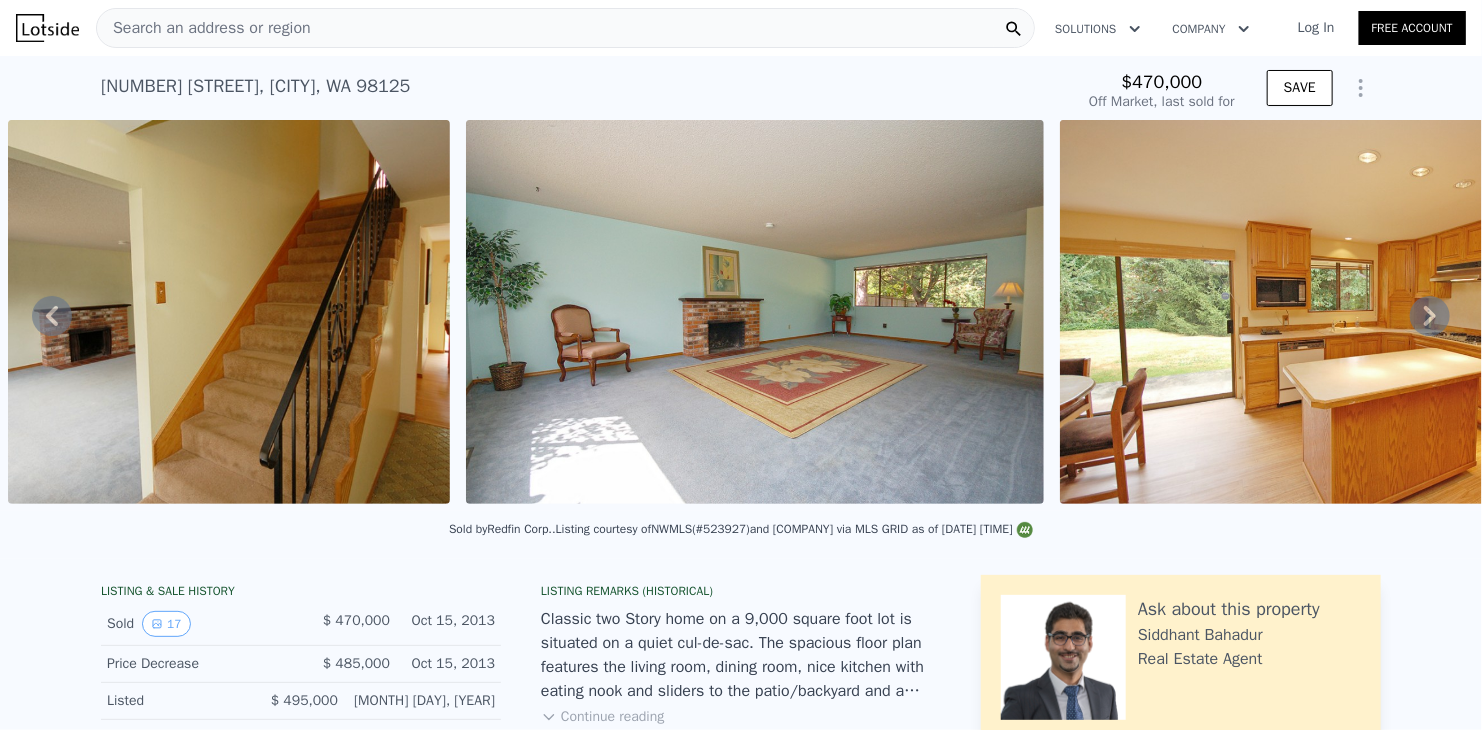 click 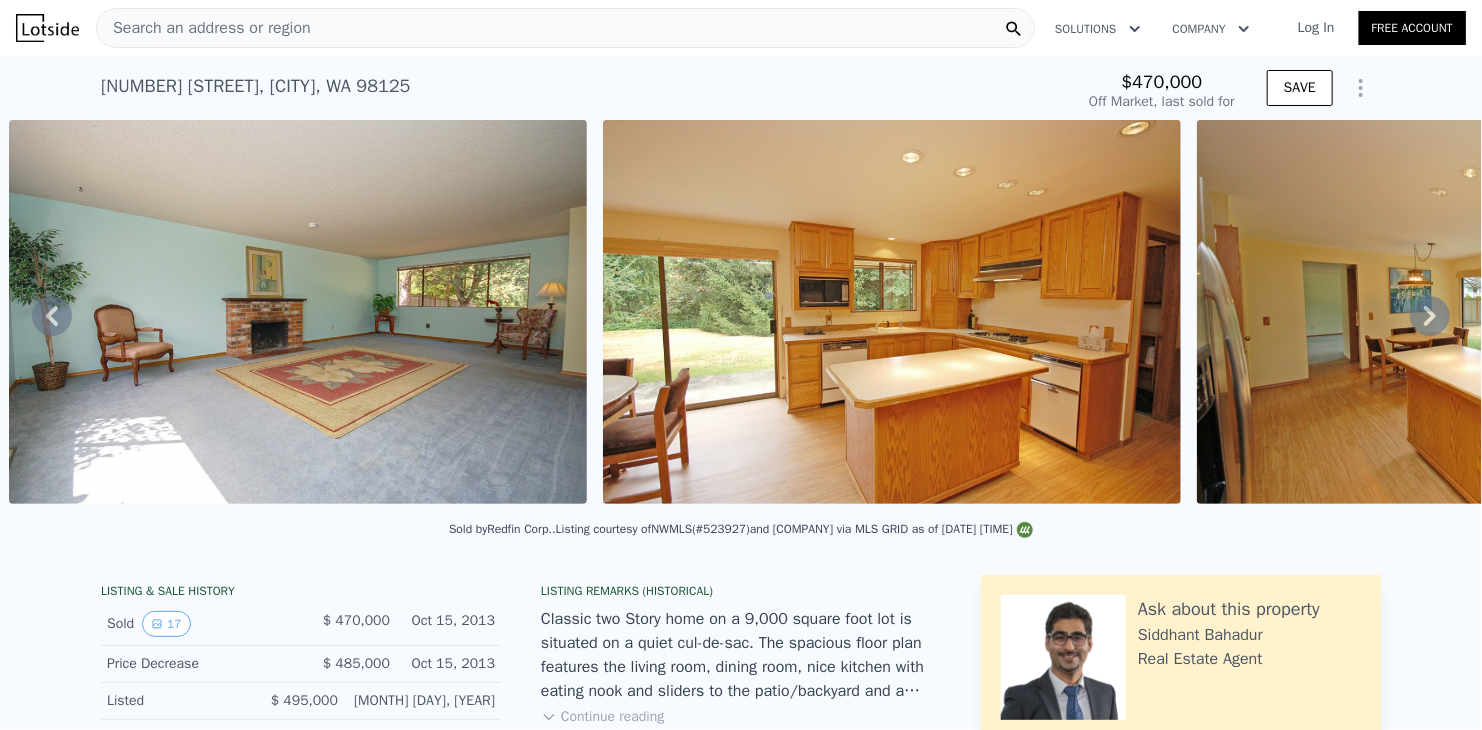 click 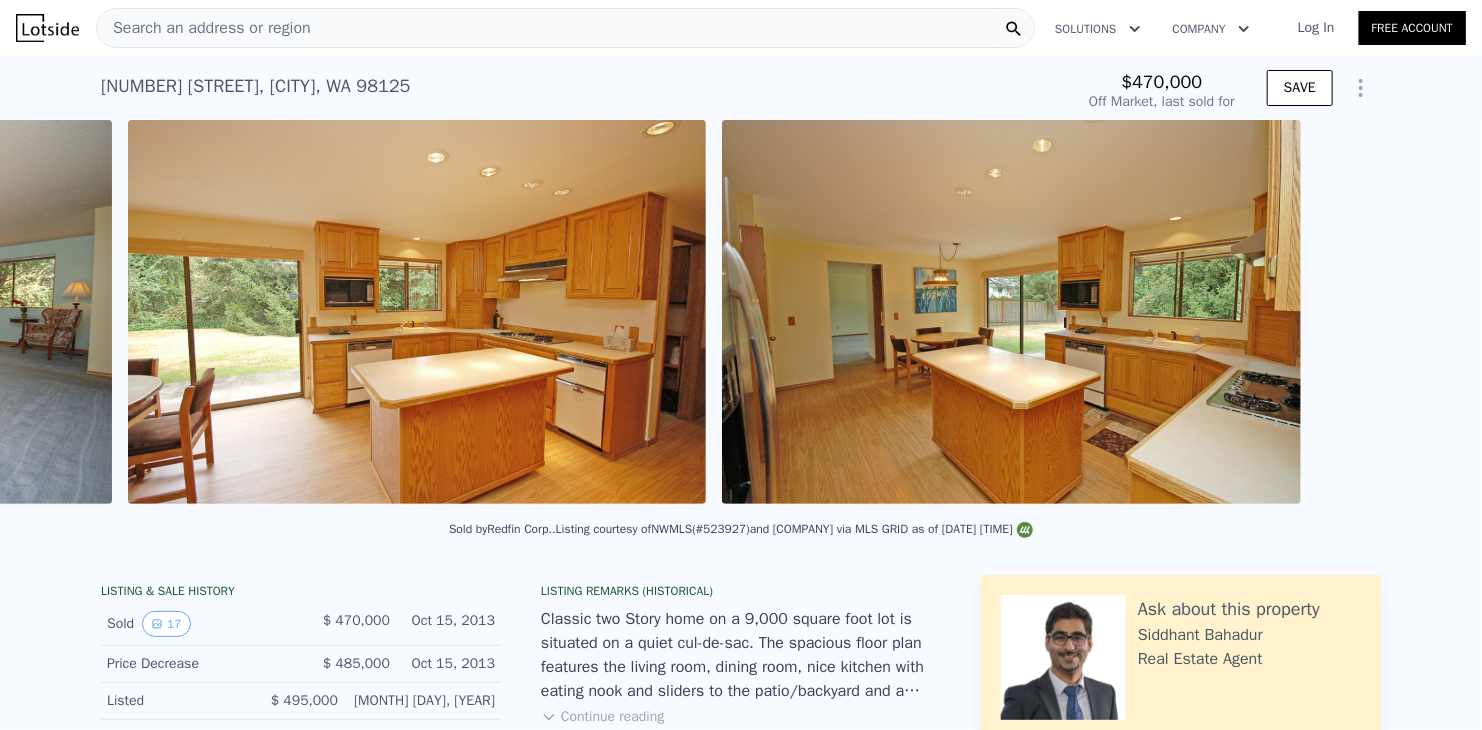 scroll, scrollTop: 0, scrollLeft: 2495, axis: horizontal 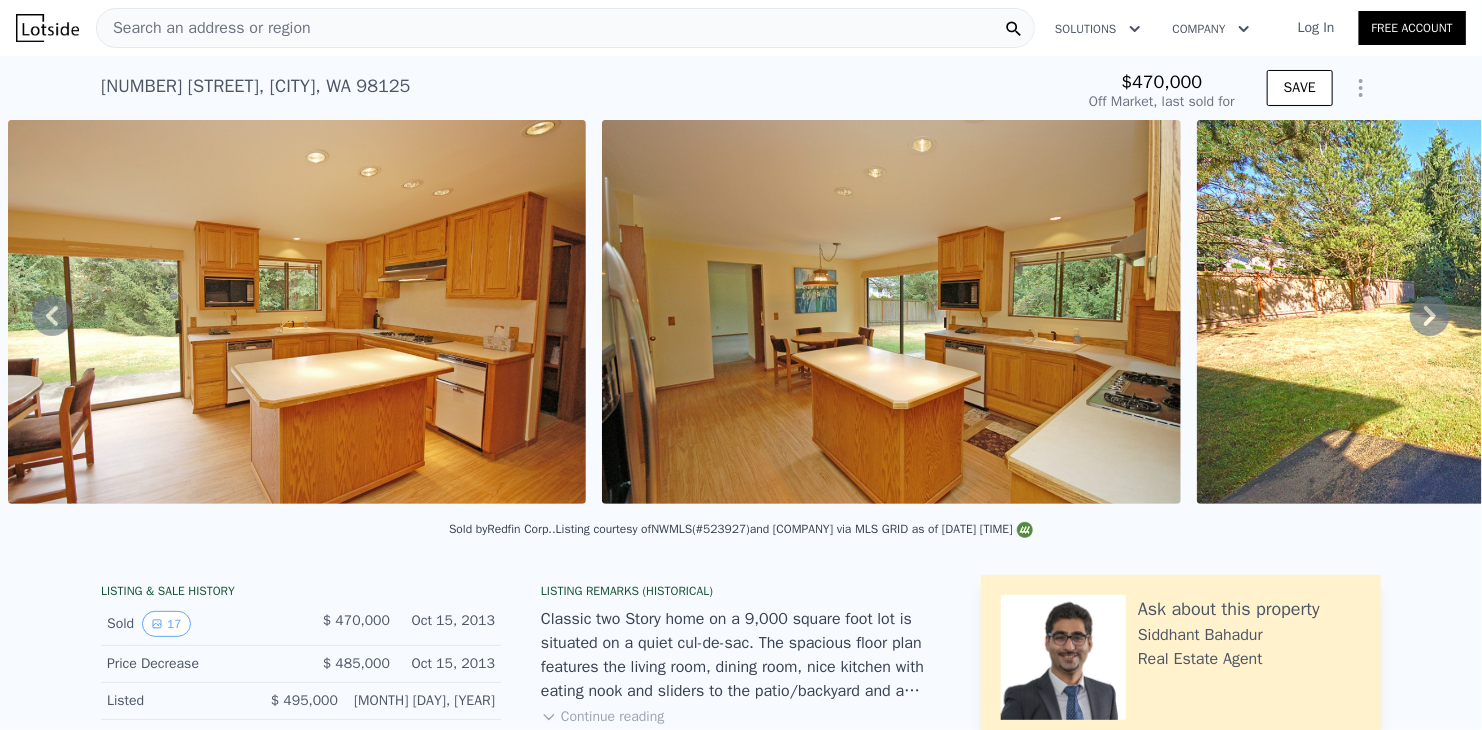 click 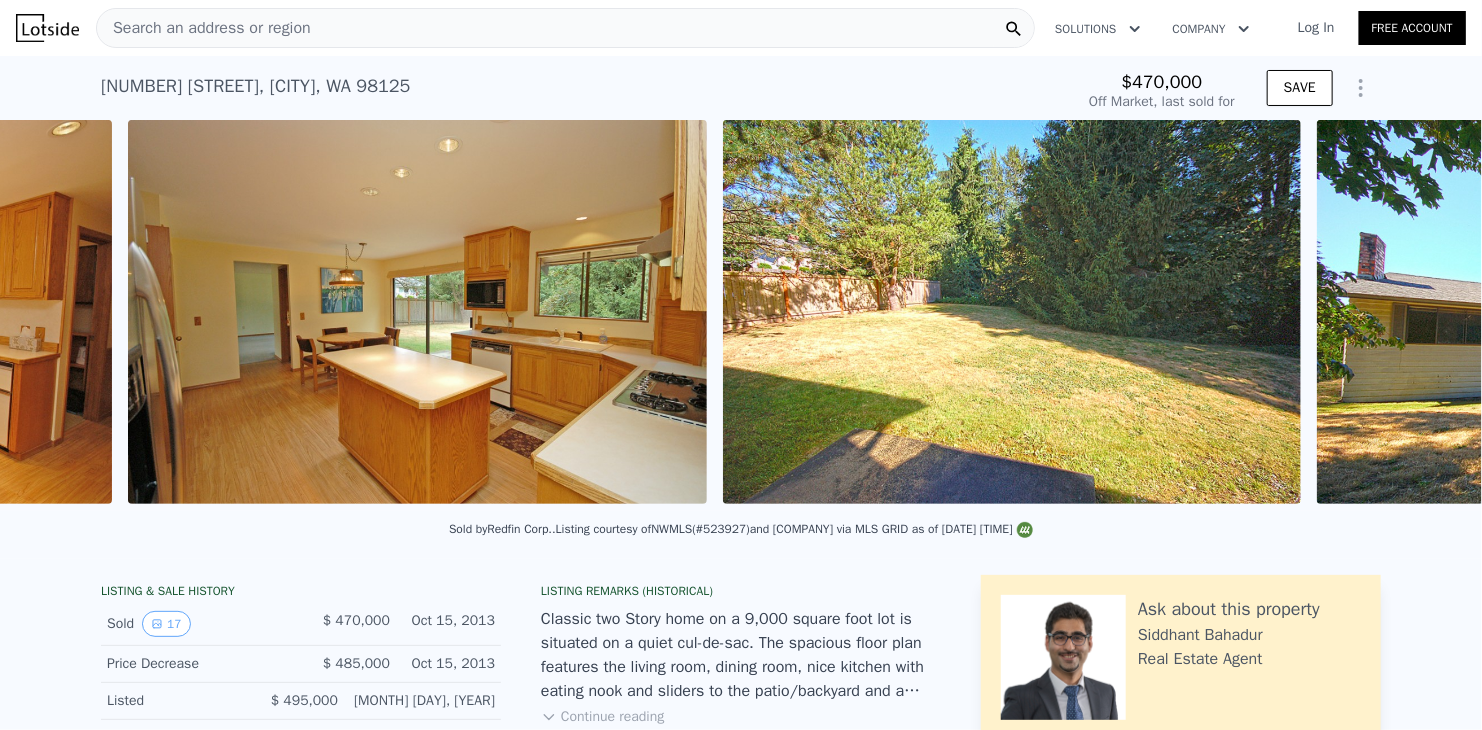 scroll, scrollTop: 0, scrollLeft: 3089, axis: horizontal 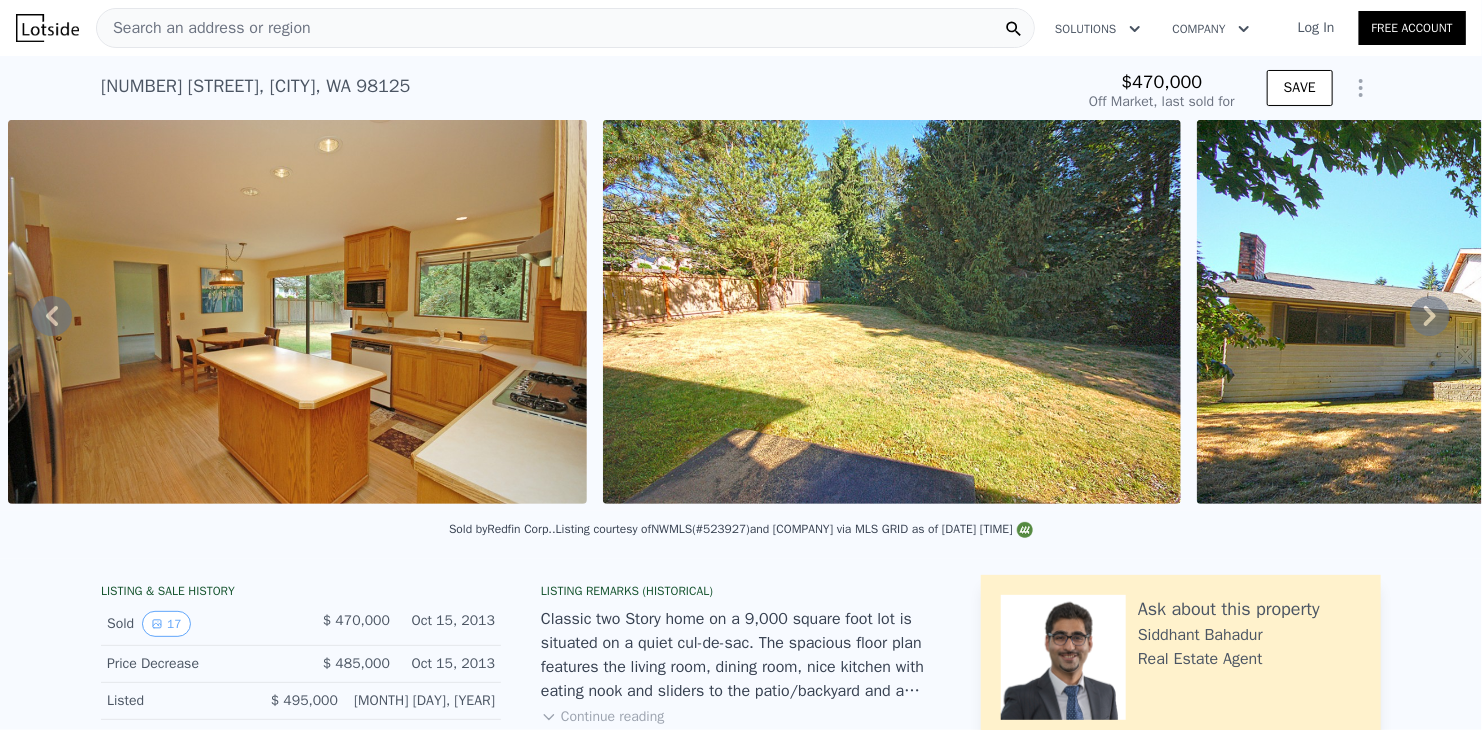 click 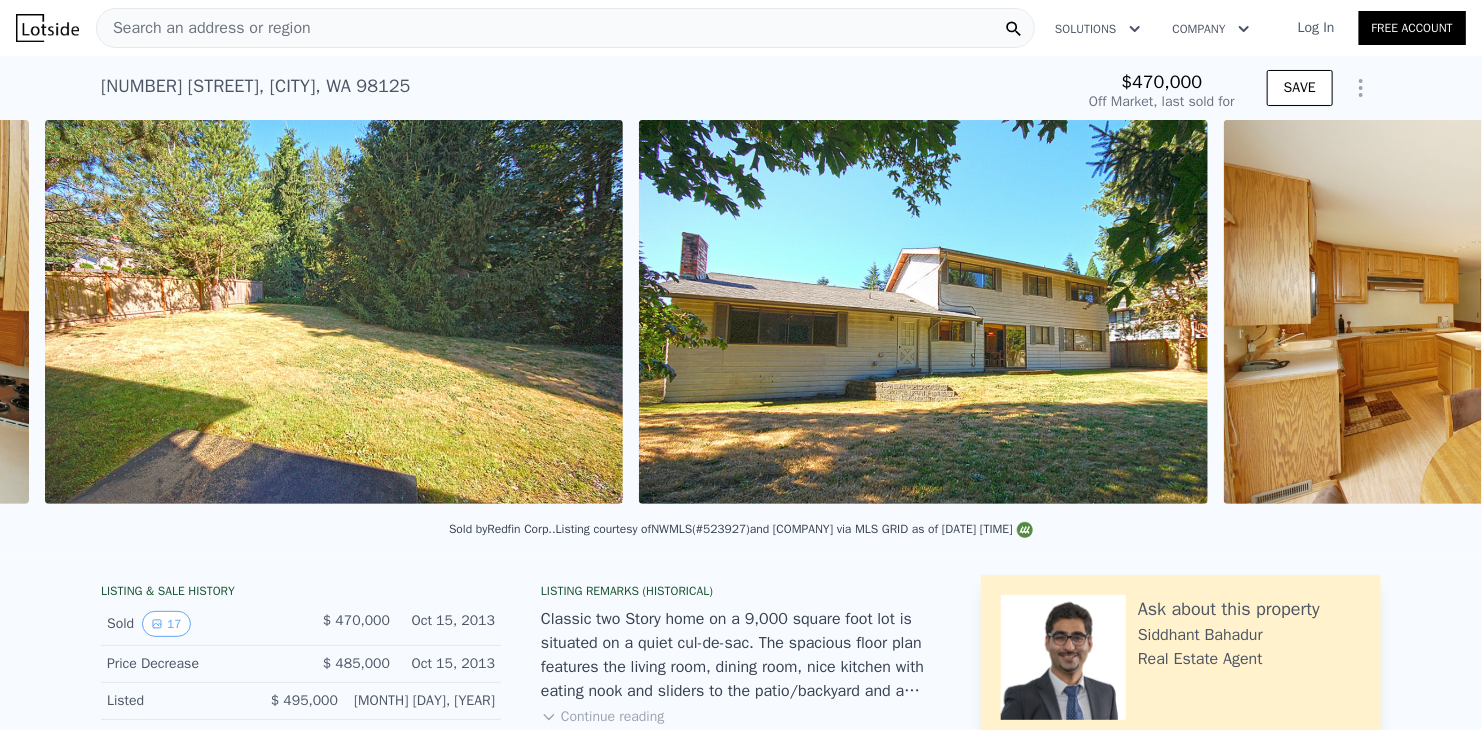 scroll, scrollTop: 0, scrollLeft: 3683, axis: horizontal 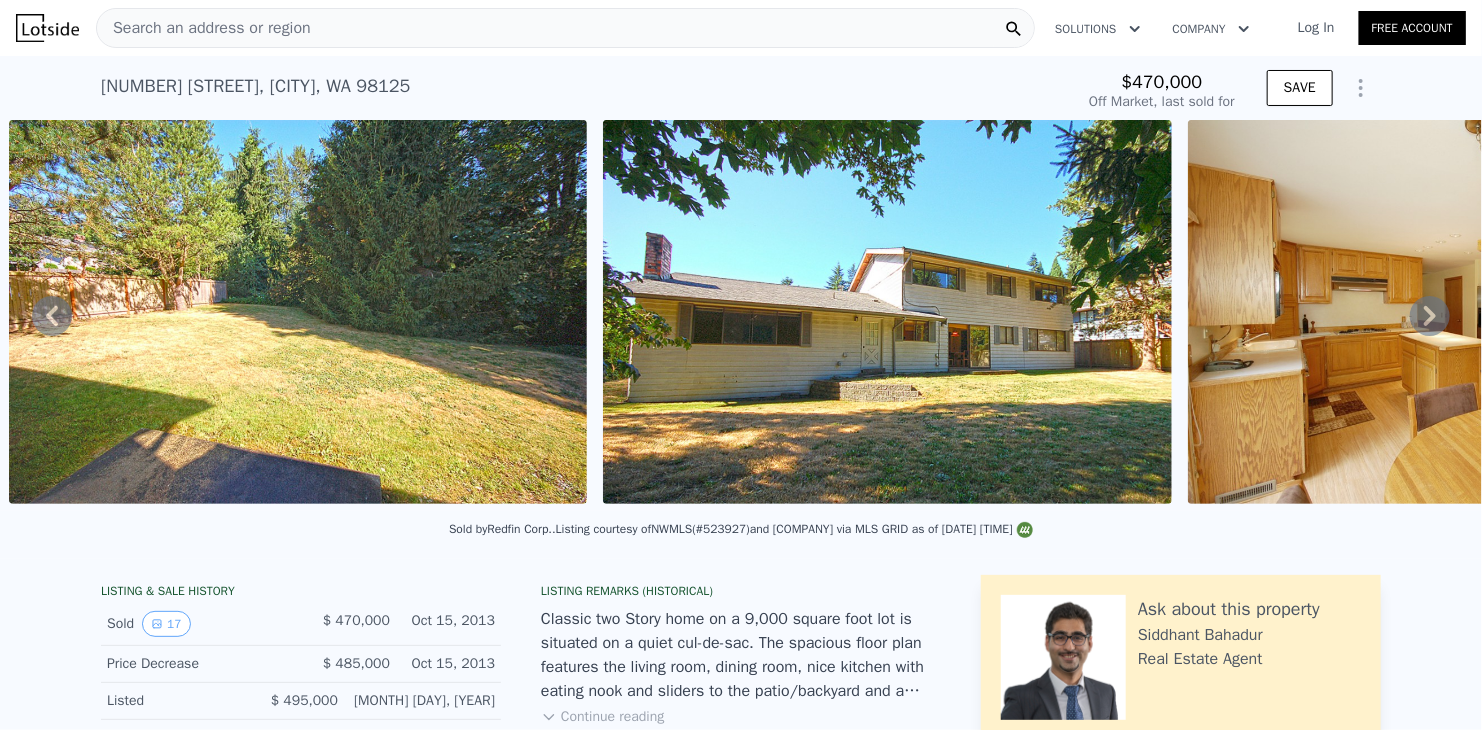 click 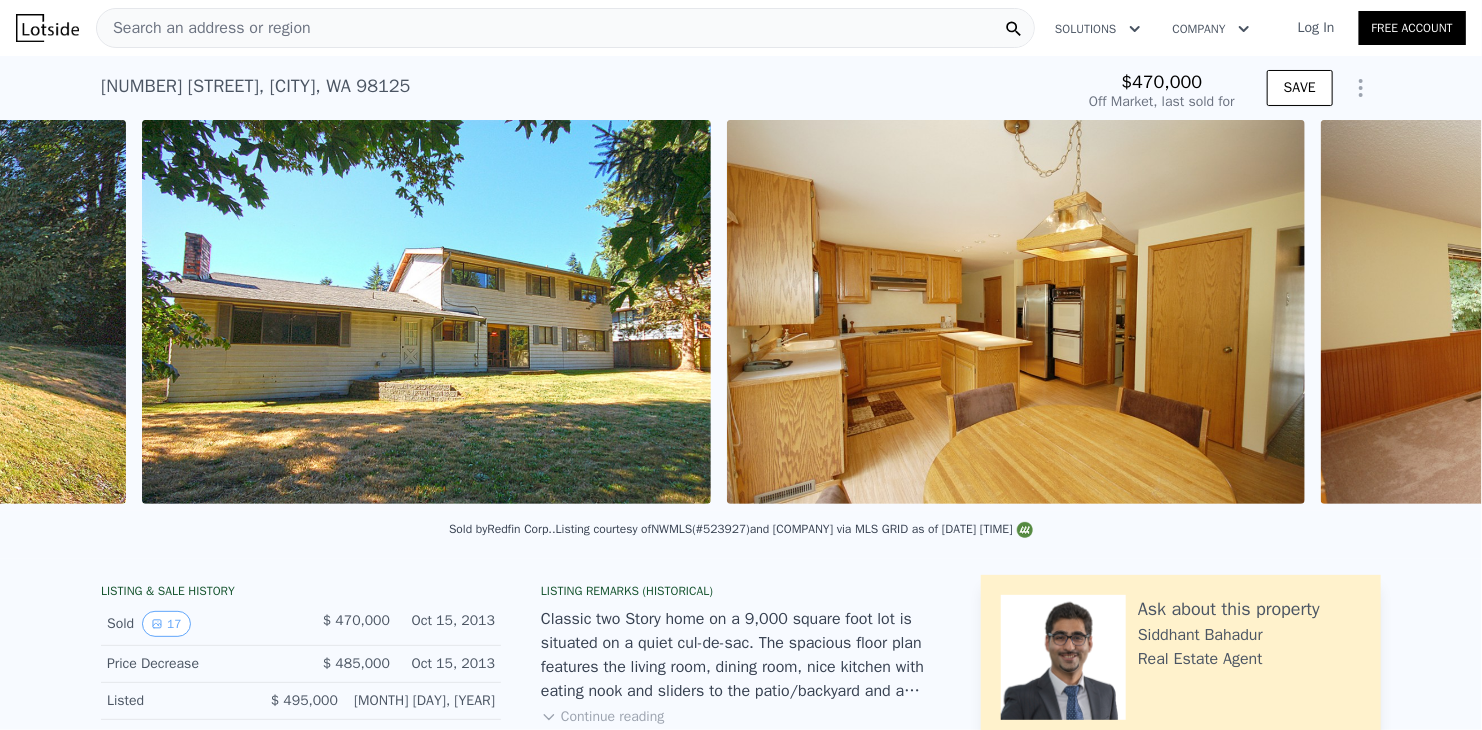 scroll, scrollTop: 0, scrollLeft: 4277, axis: horizontal 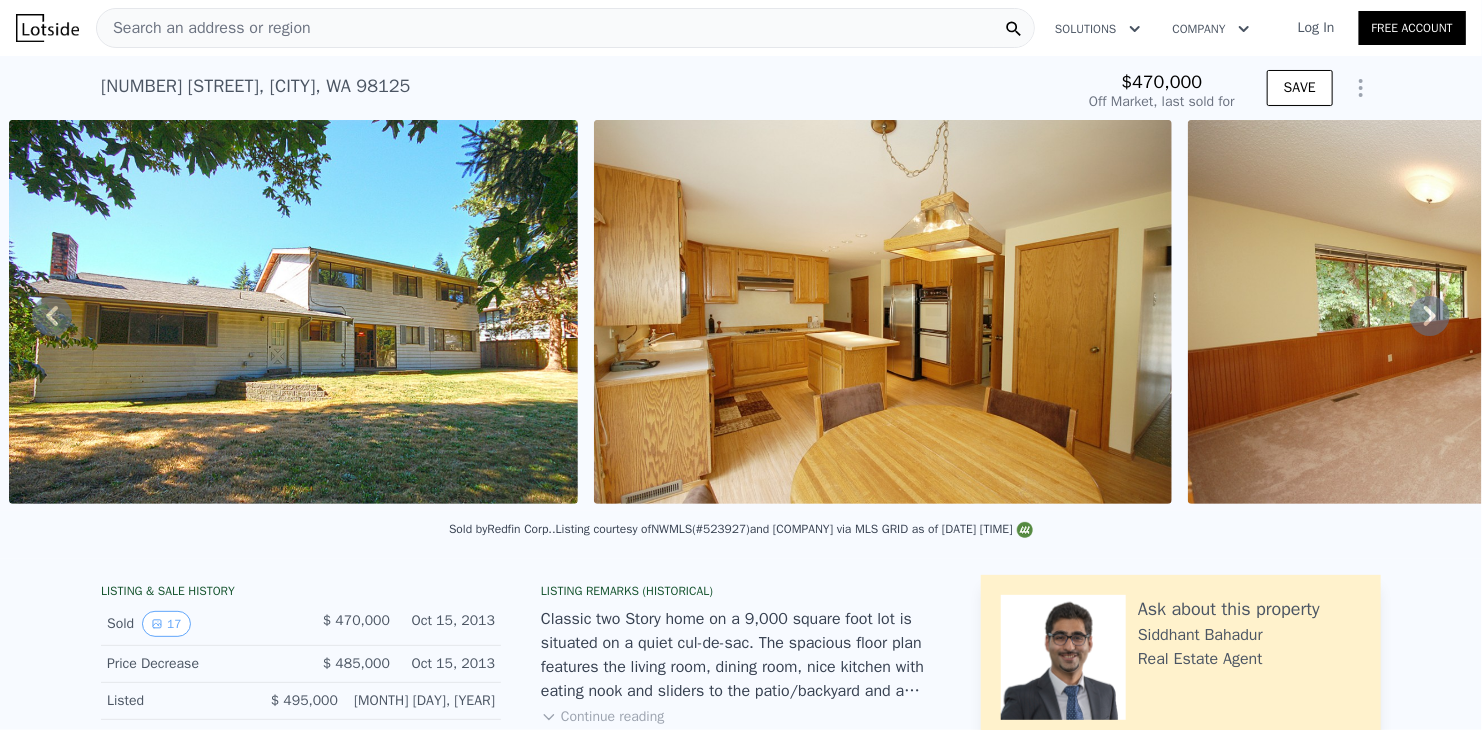 click 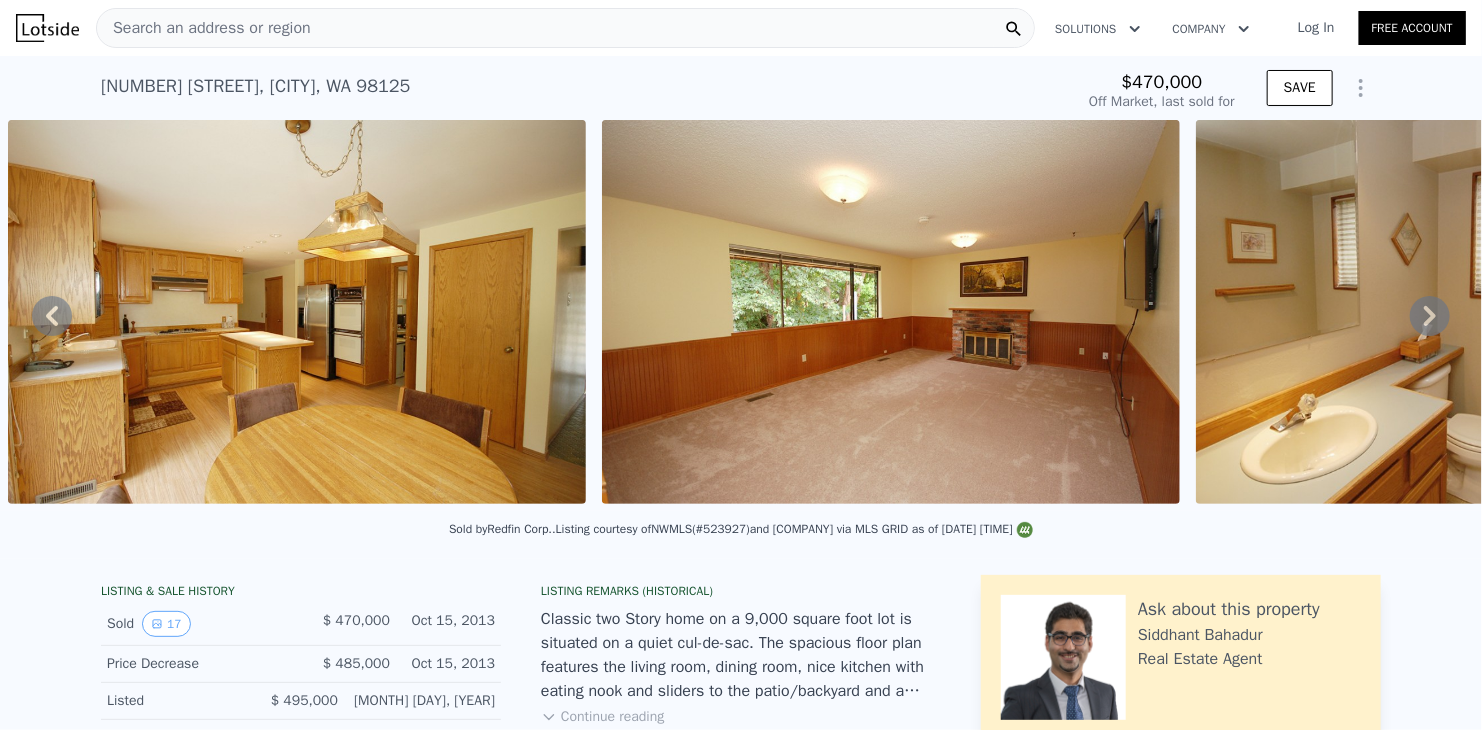 click 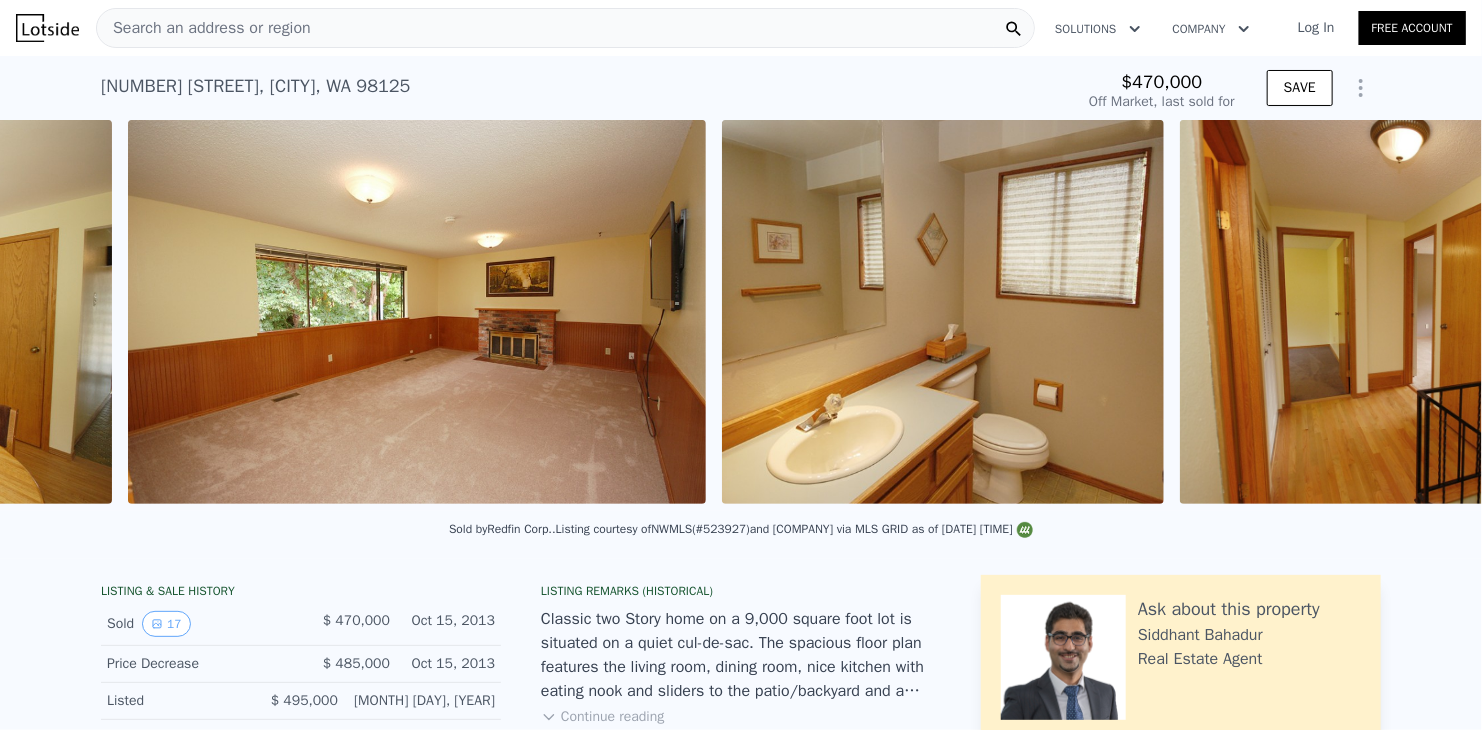 scroll, scrollTop: 0, scrollLeft: 5456, axis: horizontal 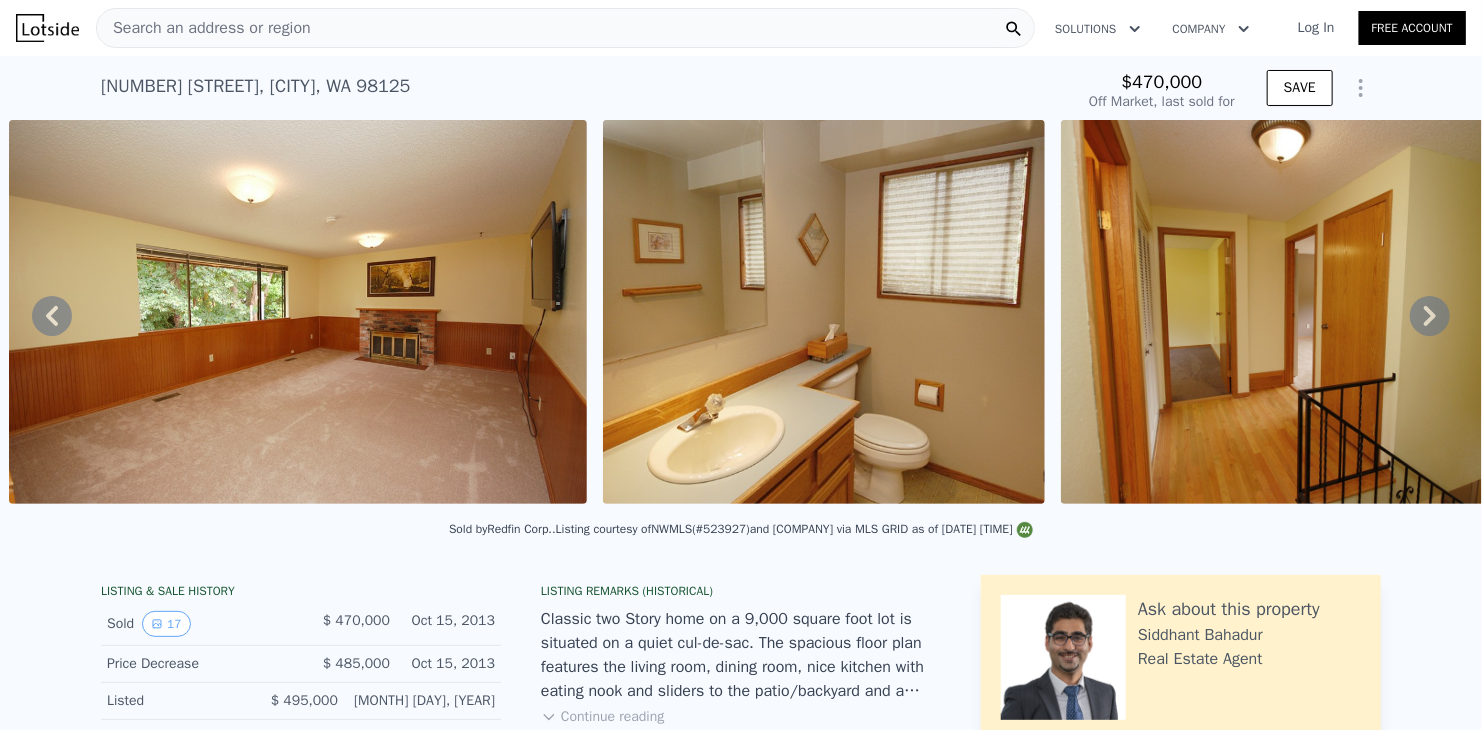 click 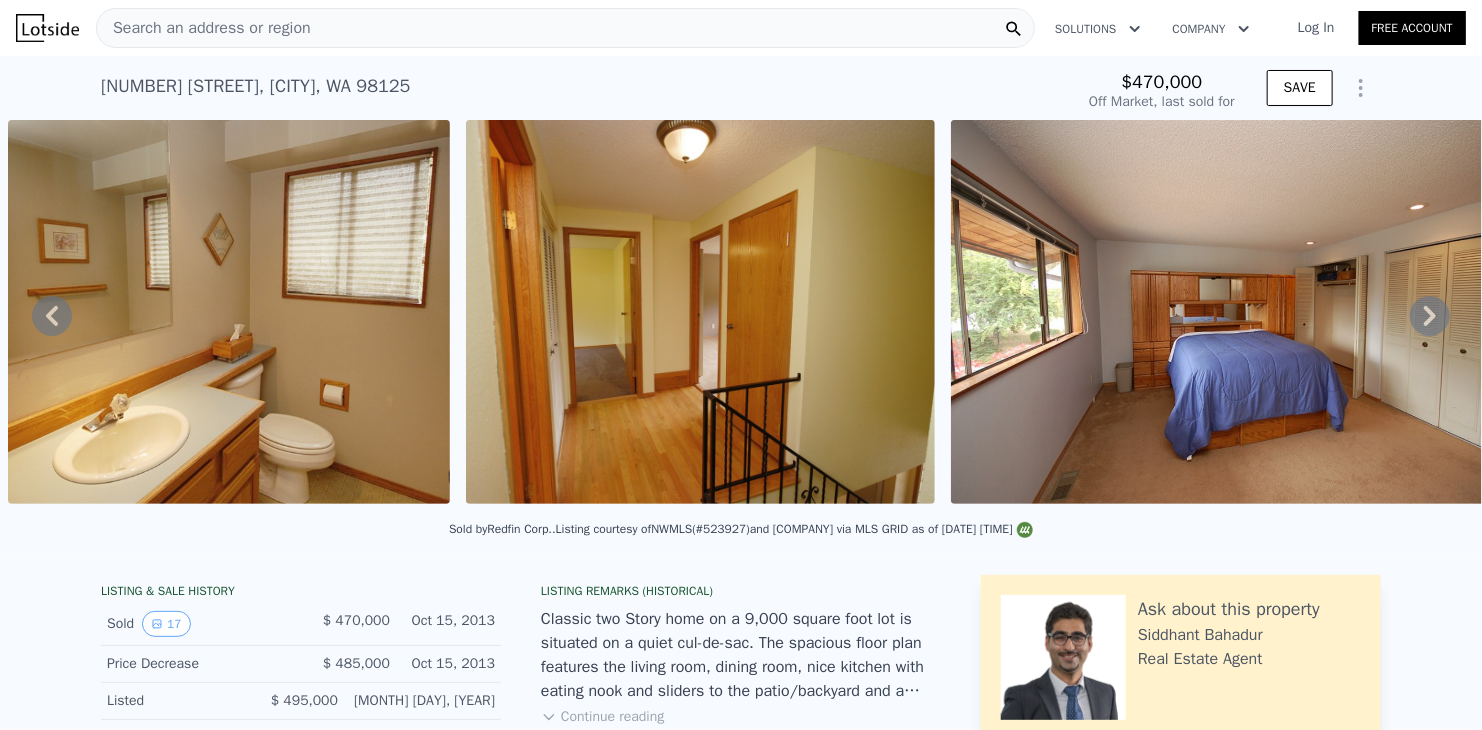 click 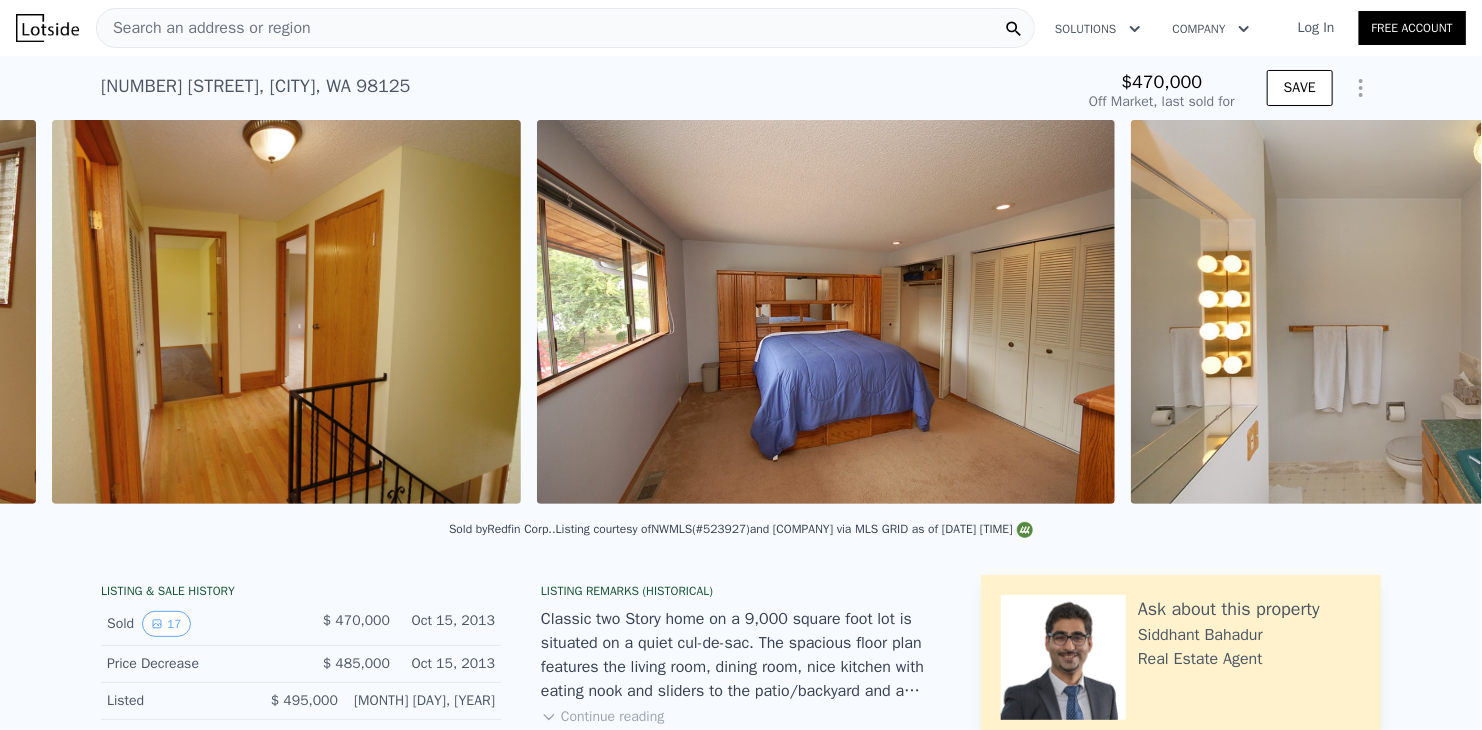 scroll, scrollTop: 0, scrollLeft: 6508, axis: horizontal 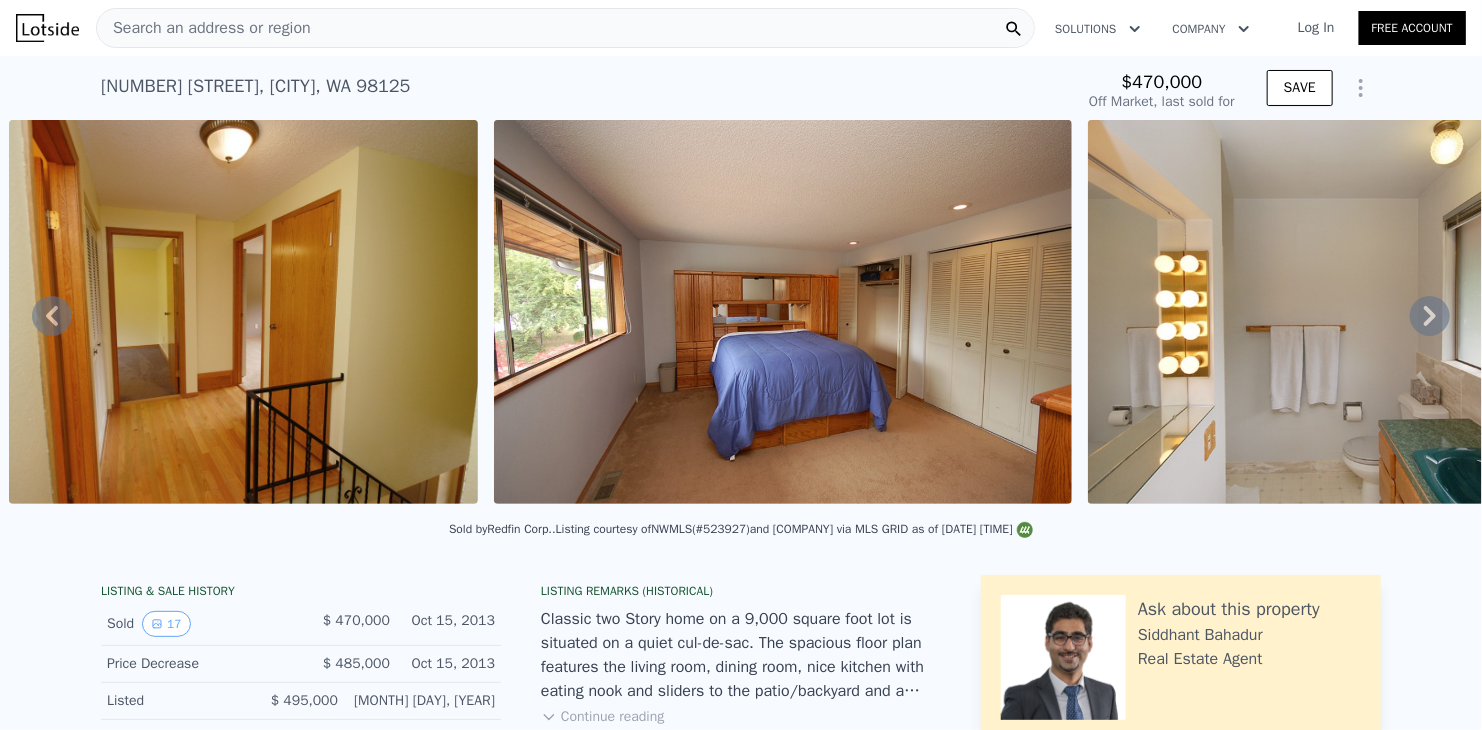 click 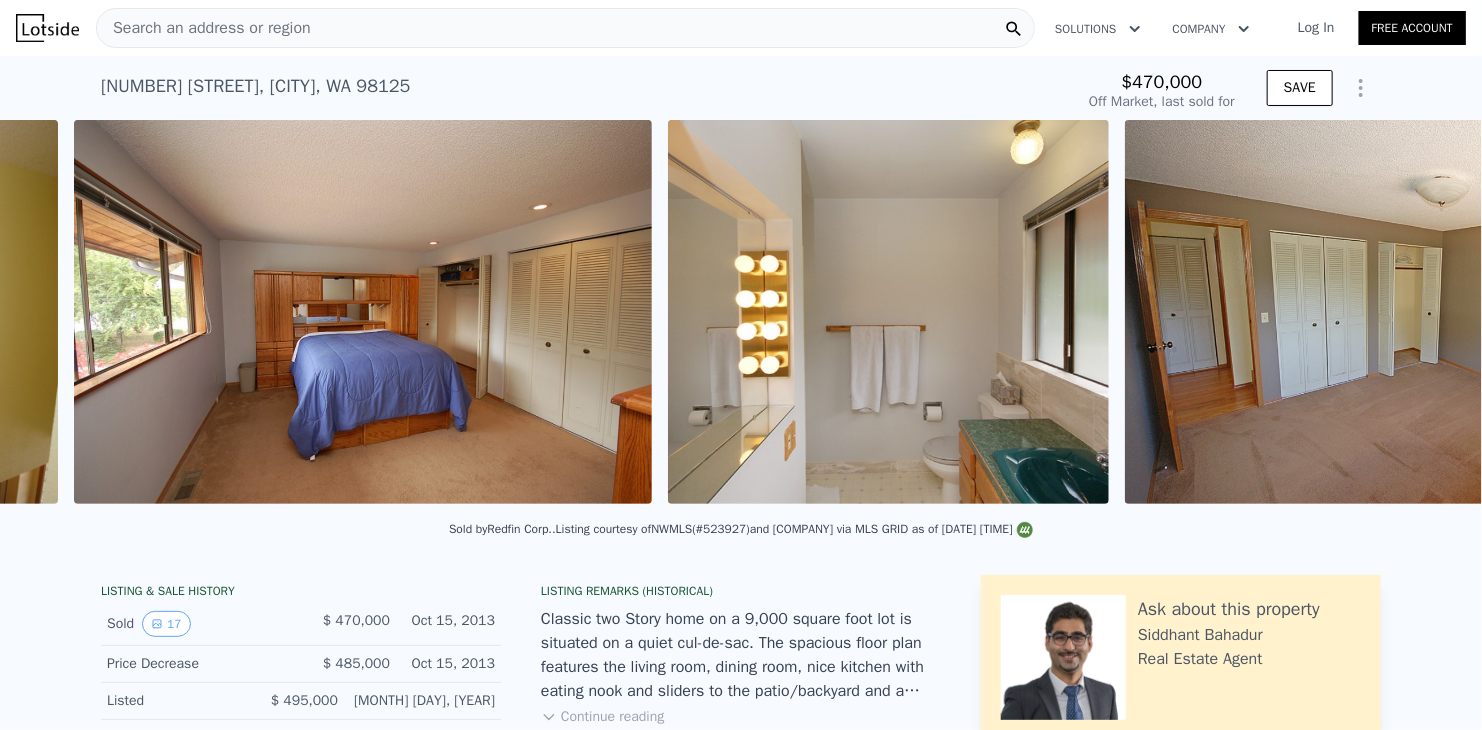 scroll, scrollTop: 0, scrollLeft: 6993, axis: horizontal 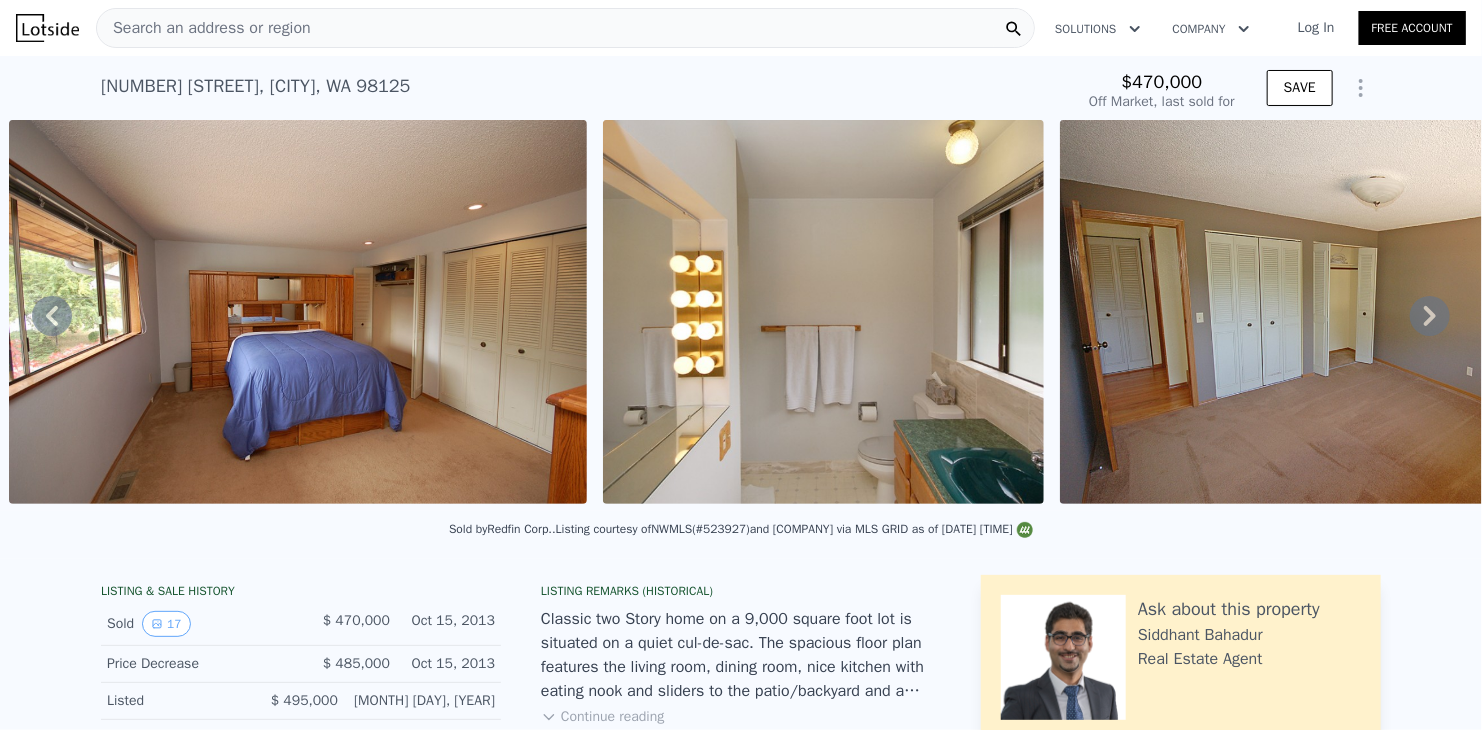 click 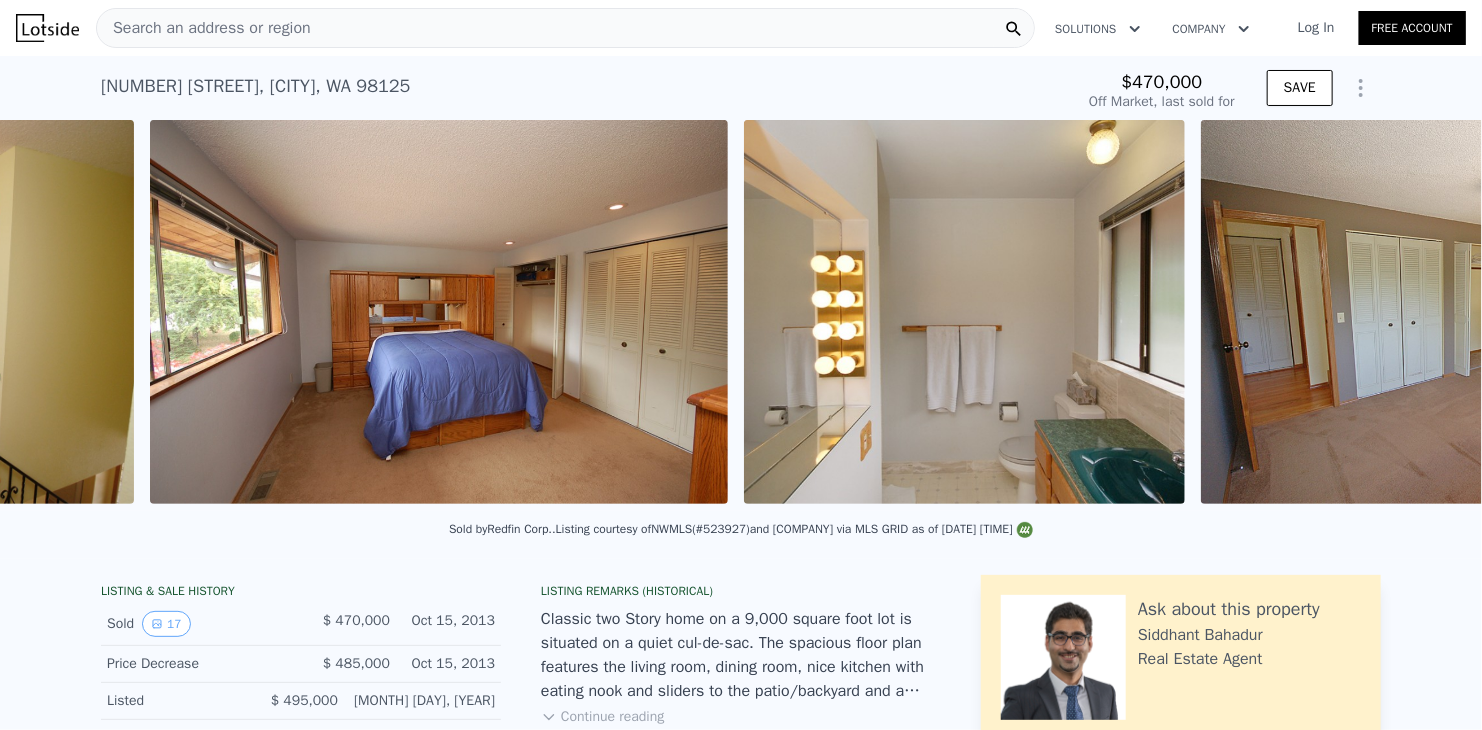 click on "•
+ −
•
+ − STREET VIEW Loading...   SATELLITE VIEW" at bounding box center [741, 315] 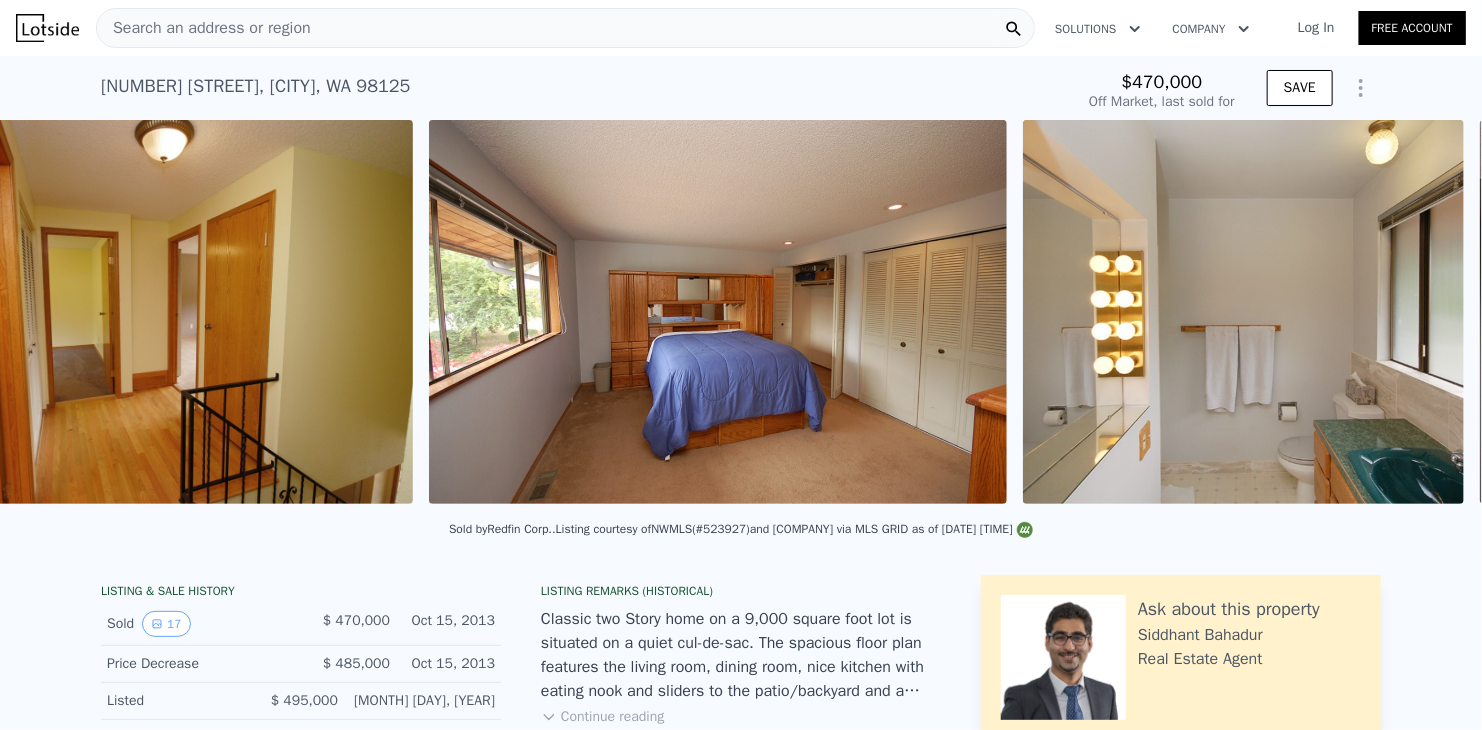 click at bounding box center [178, 312] 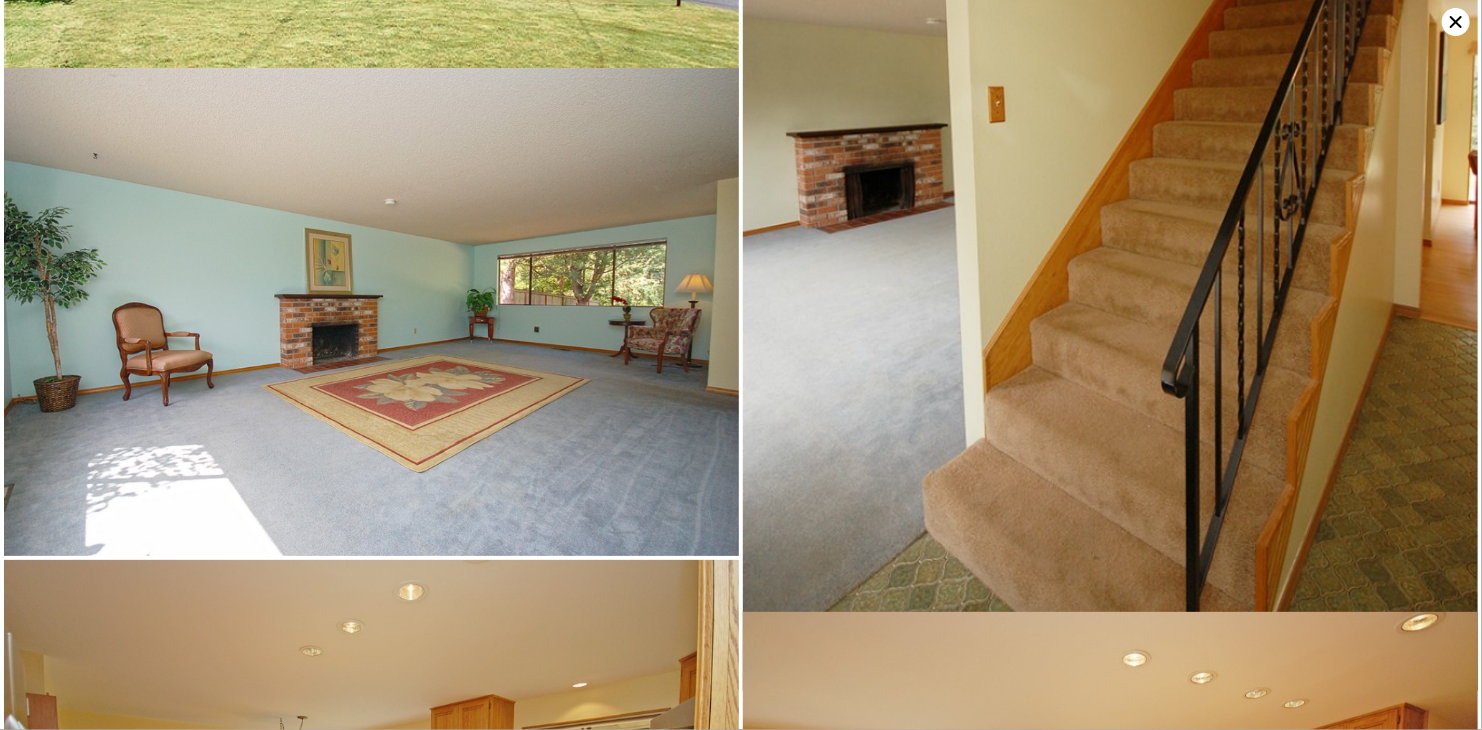 scroll, scrollTop: 0, scrollLeft: 0, axis: both 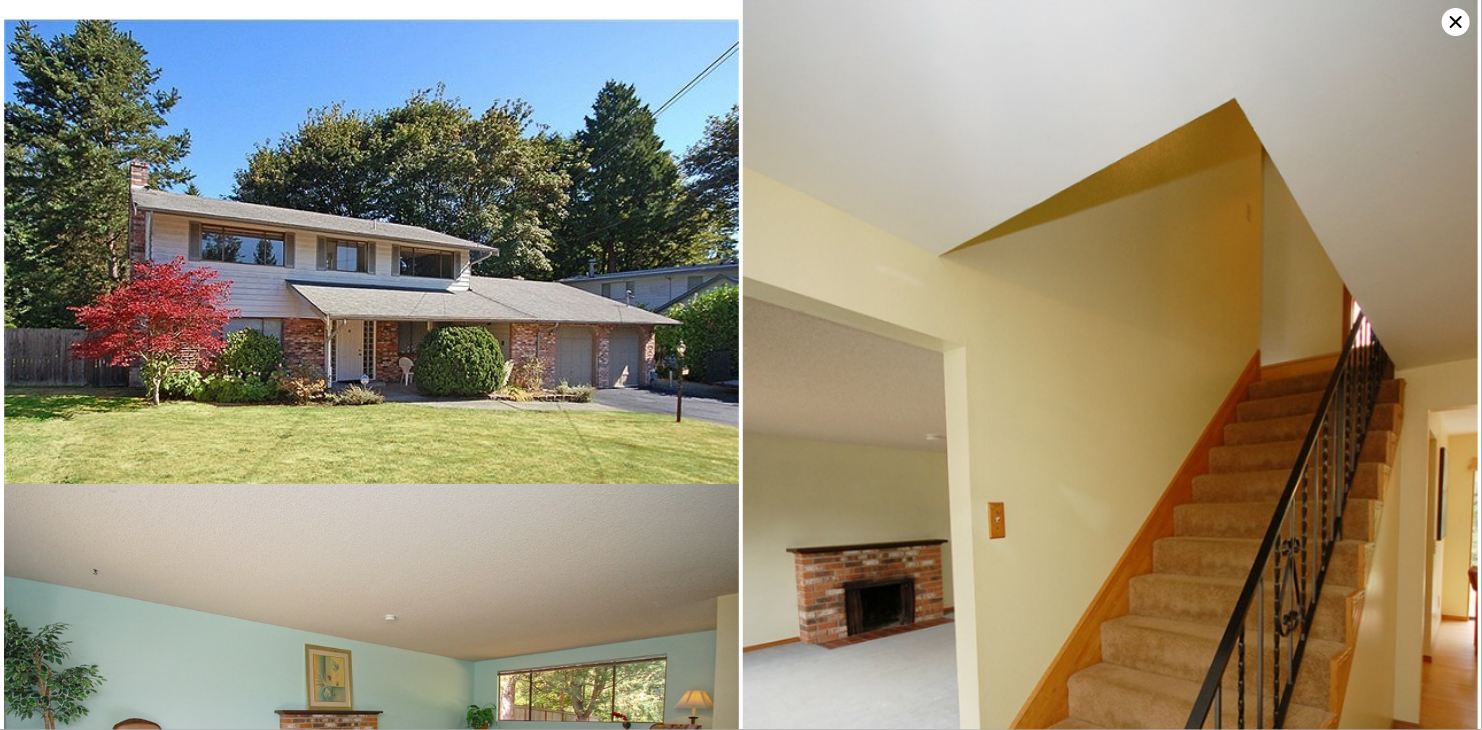 click 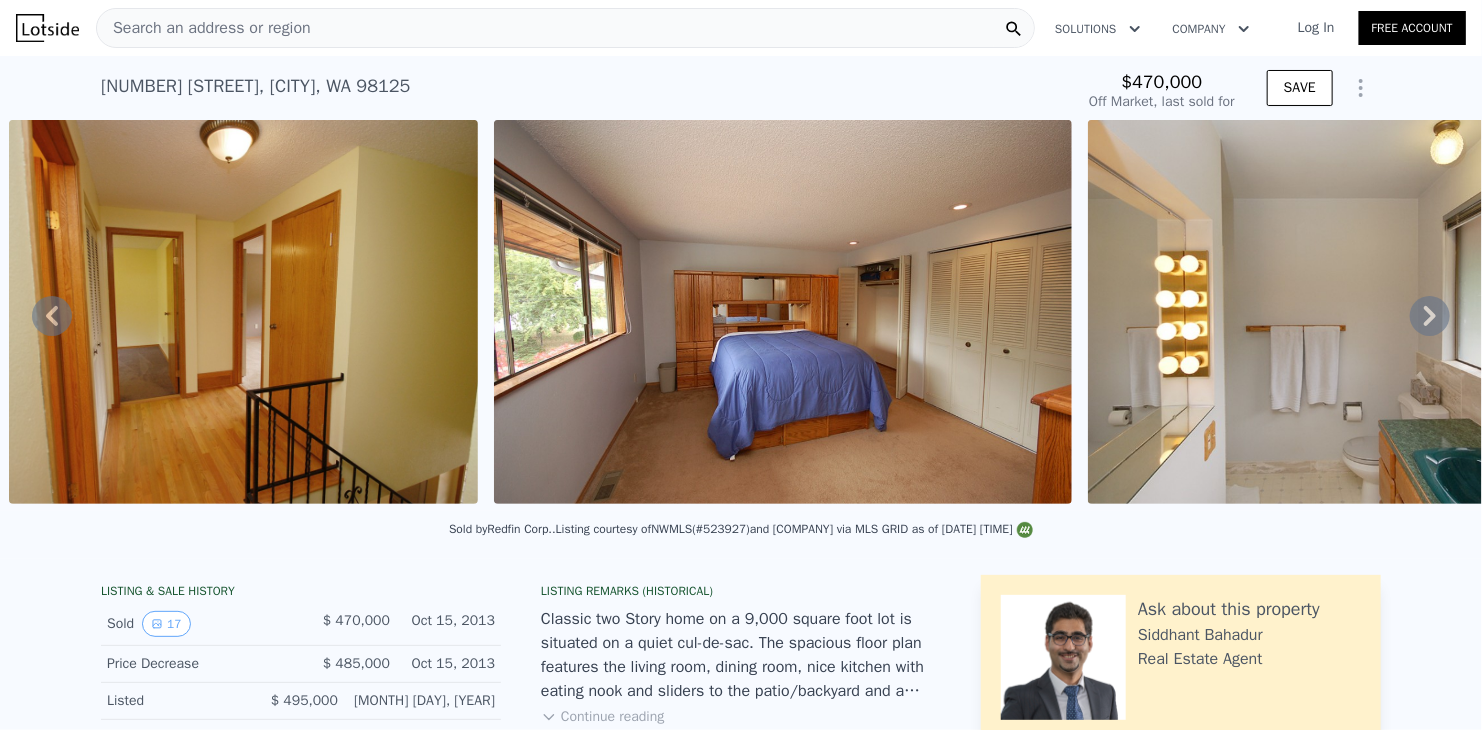 click on "Search an address or region" at bounding box center (204, 28) 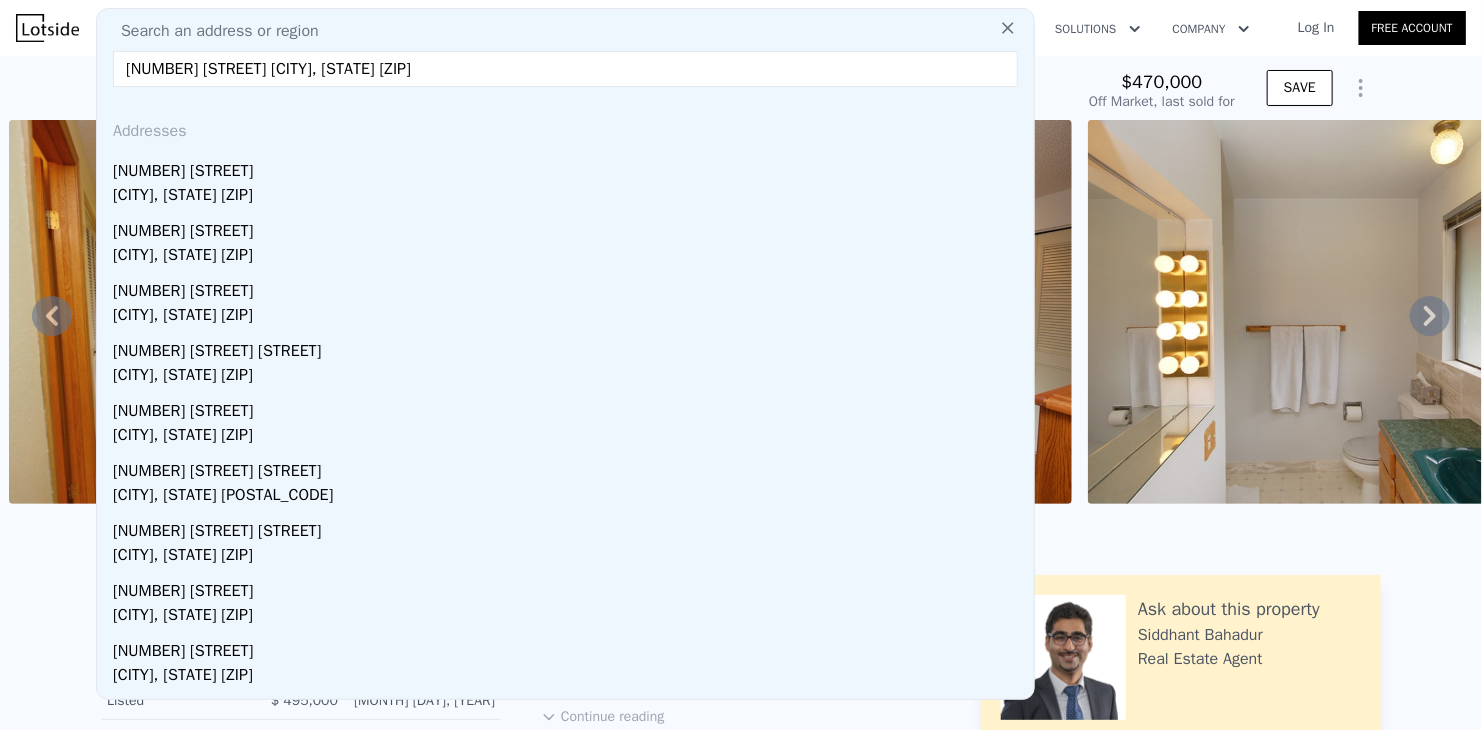 click on "[NUMBER] [STREET] [CITY], [STATE] [ZIP]" at bounding box center (565, 69) 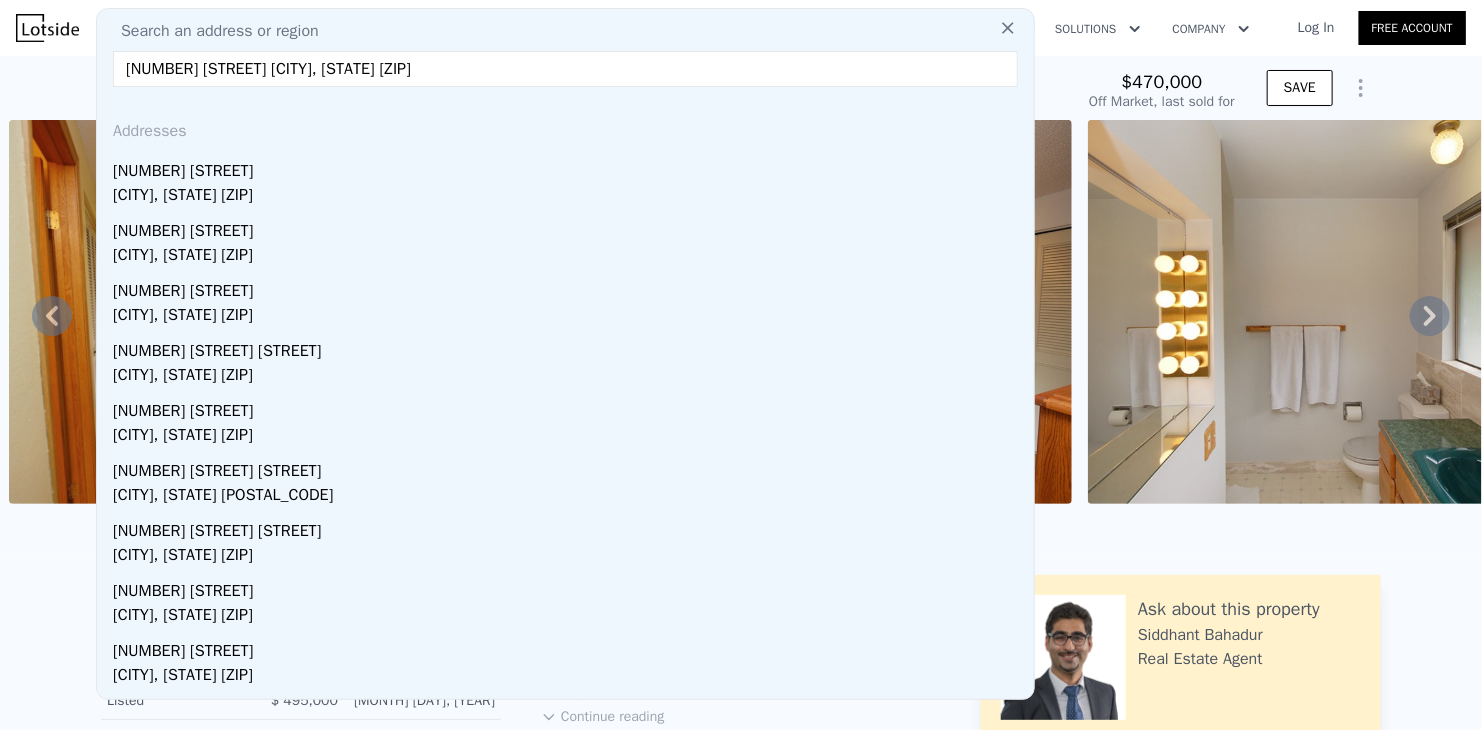 click at bounding box center (1309, 312) 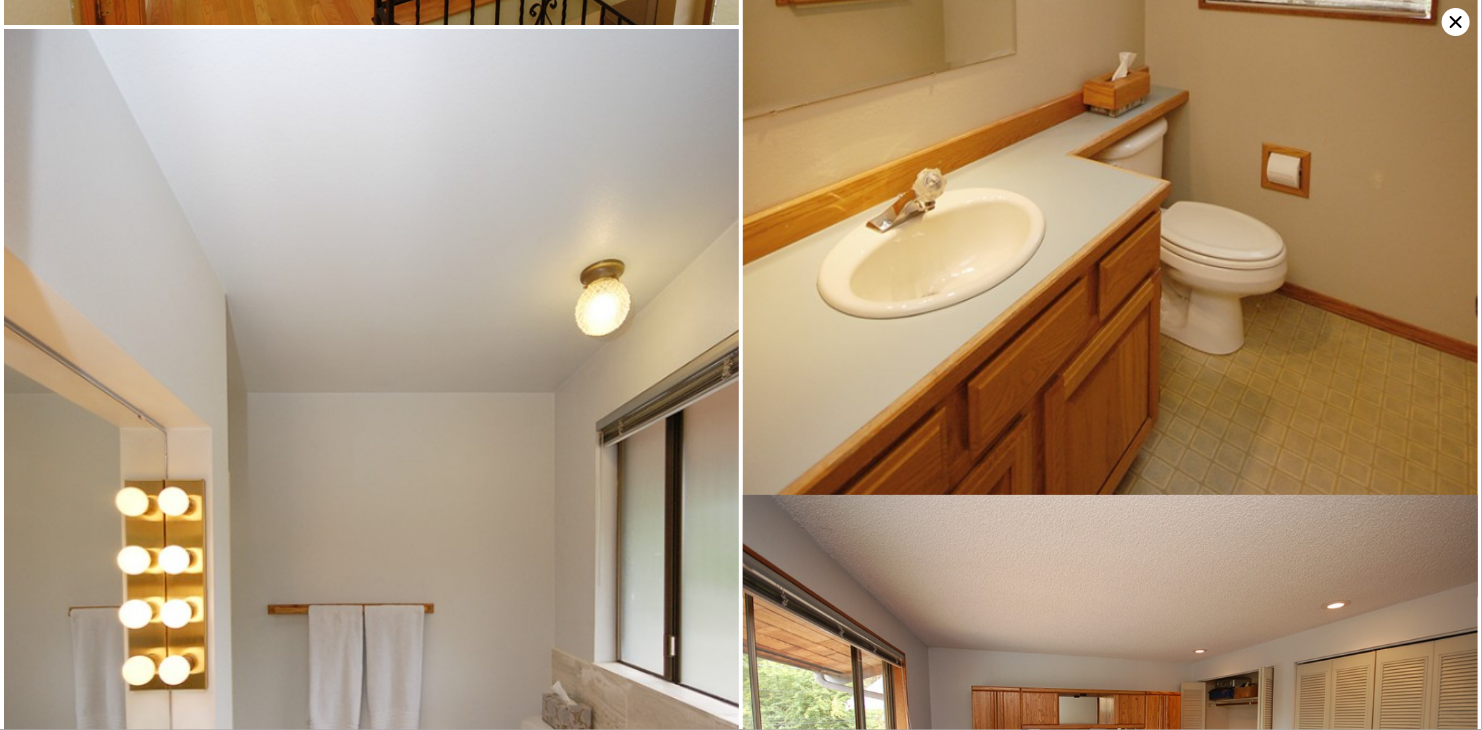 scroll, scrollTop: 3042, scrollLeft: 0, axis: vertical 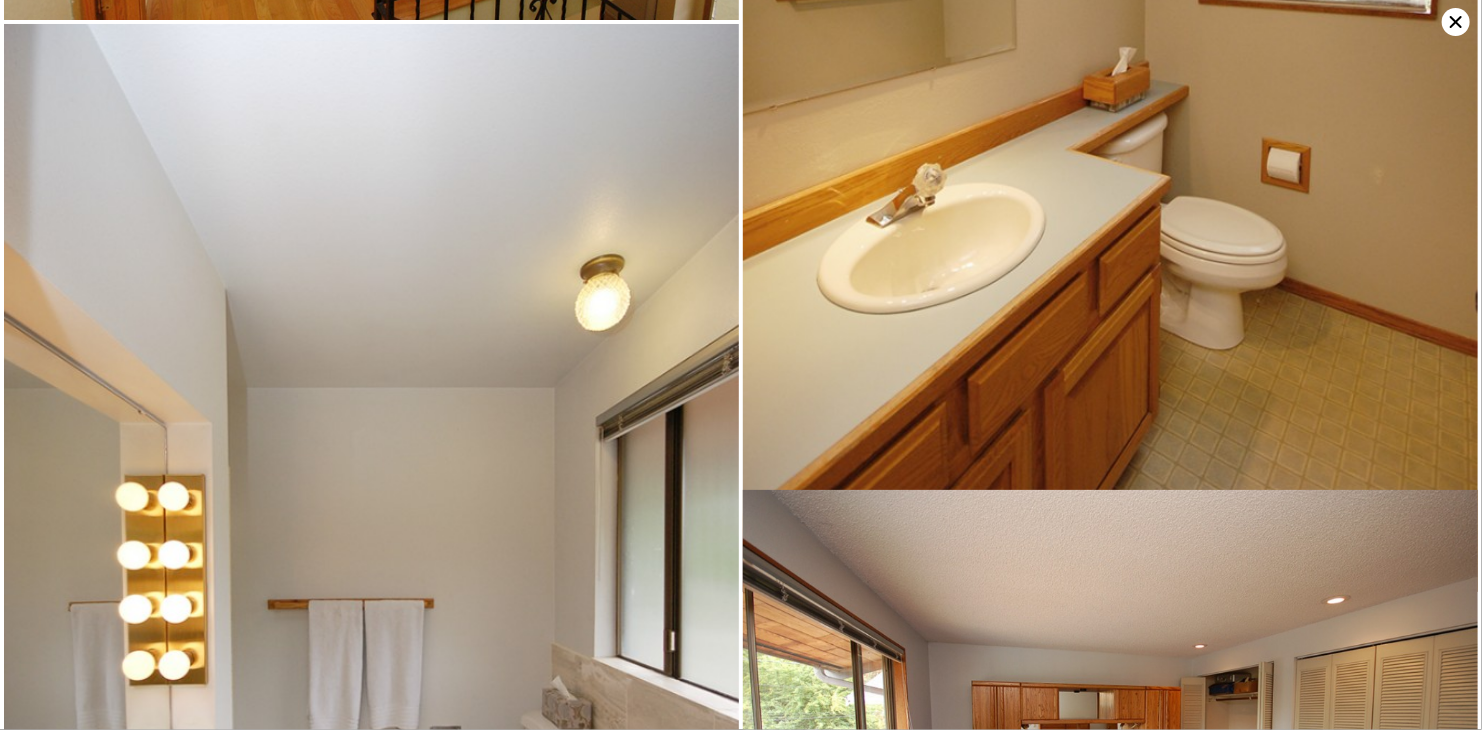 click 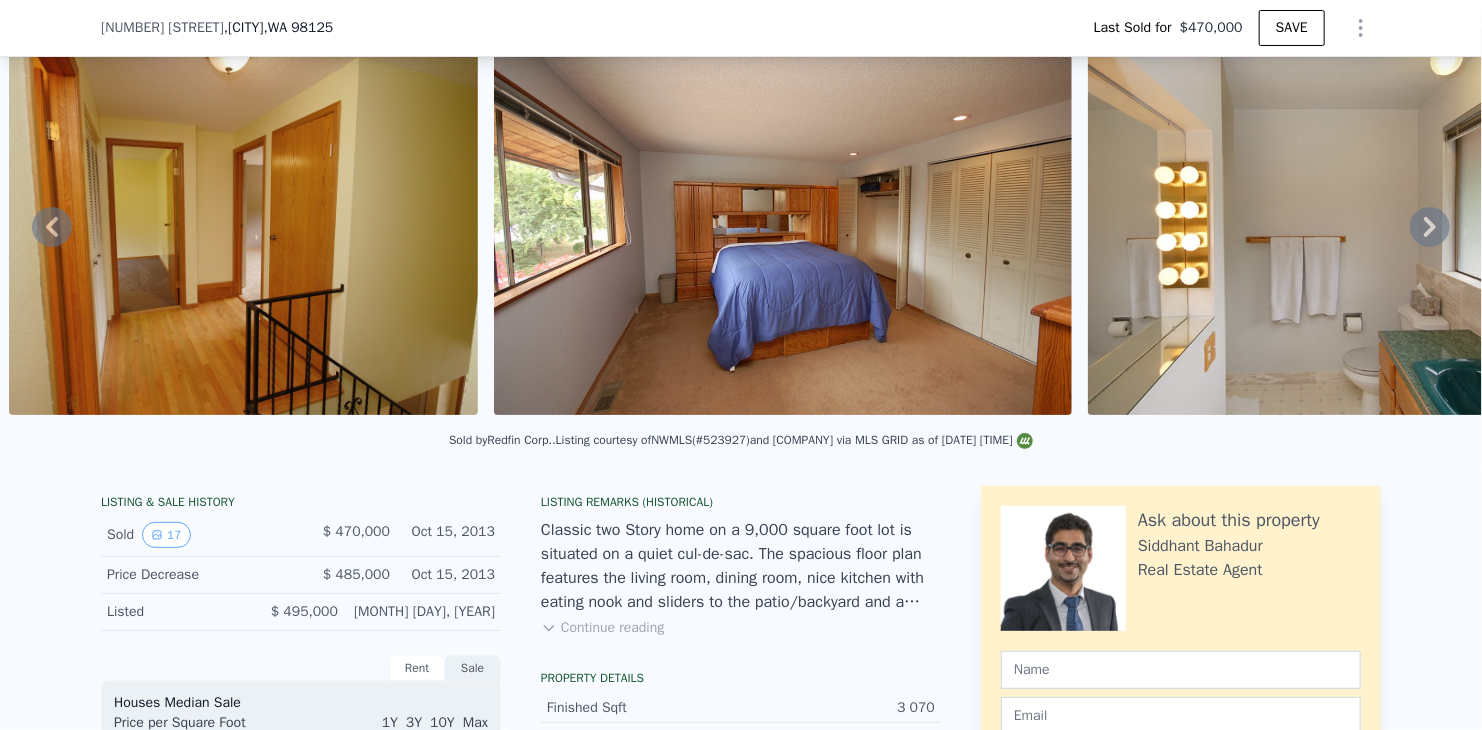 scroll, scrollTop: 592, scrollLeft: 0, axis: vertical 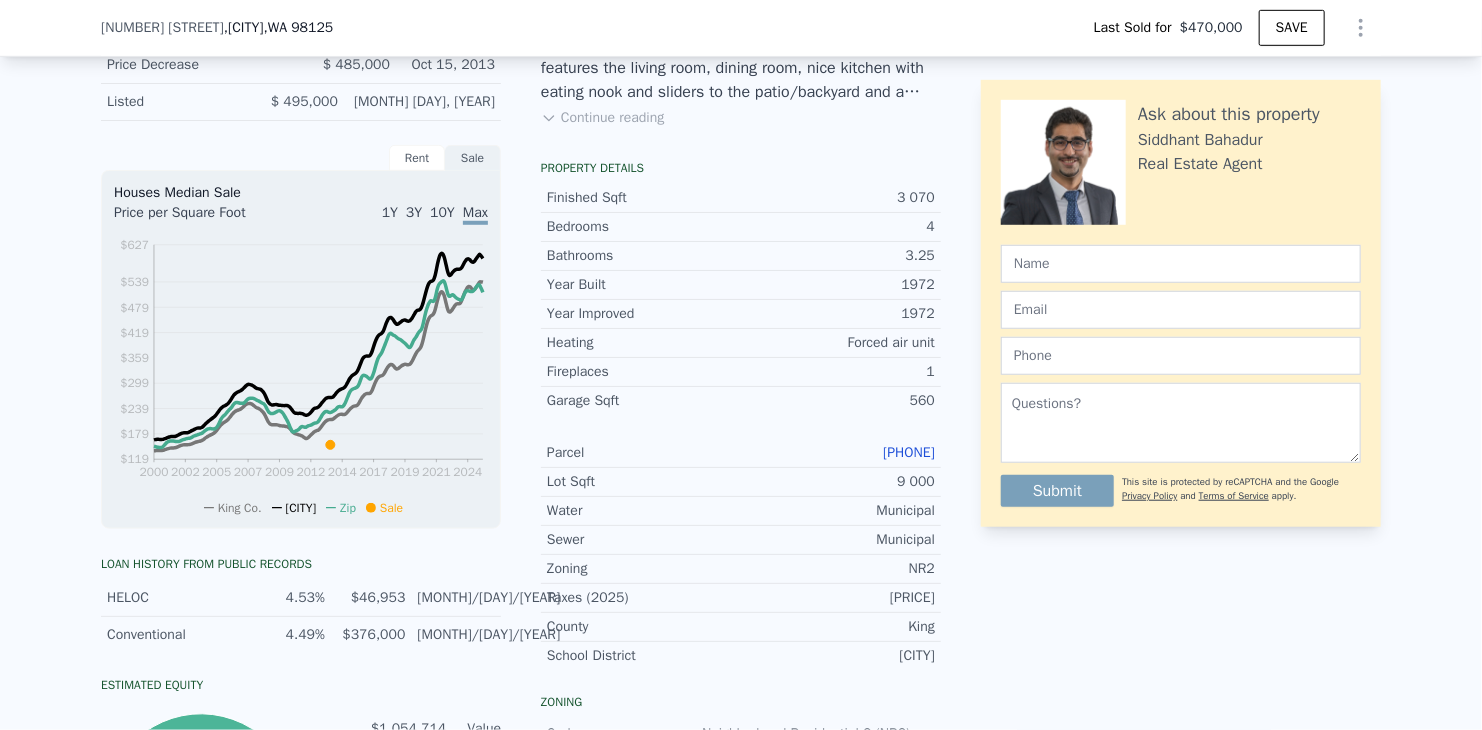 click on "[PHONE]" at bounding box center (909, 452) 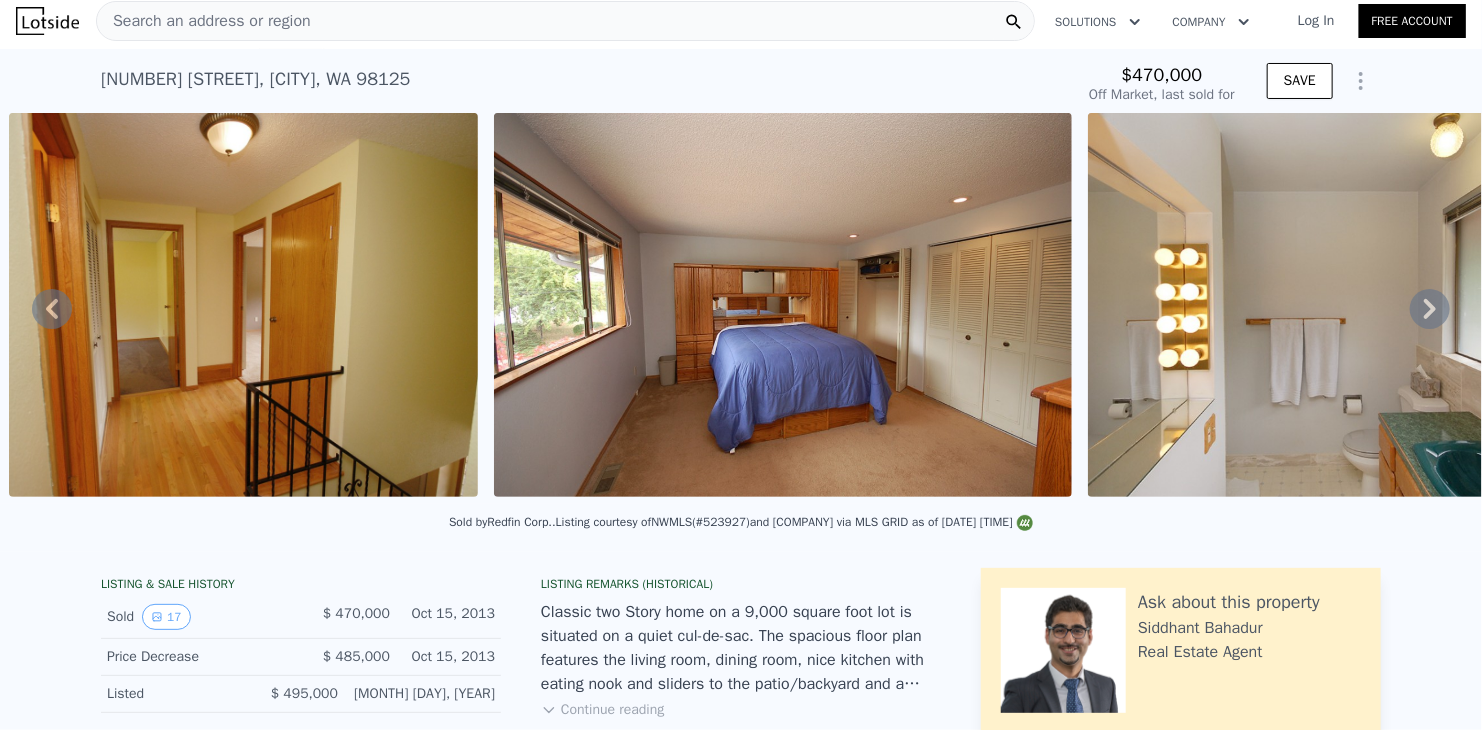 scroll, scrollTop: 0, scrollLeft: 0, axis: both 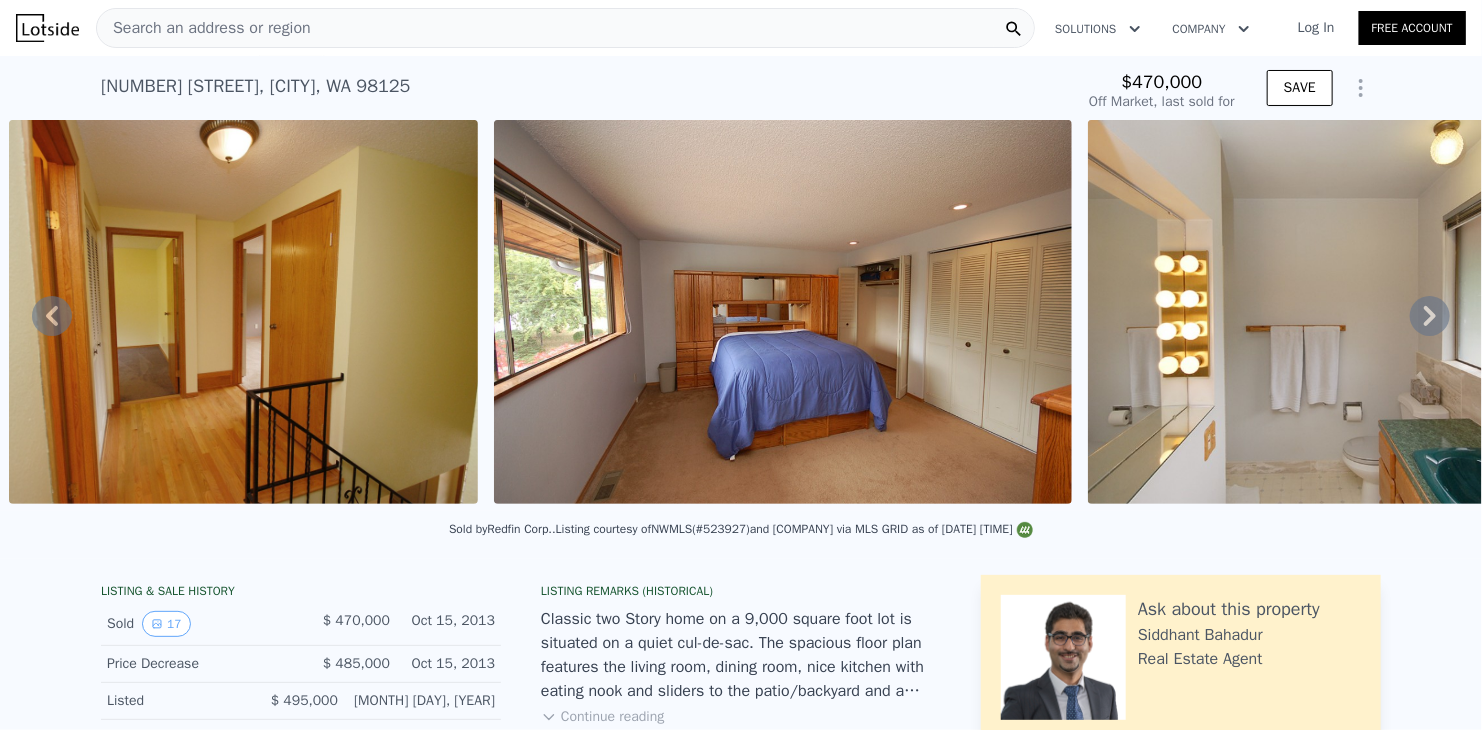 click on "Search an address or region" at bounding box center (204, 28) 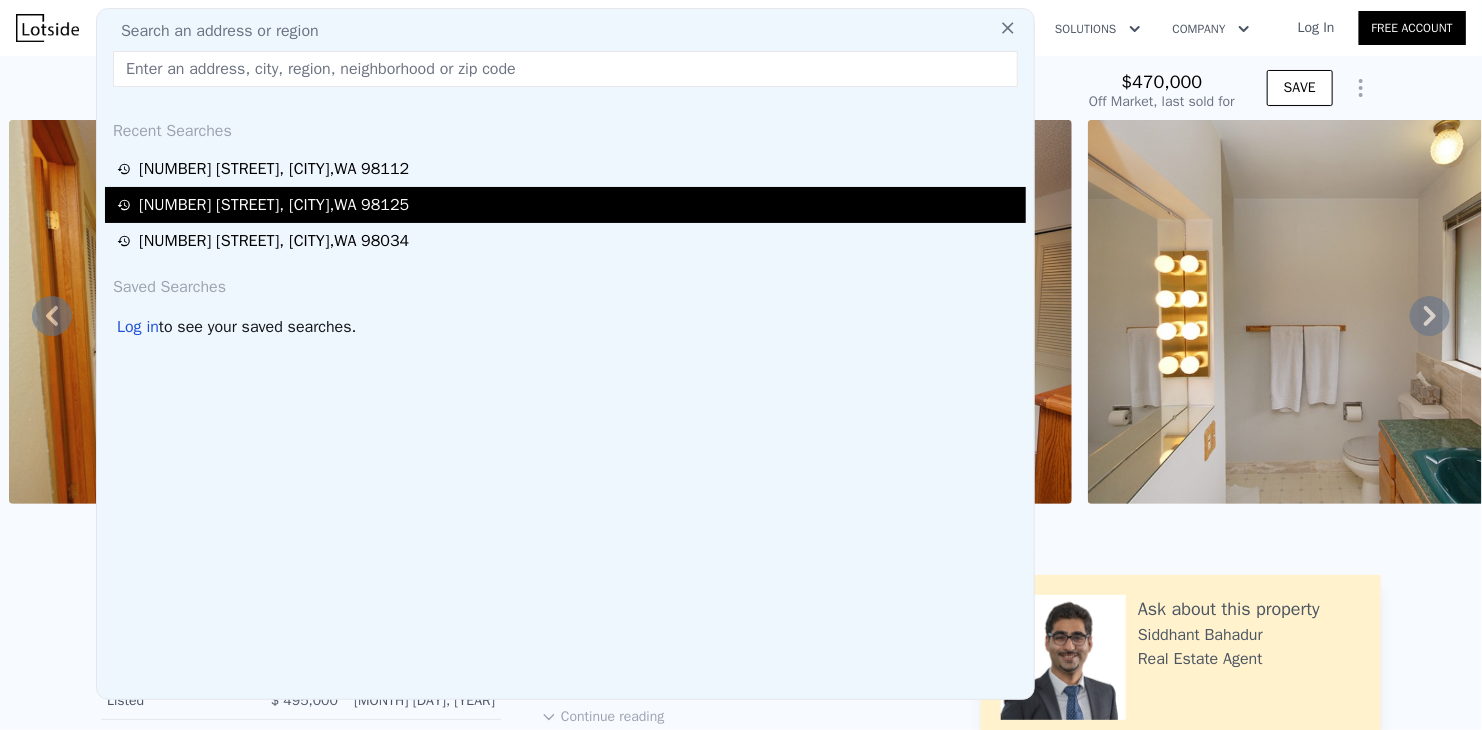 click on "[NUMBER] [STREET] [CITY], [STATE] [ZIP]" at bounding box center (274, 205) 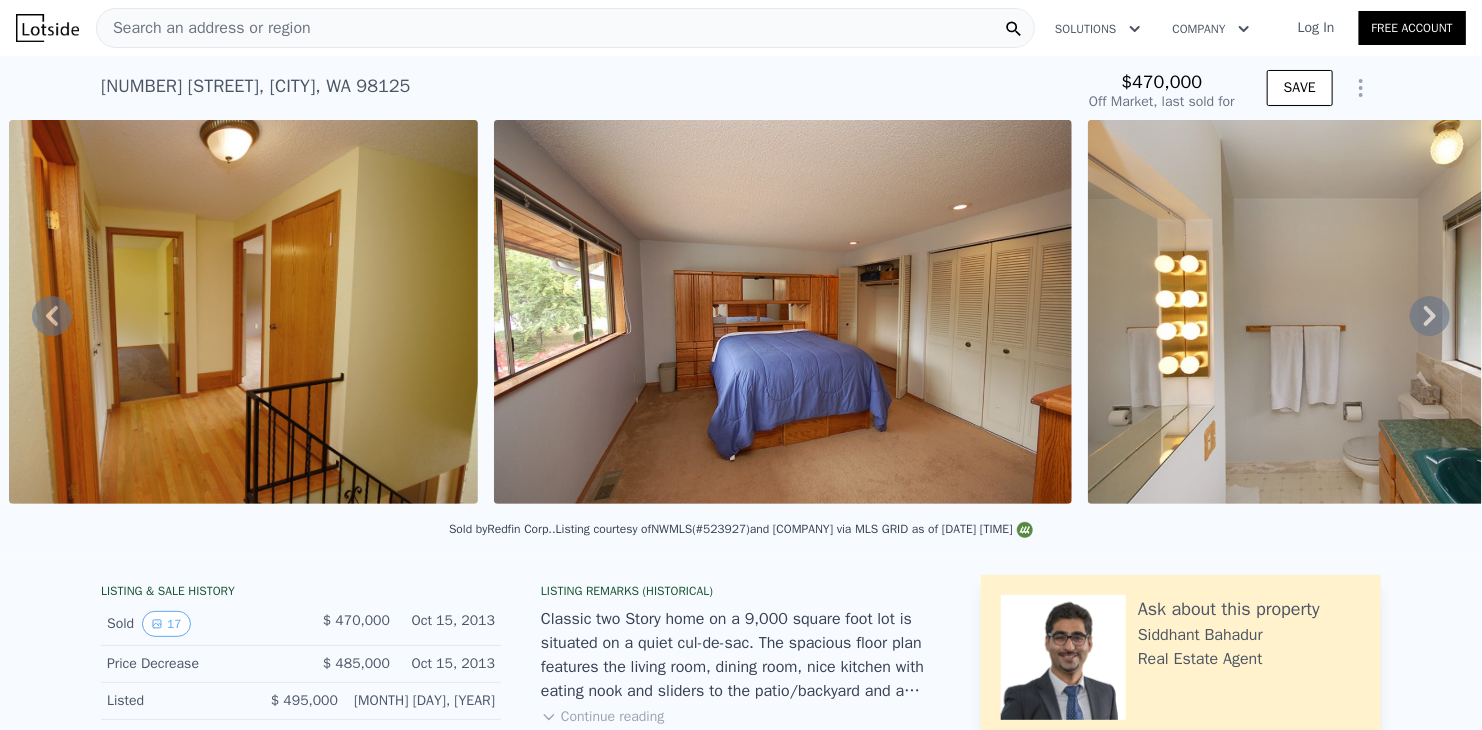 click on "Search an address or region" at bounding box center [565, 28] 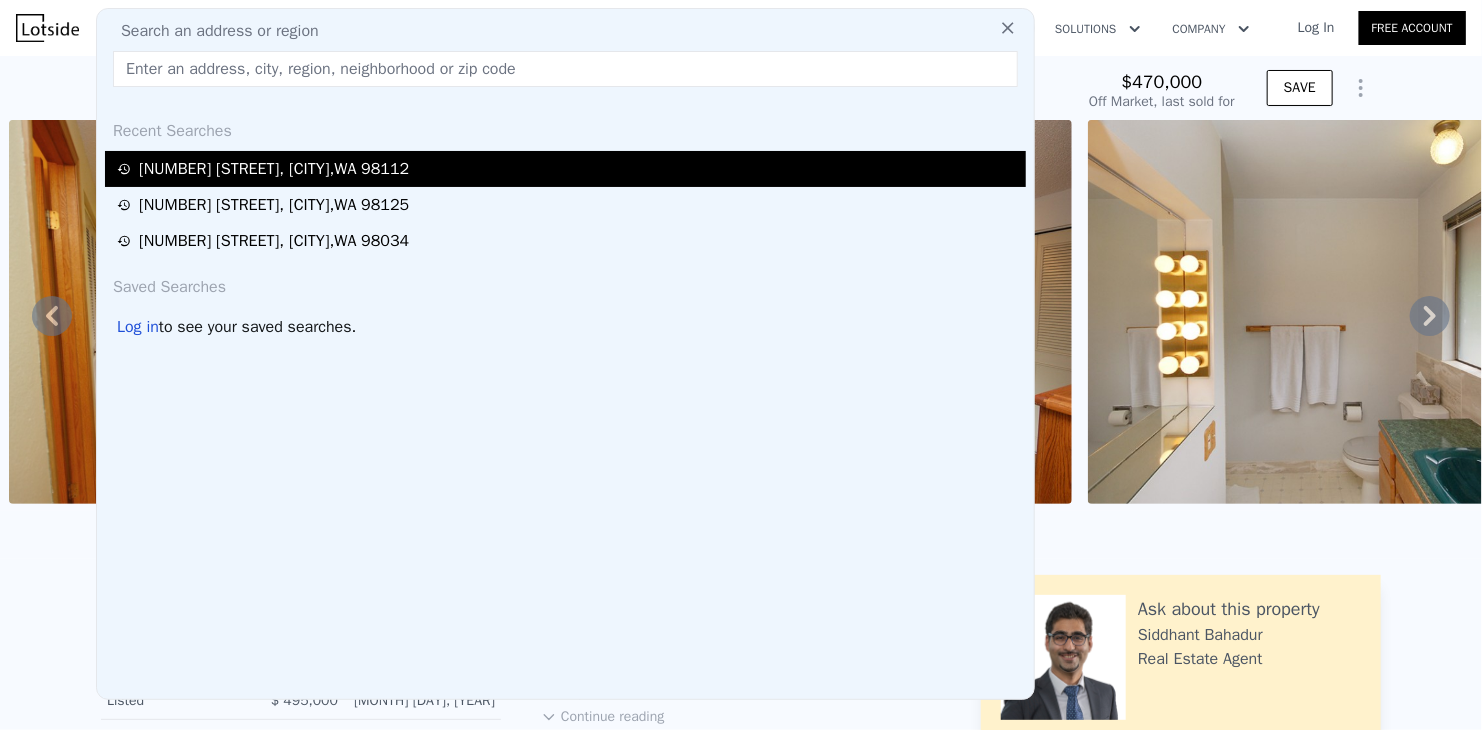 click on "[NUMBER] [STREET] ,   [CITY] ,  [STATE]   [ZIP]" at bounding box center (274, 169) 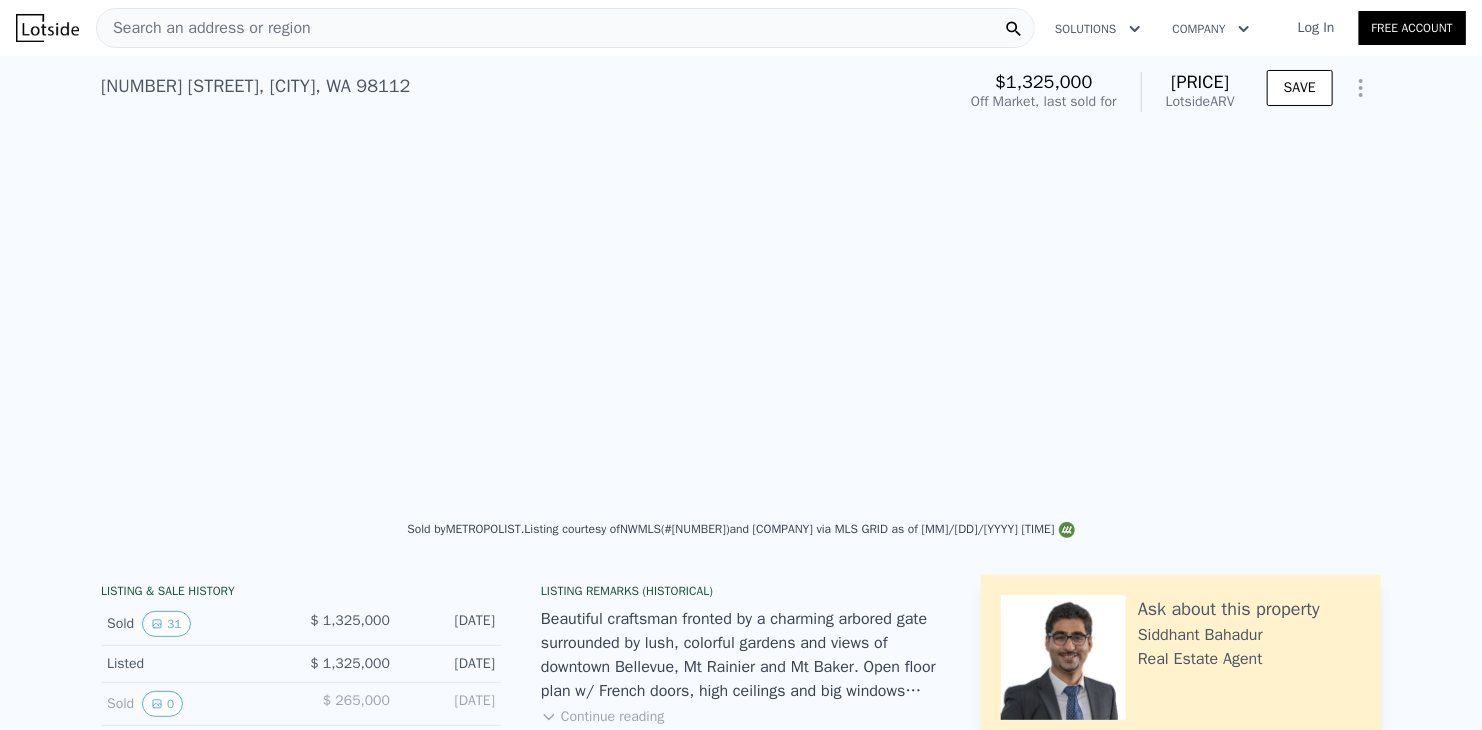 scroll, scrollTop: 0, scrollLeft: 6406, axis: horizontal 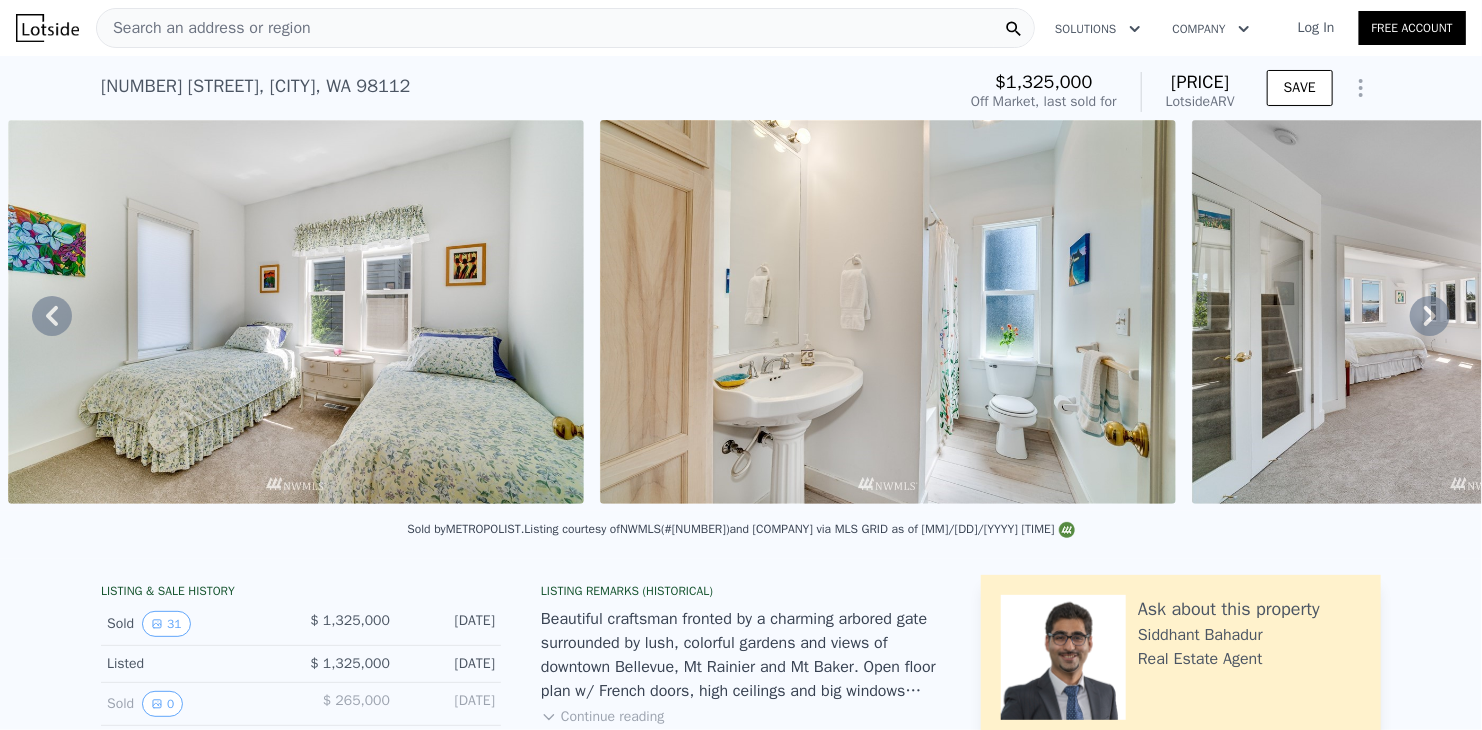 click 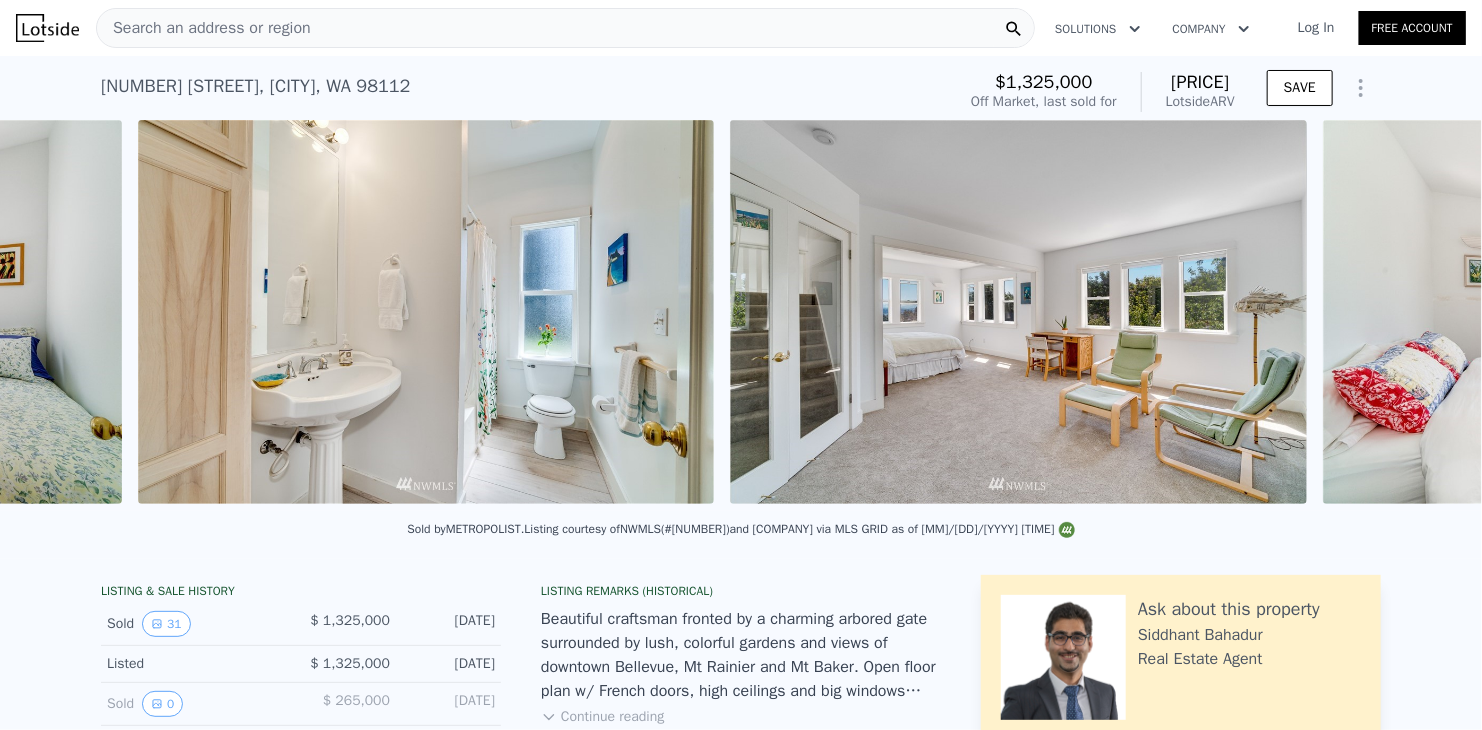 scroll, scrollTop: 0, scrollLeft: 6998, axis: horizontal 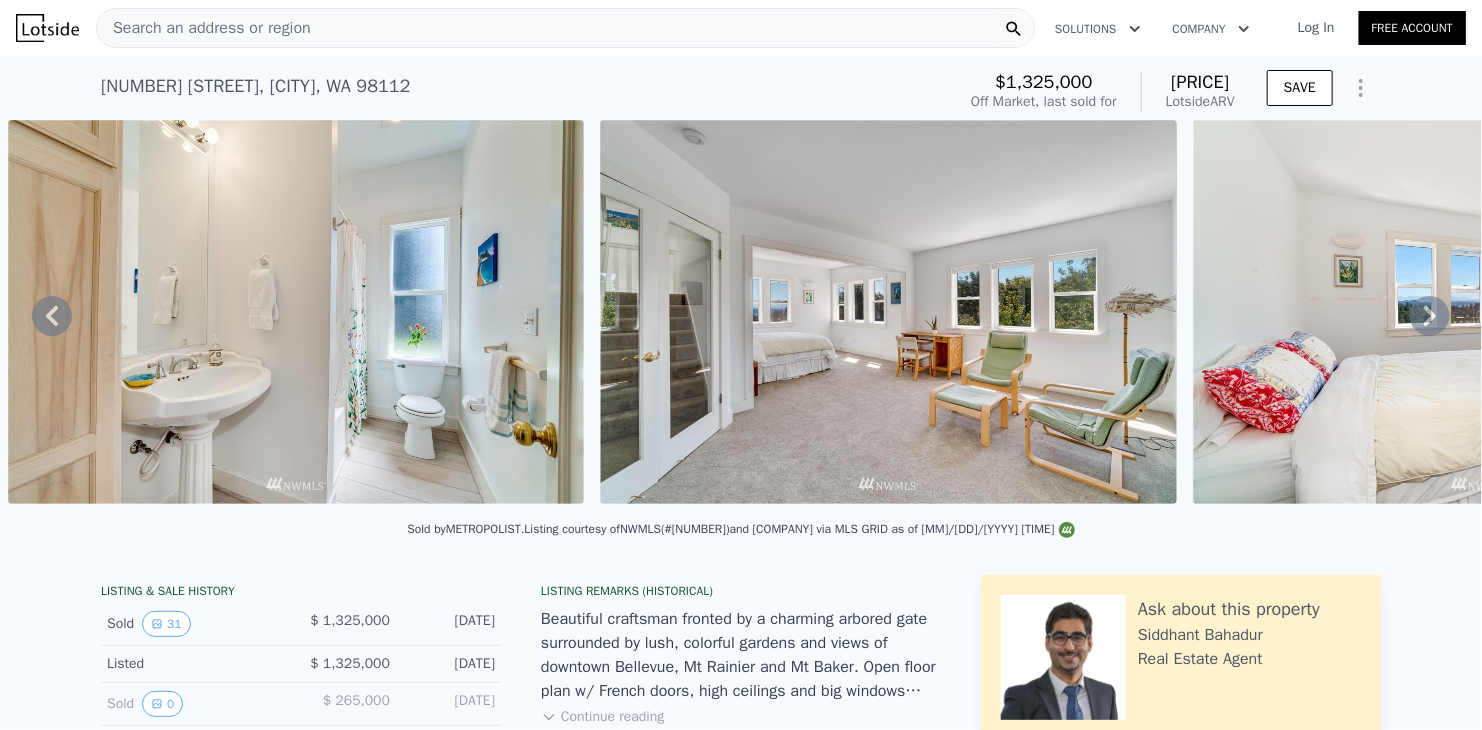 click 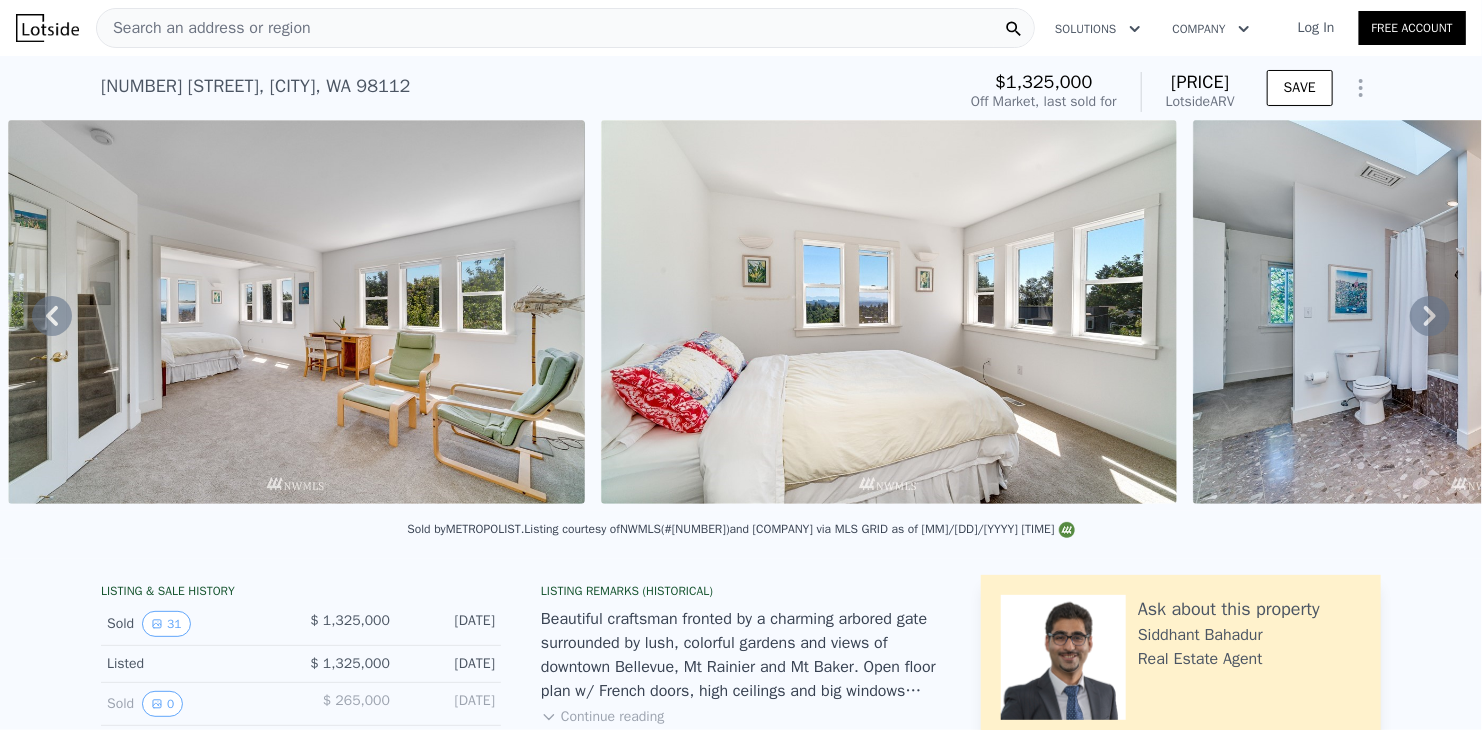 click 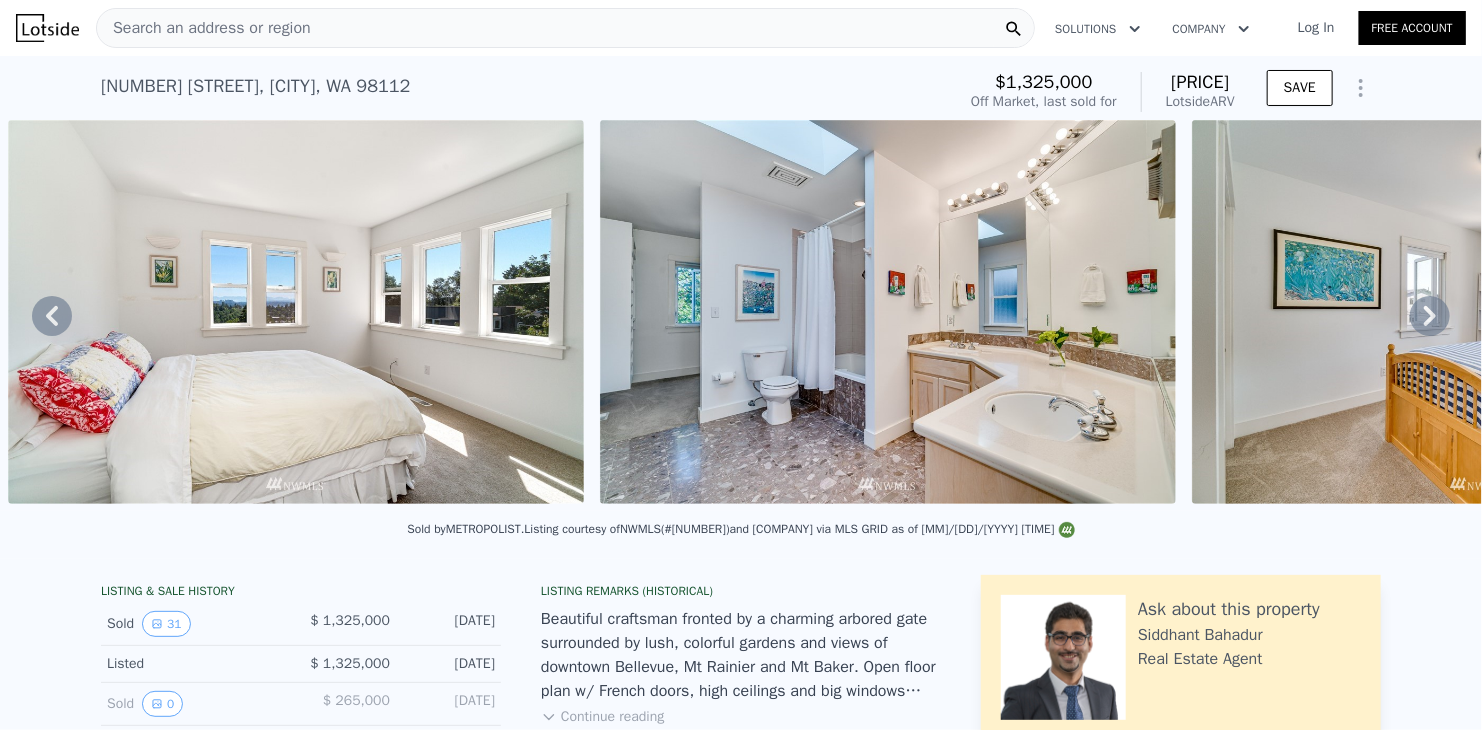 click 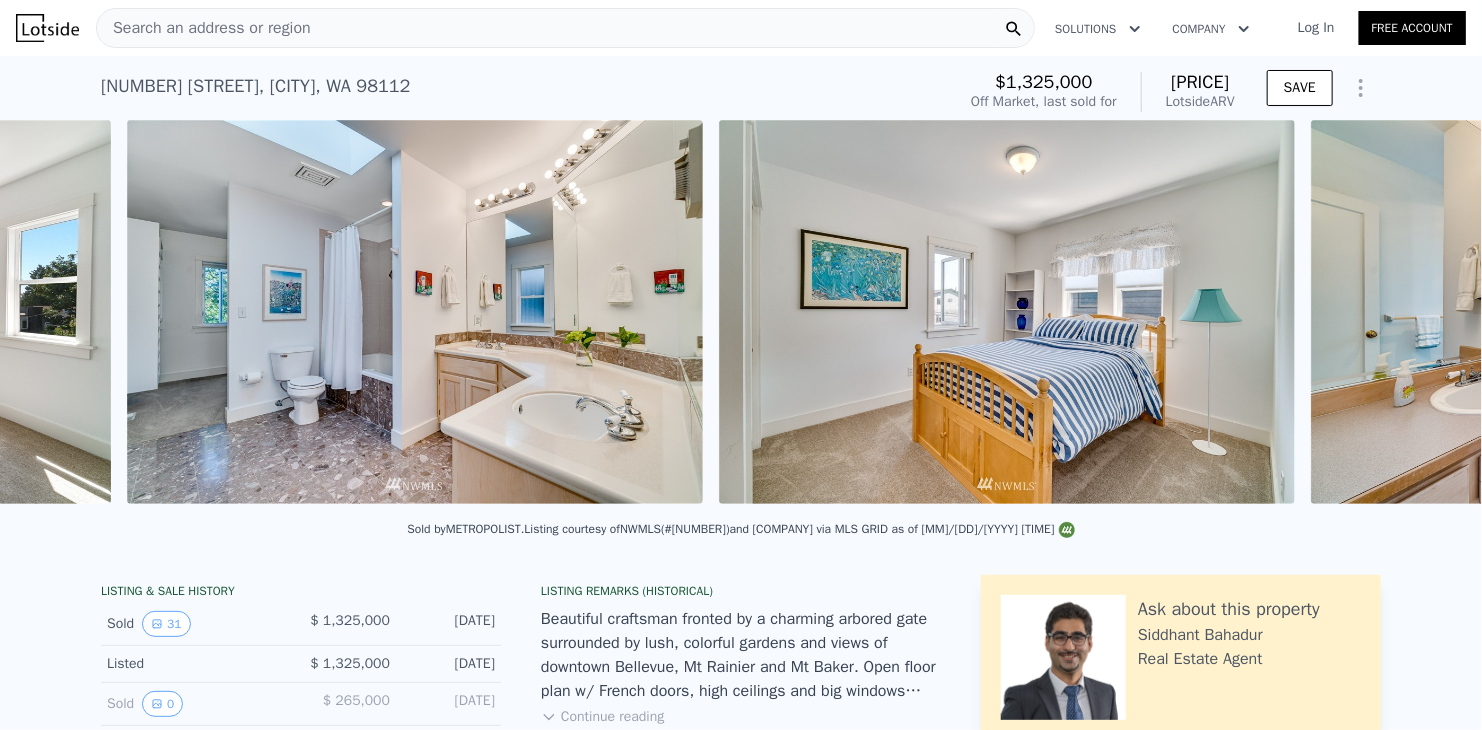 scroll, scrollTop: 0, scrollLeft: 8775, axis: horizontal 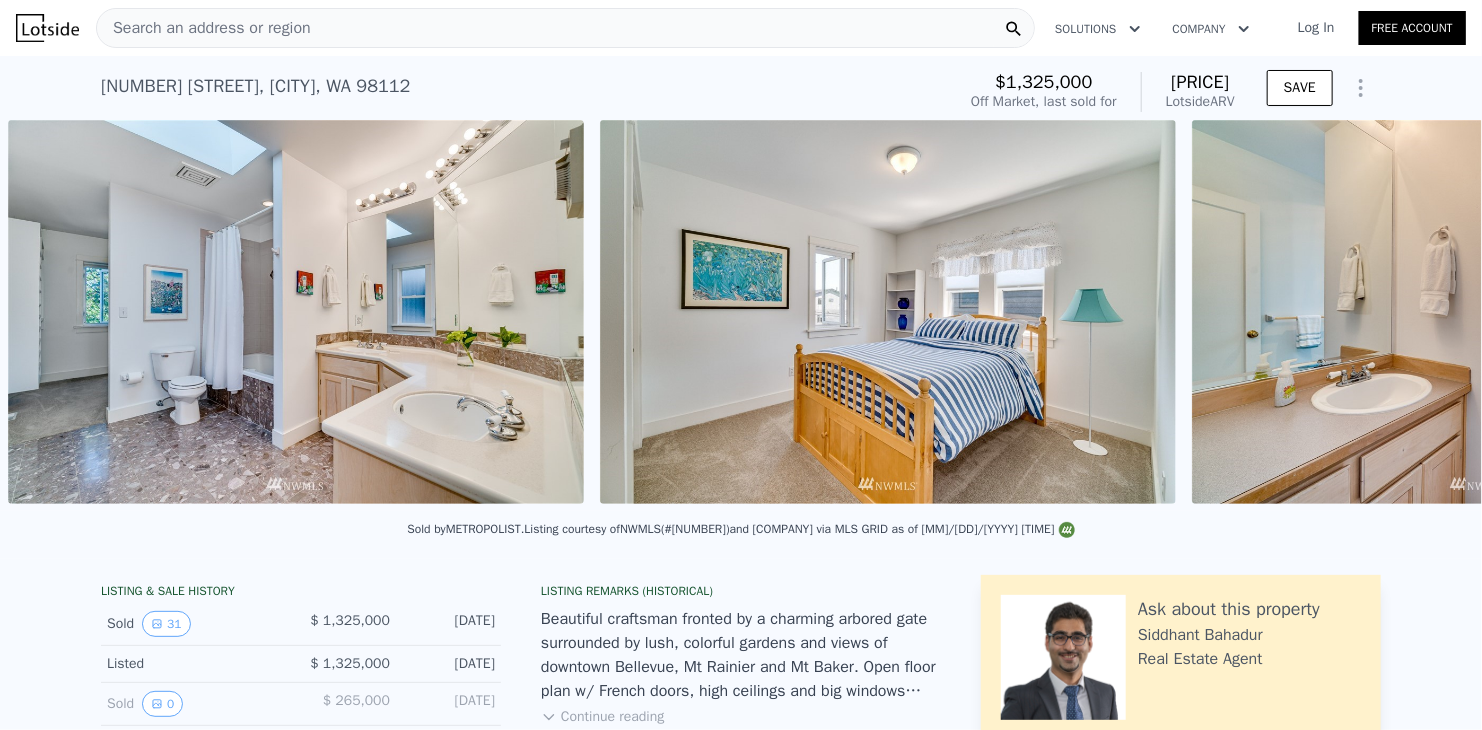 click at bounding box center [1480, 312] 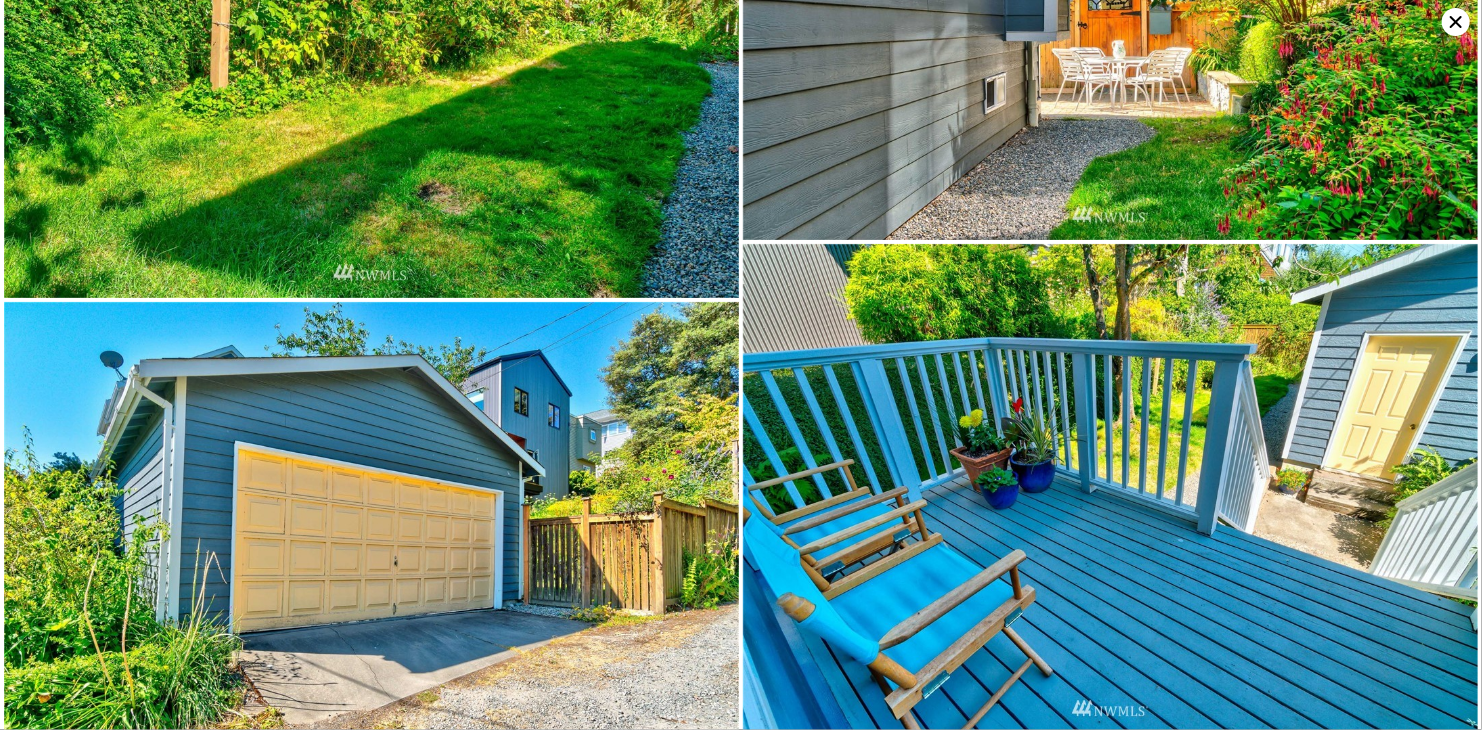 scroll, scrollTop: 5929, scrollLeft: 0, axis: vertical 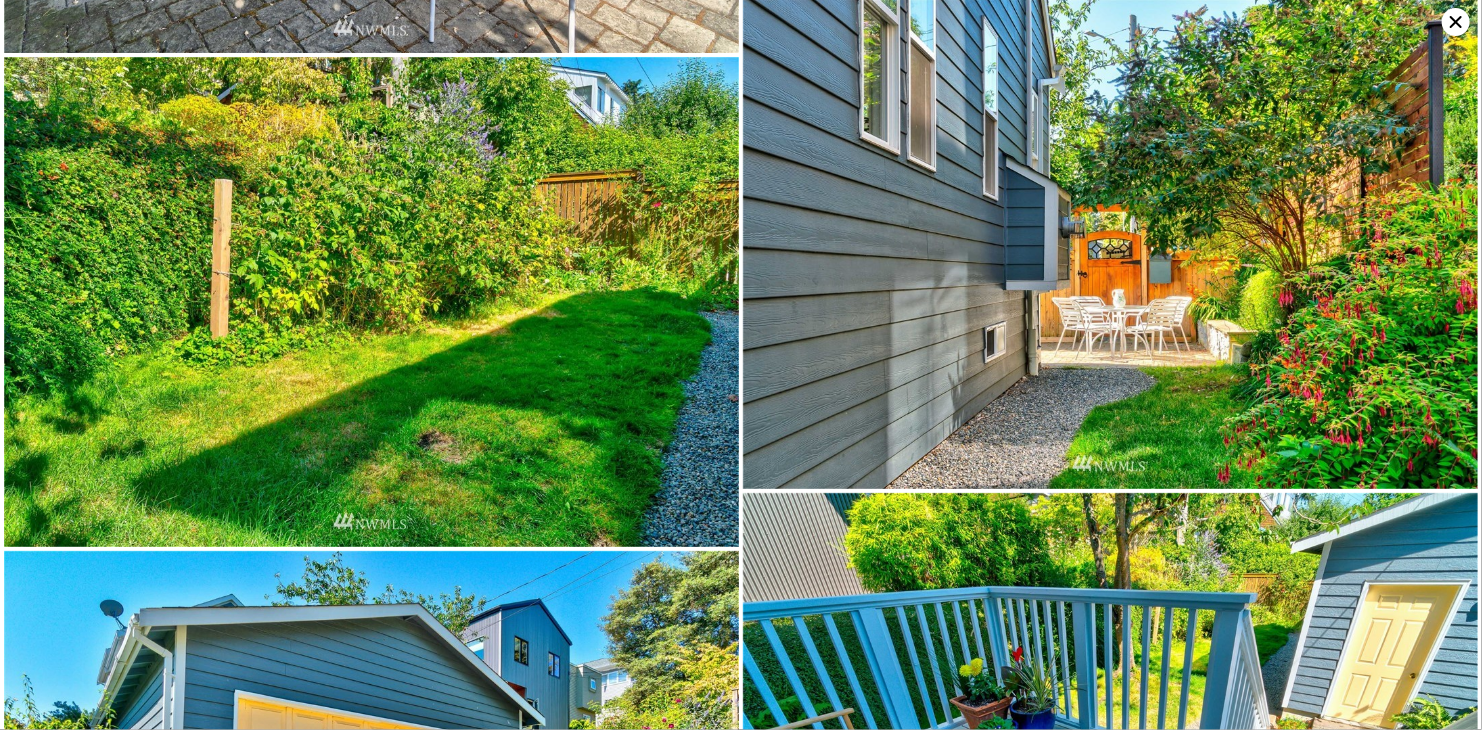 type on "4" 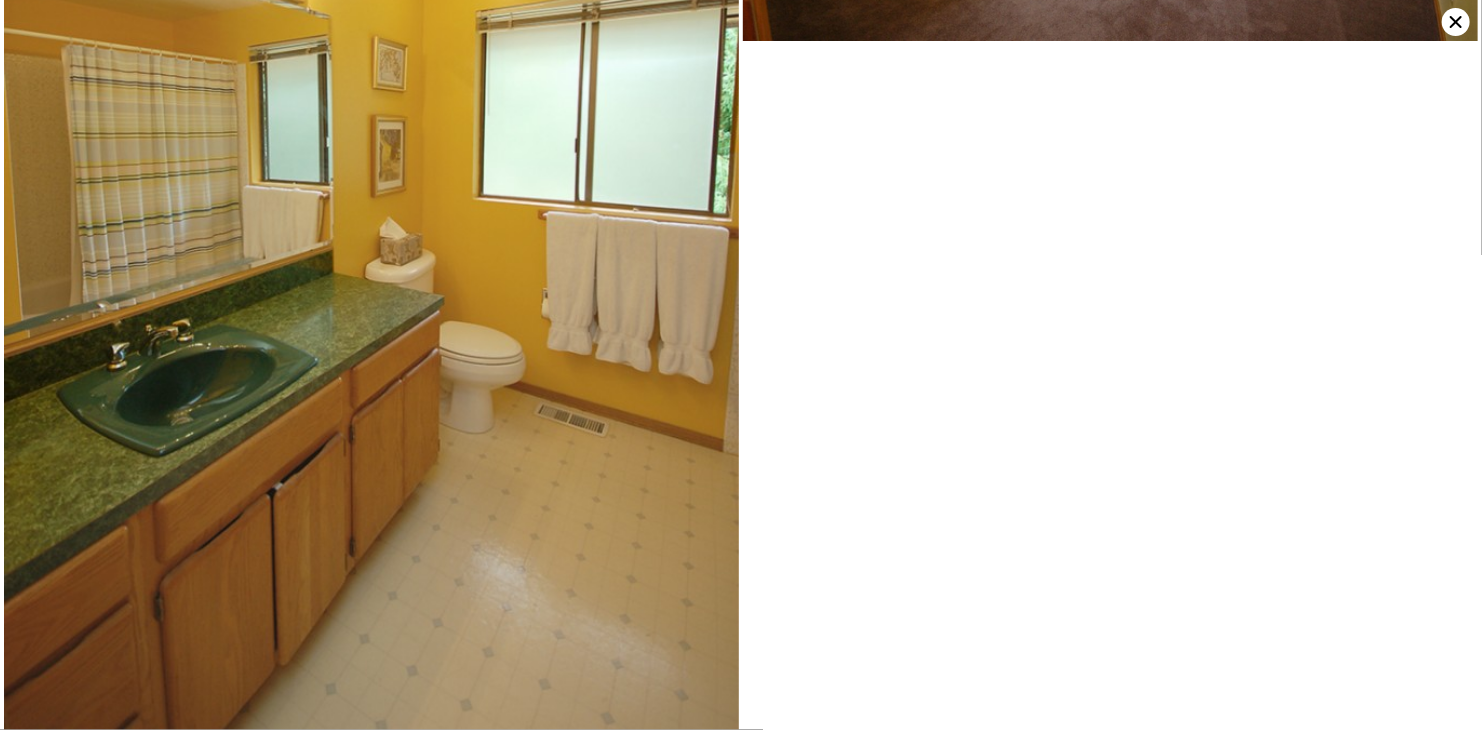 scroll, scrollTop: 4557, scrollLeft: 0, axis: vertical 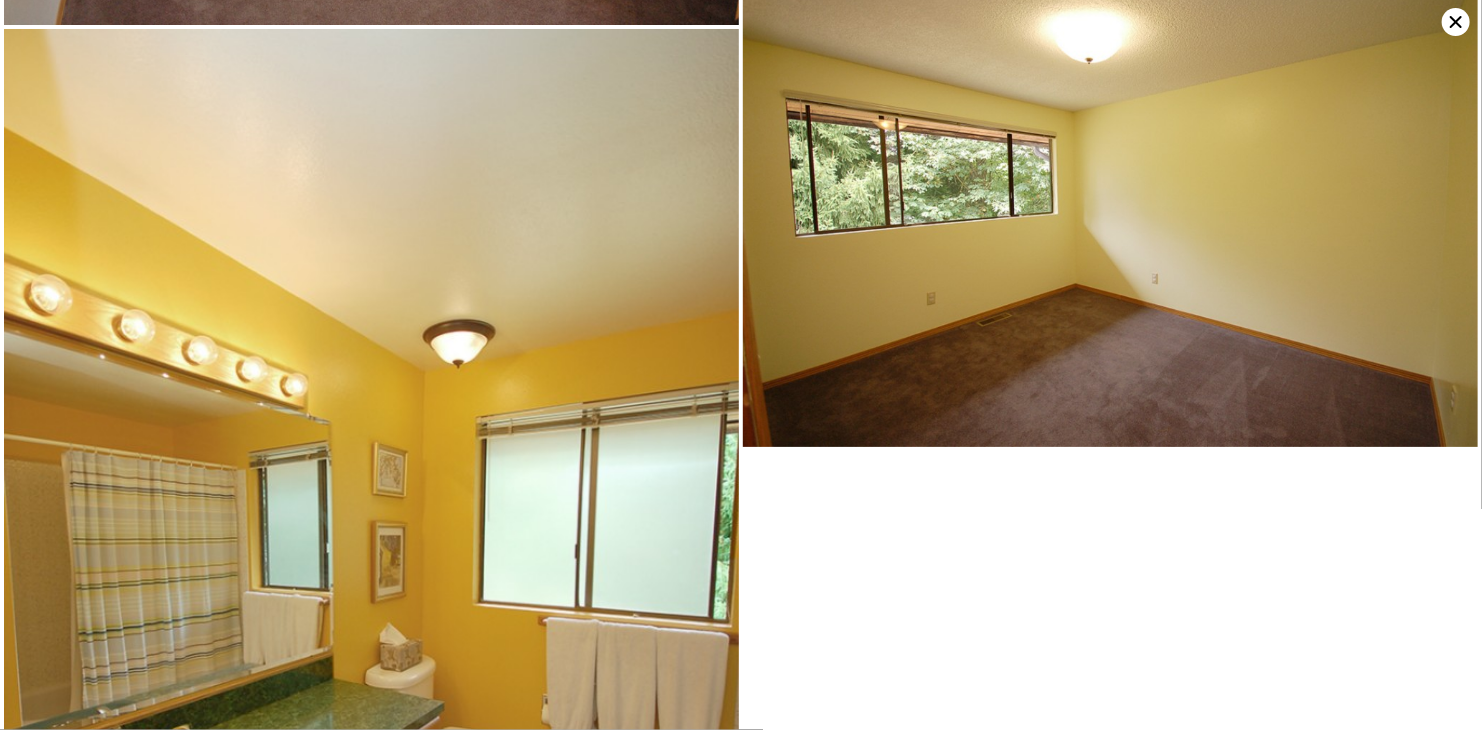 click 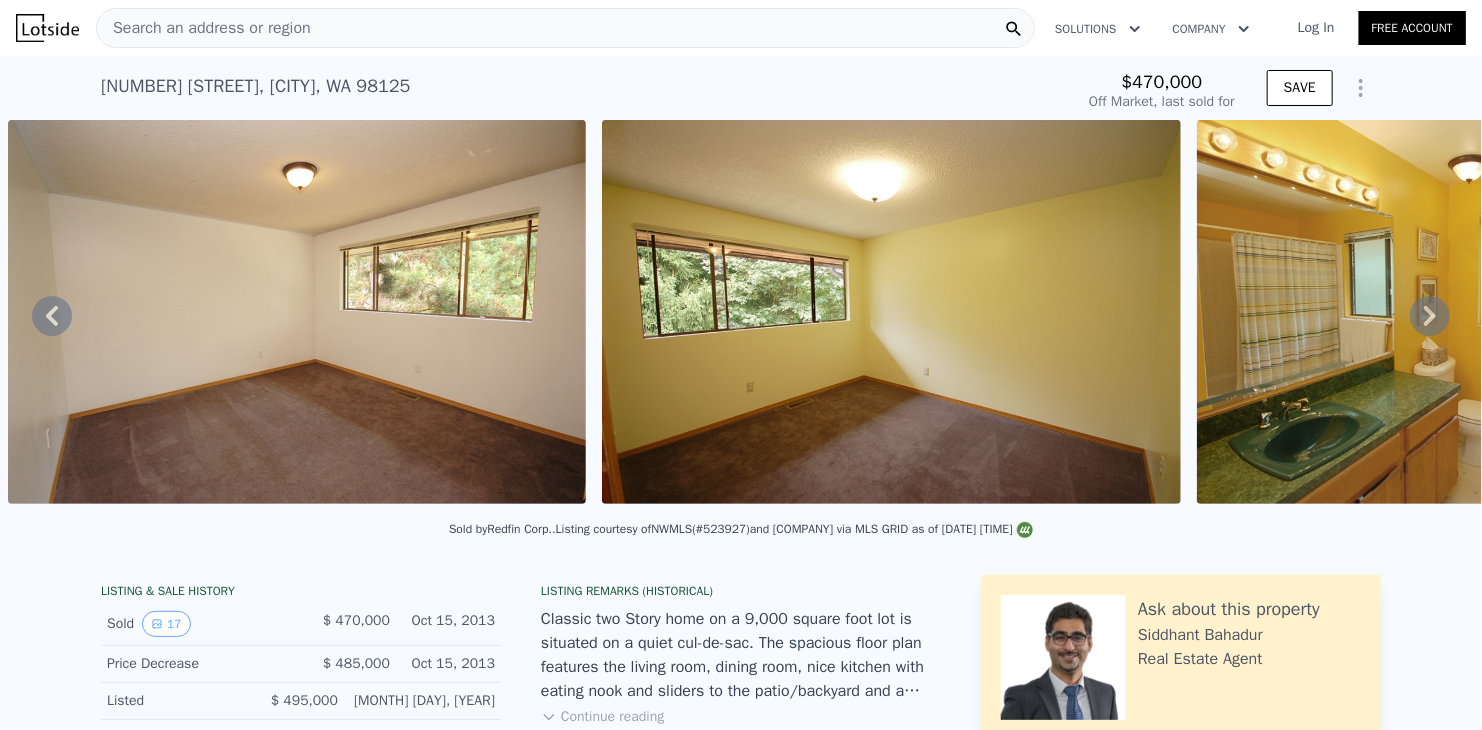 click on "Search an address or region" at bounding box center (204, 28) 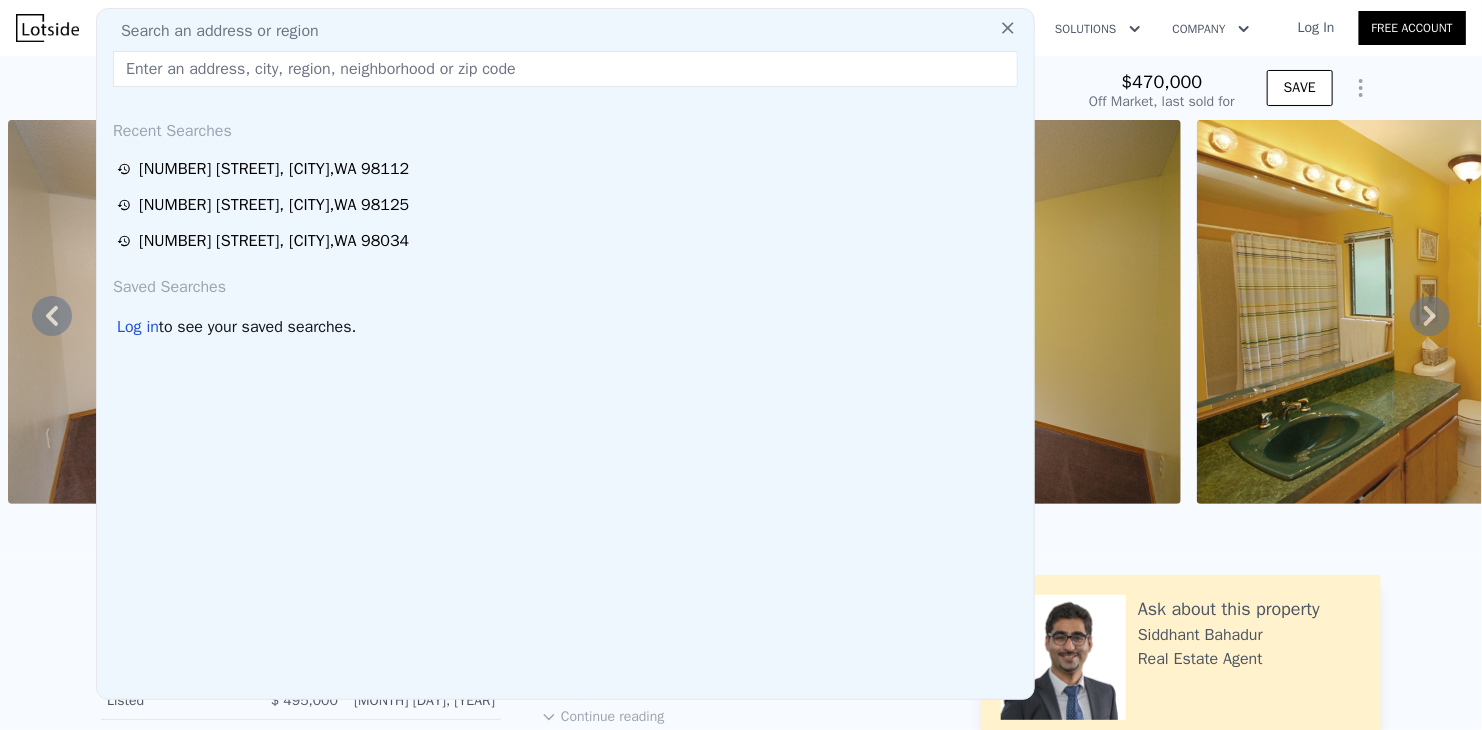 drag, startPoint x: 378, startPoint y: 57, endPoint x: 371, endPoint y: 67, distance: 12.206555 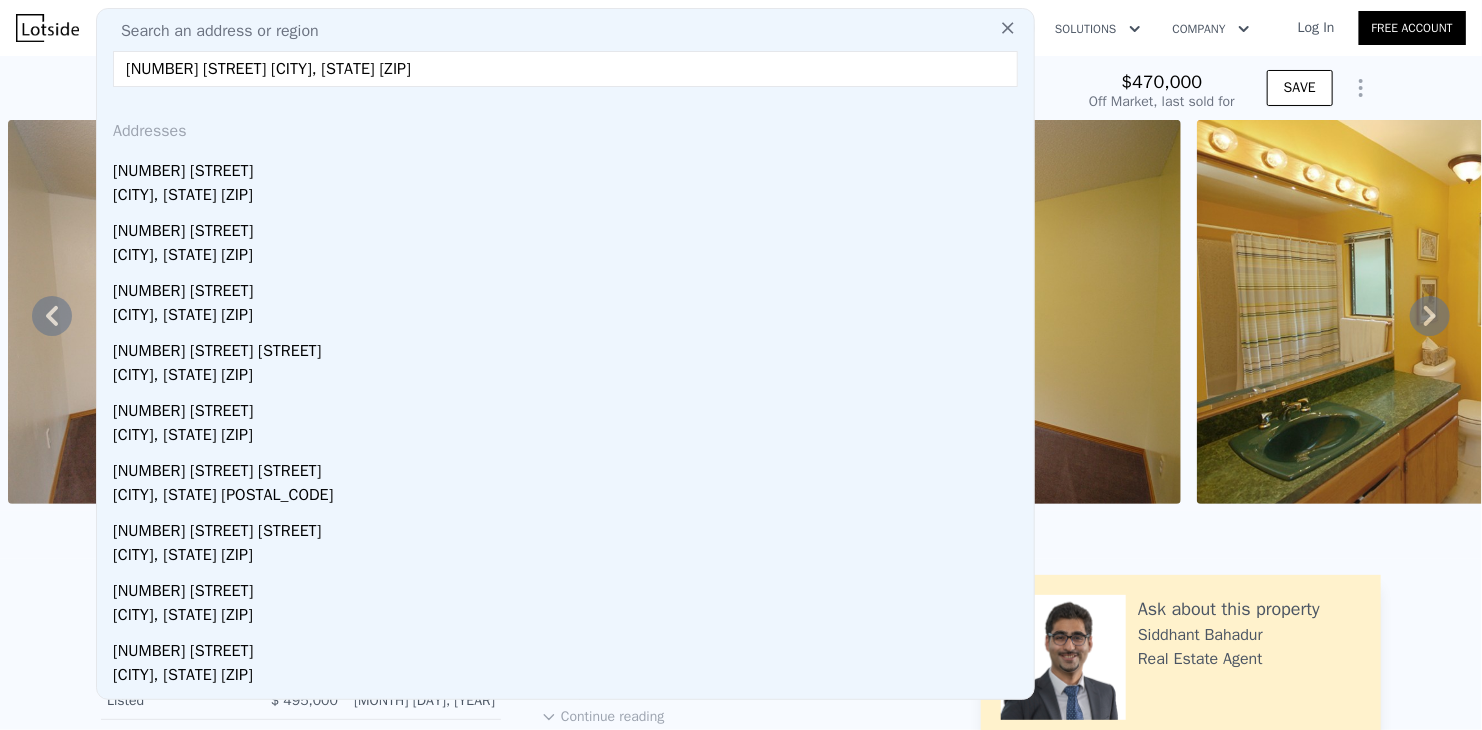 drag, startPoint x: 389, startPoint y: 70, endPoint x: 274, endPoint y: 73, distance: 115.03912 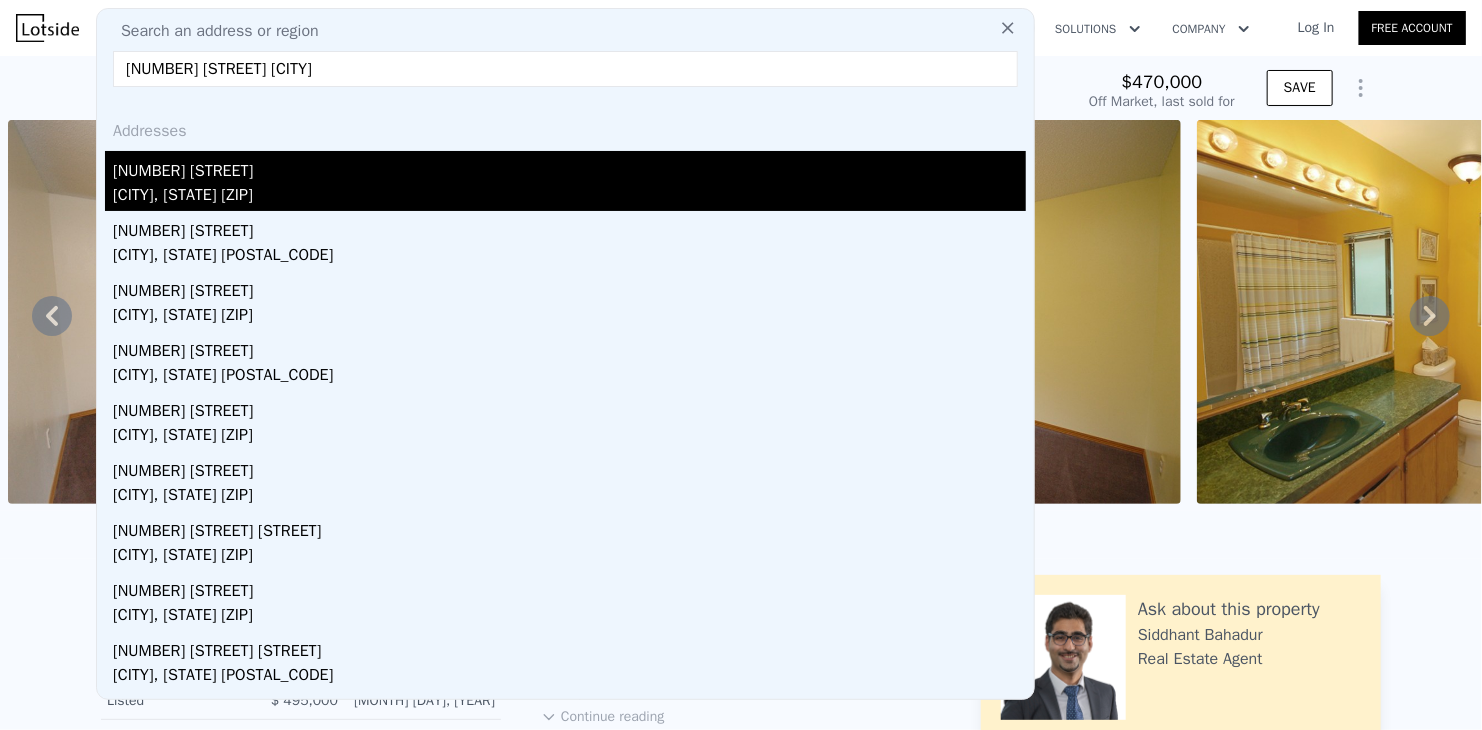 type on "[NUMBER] [STREET] [CITY]" 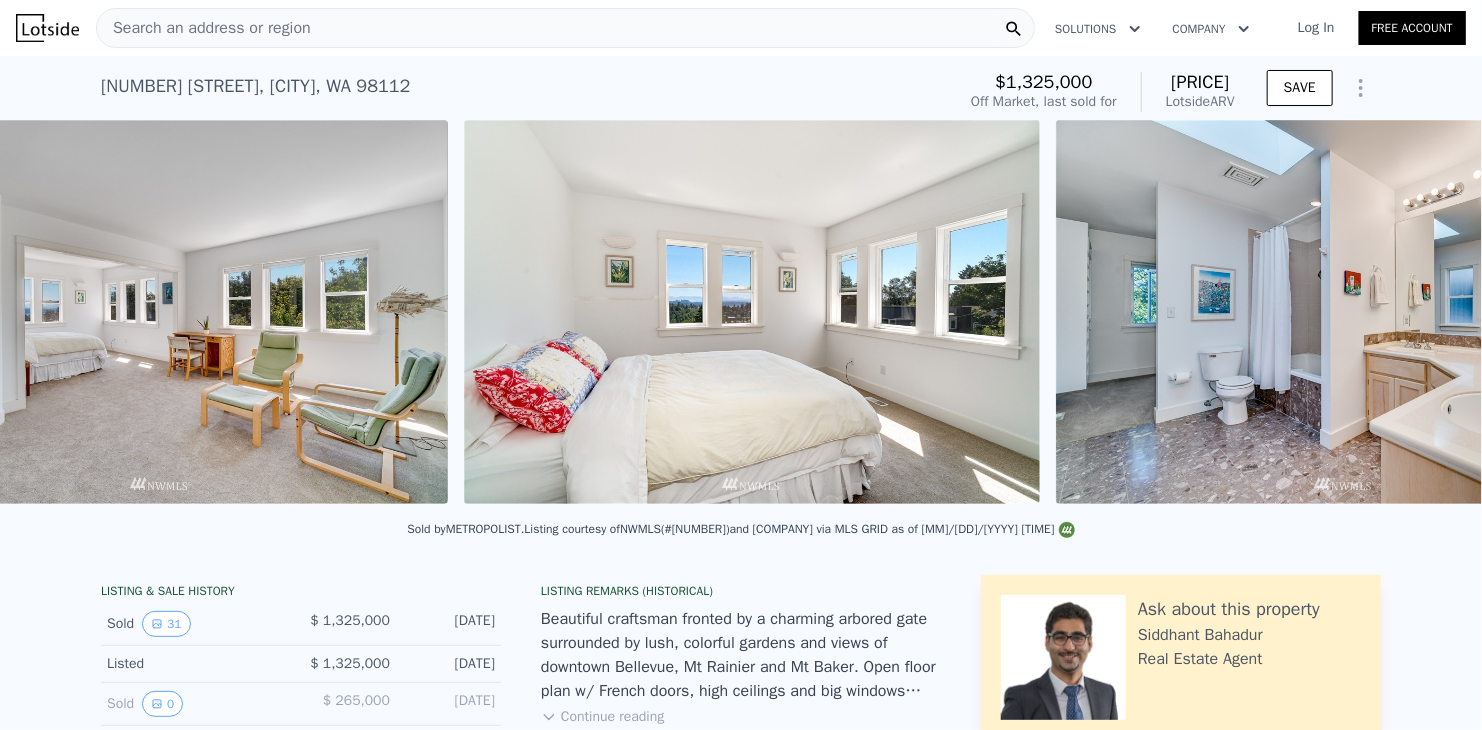 scroll, scrollTop: 0, scrollLeft: 7321, axis: horizontal 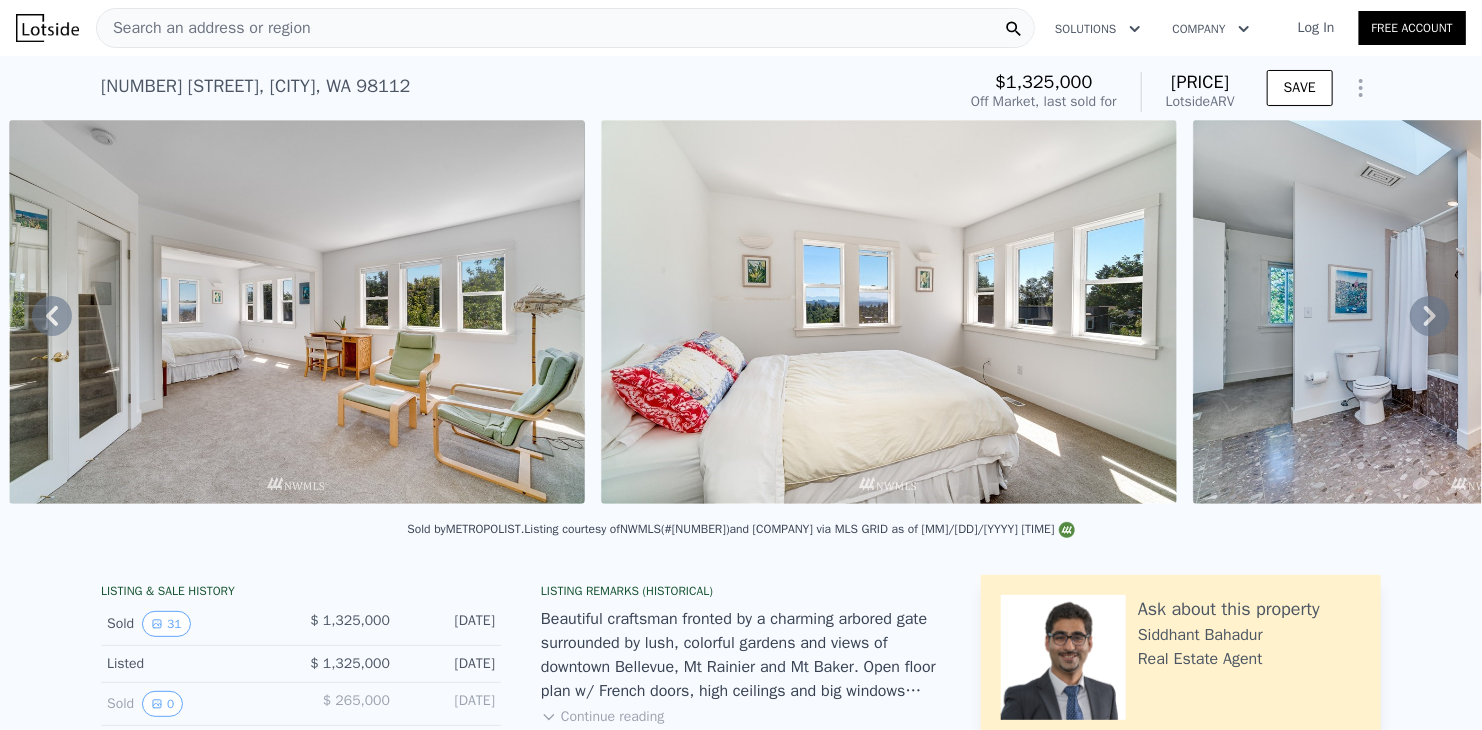 click 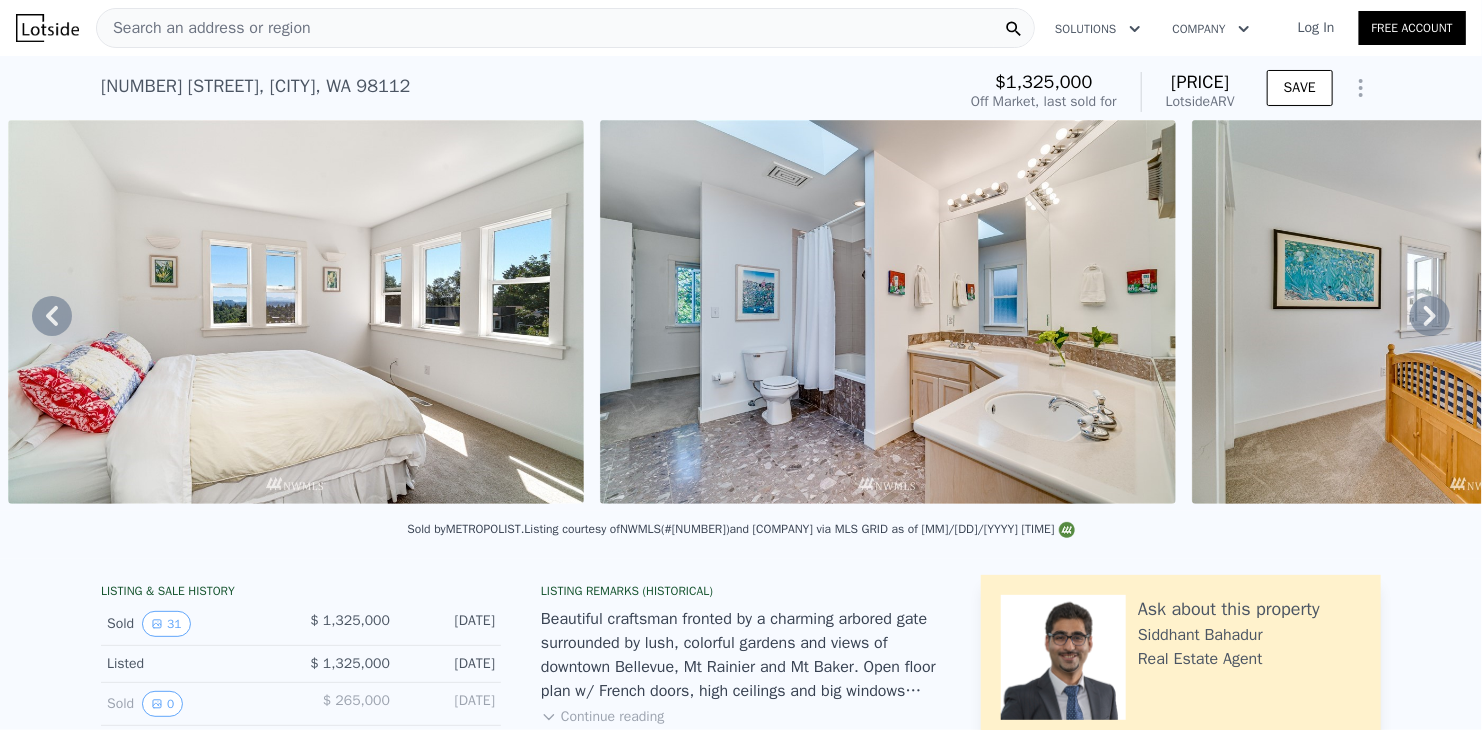 click 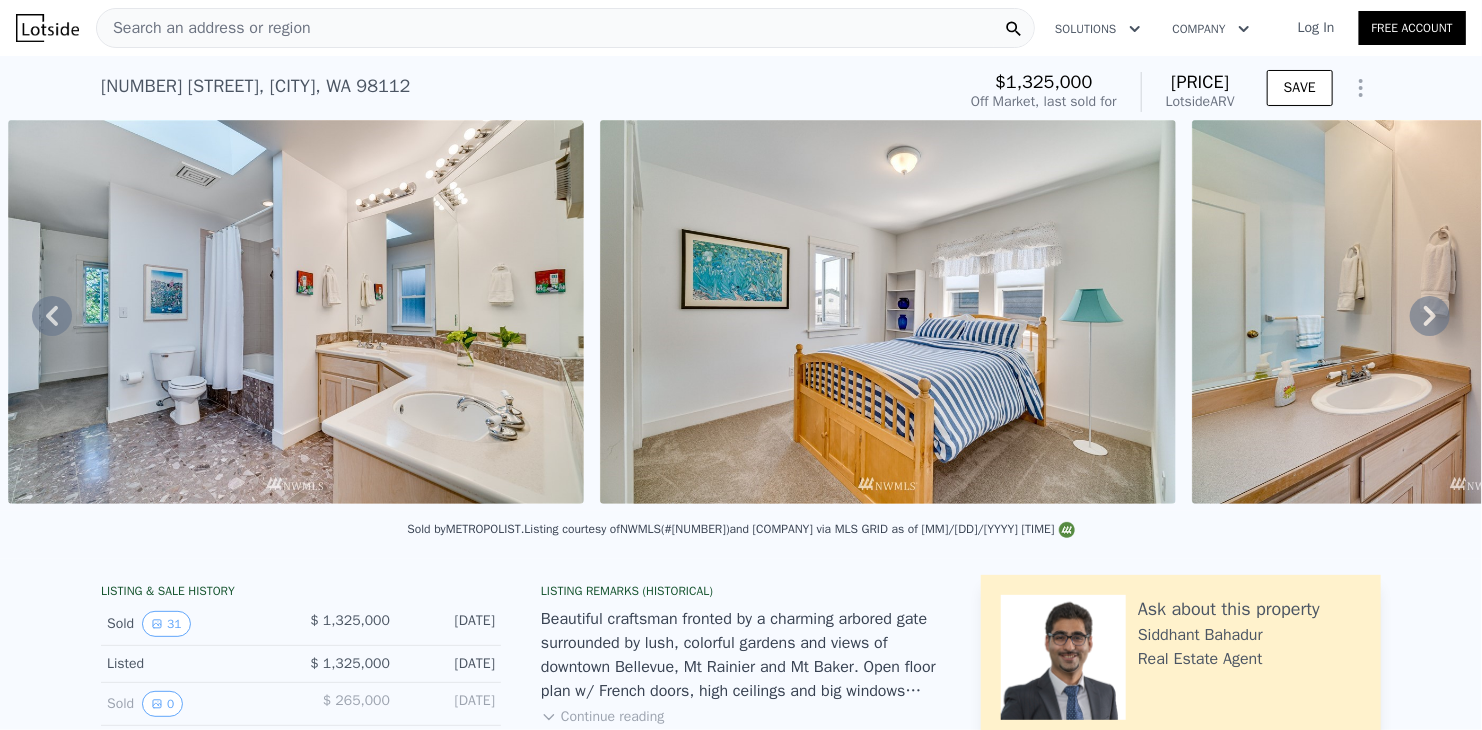 click 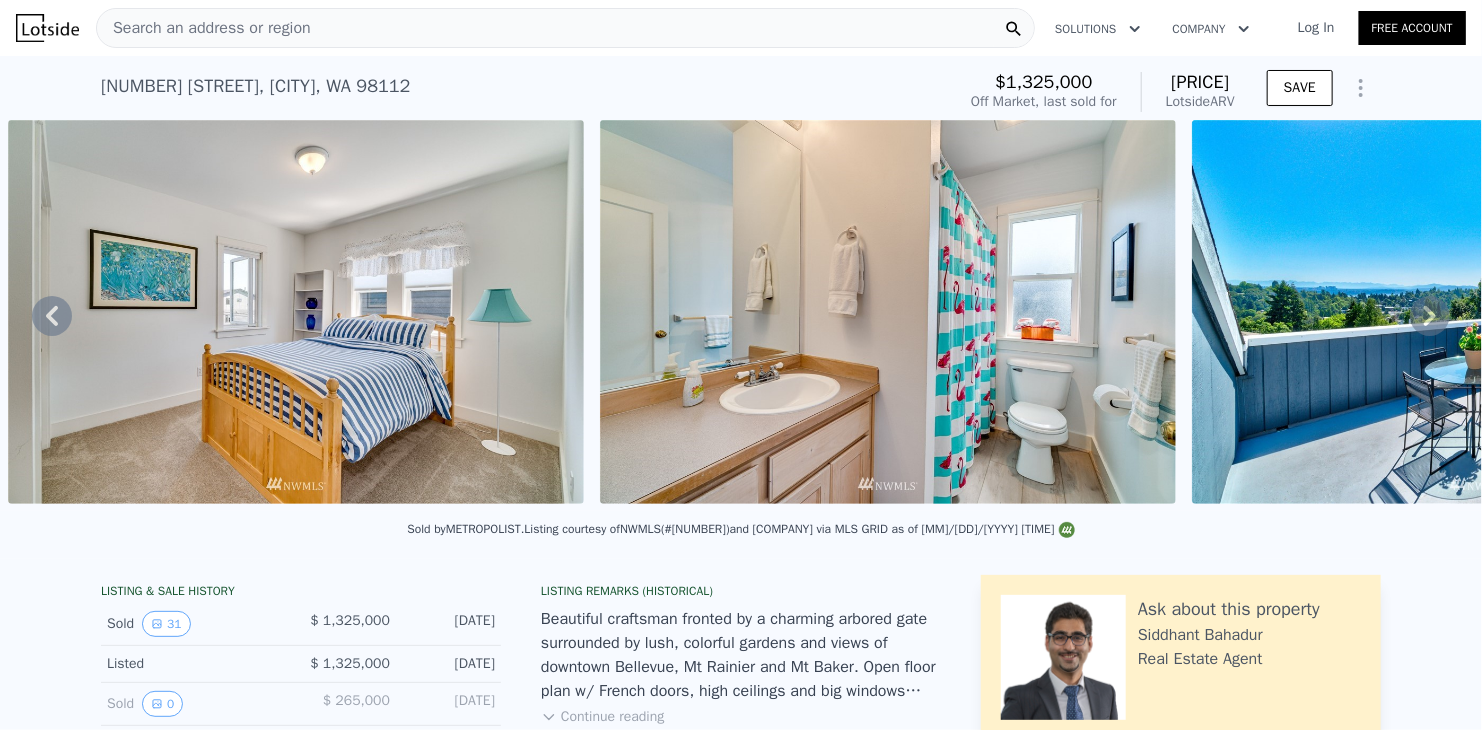 click 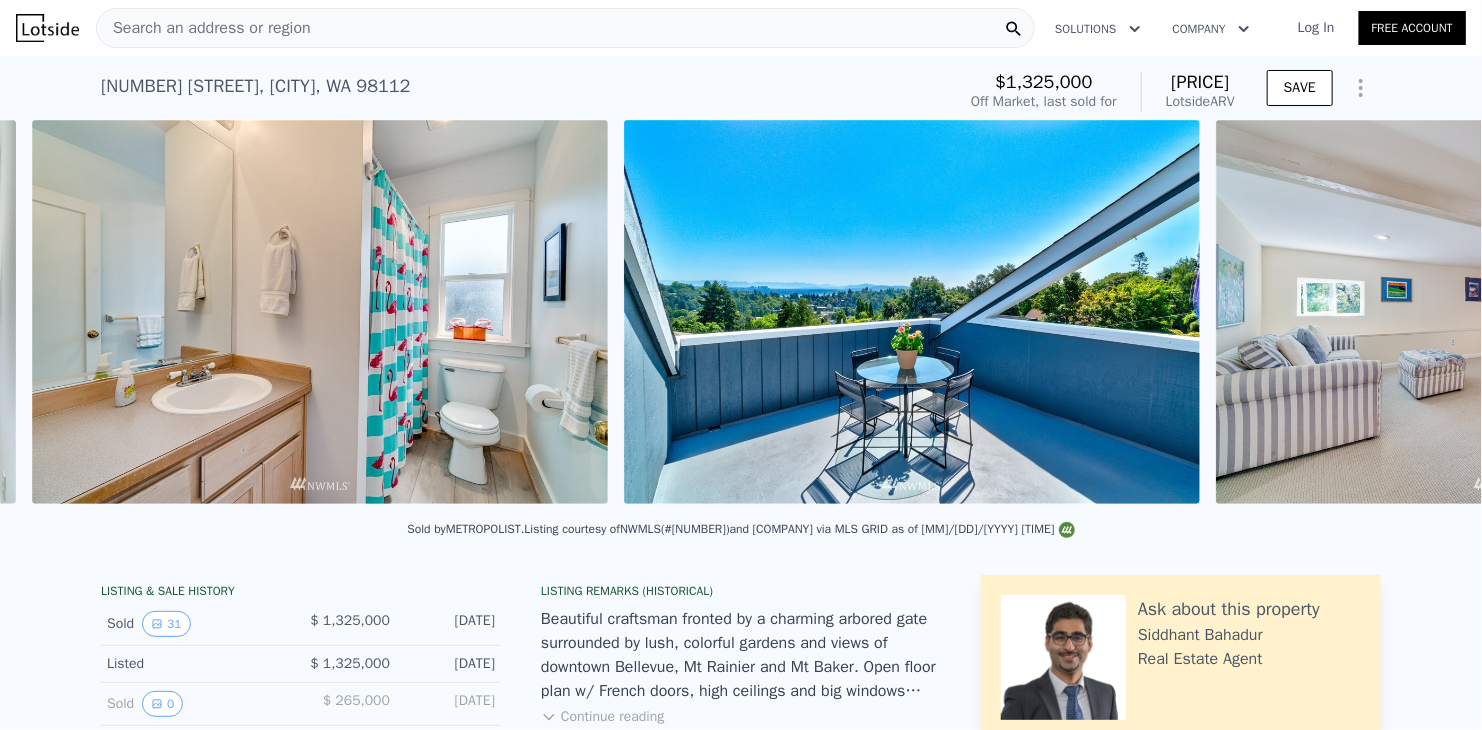 scroll, scrollTop: 0, scrollLeft: 9690, axis: horizontal 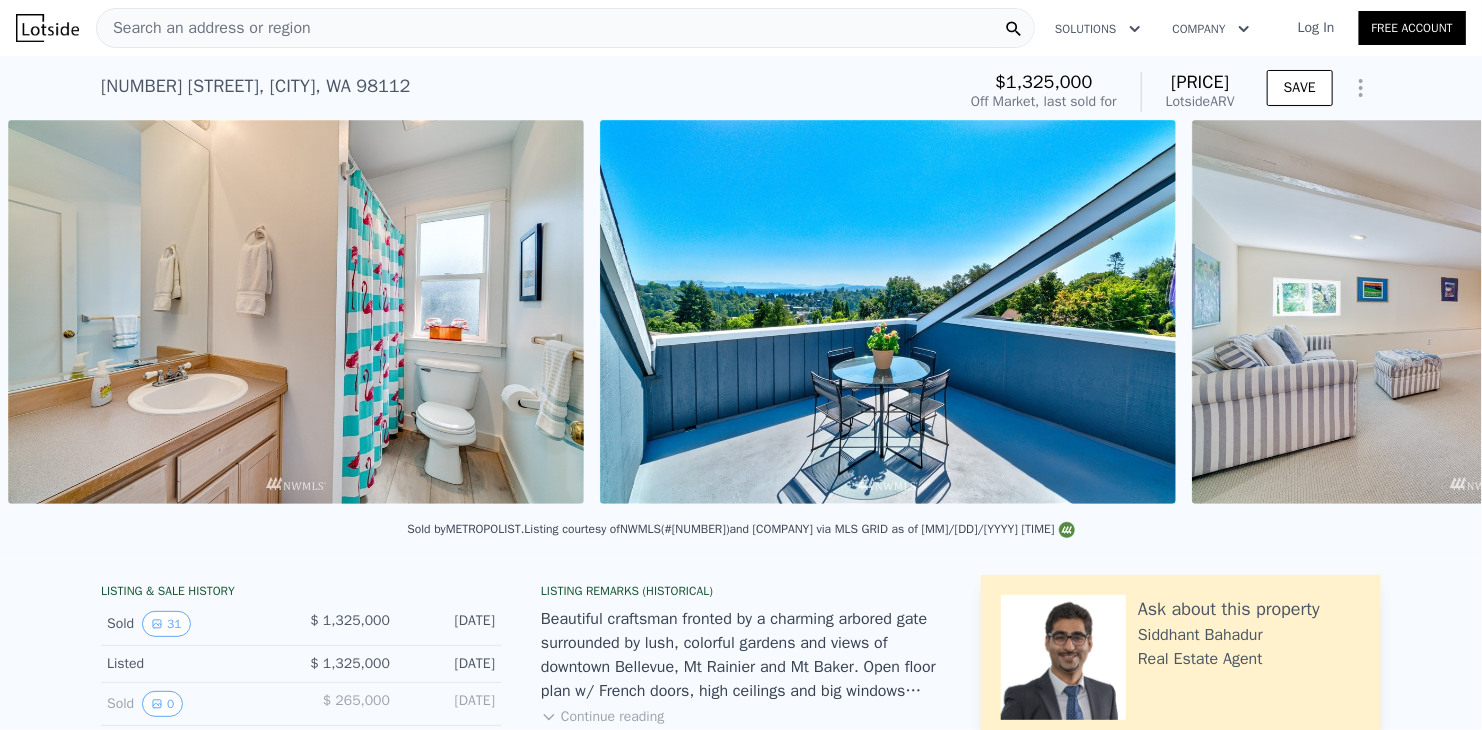 click on "•
+ −
•
+ − STREET VIEW Loading...   SATELLITE VIEW" at bounding box center [741, 315] 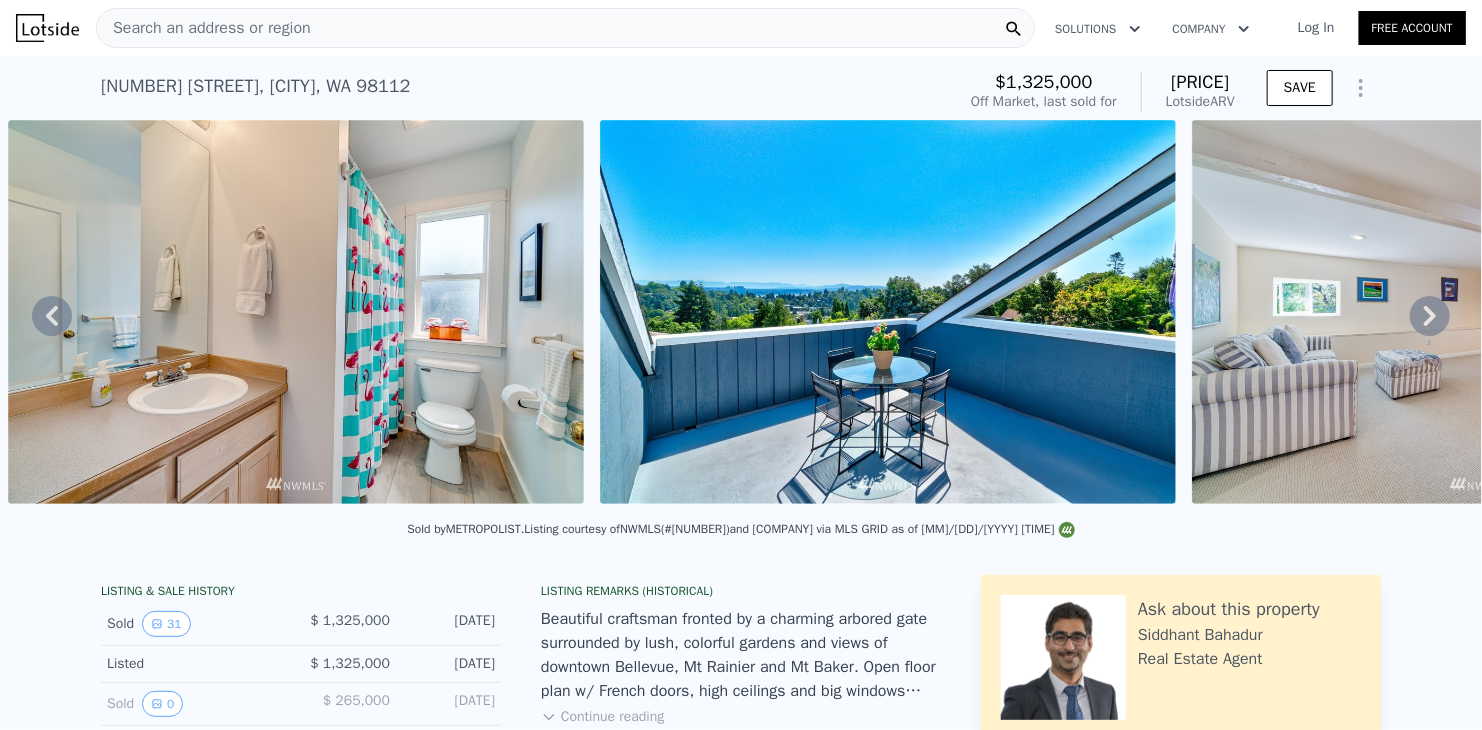 click 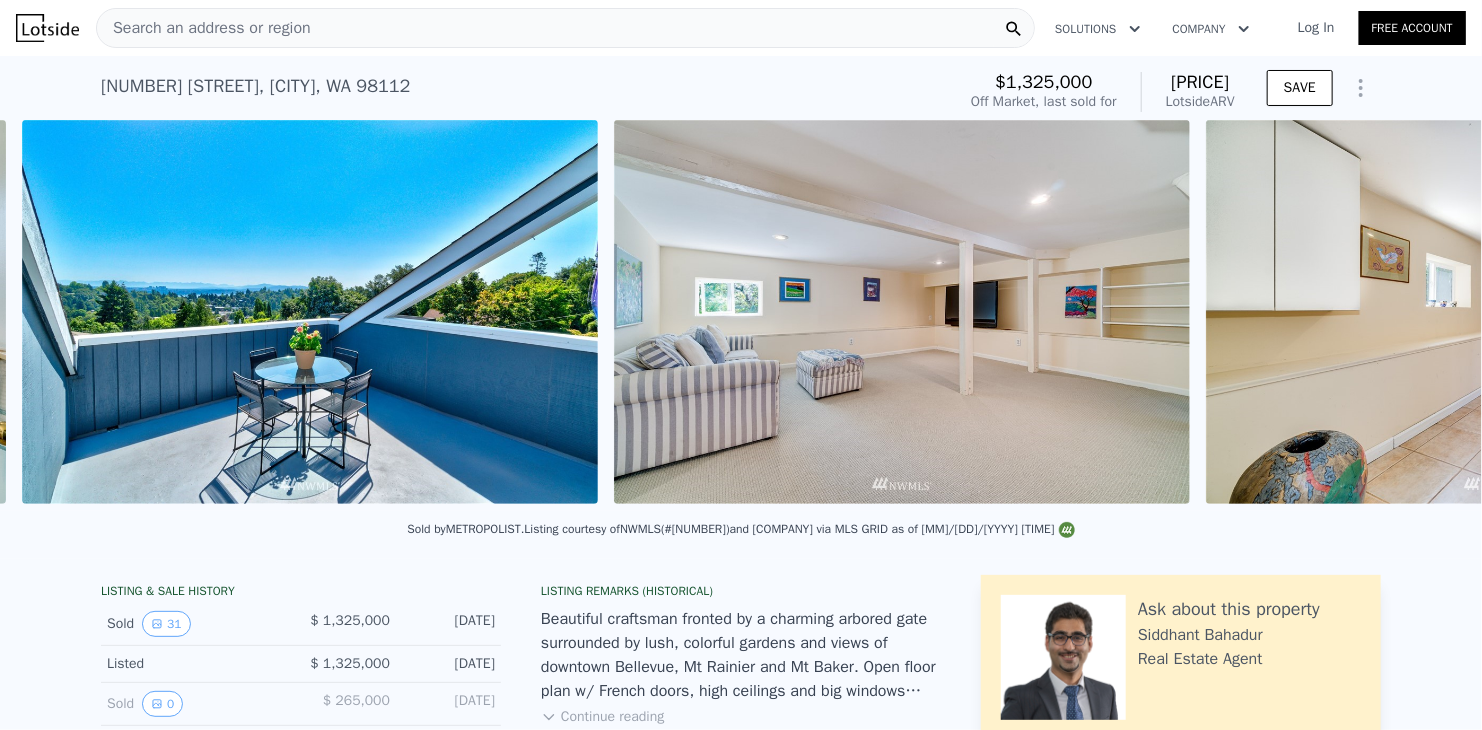 scroll, scrollTop: 0, scrollLeft: 10282, axis: horizontal 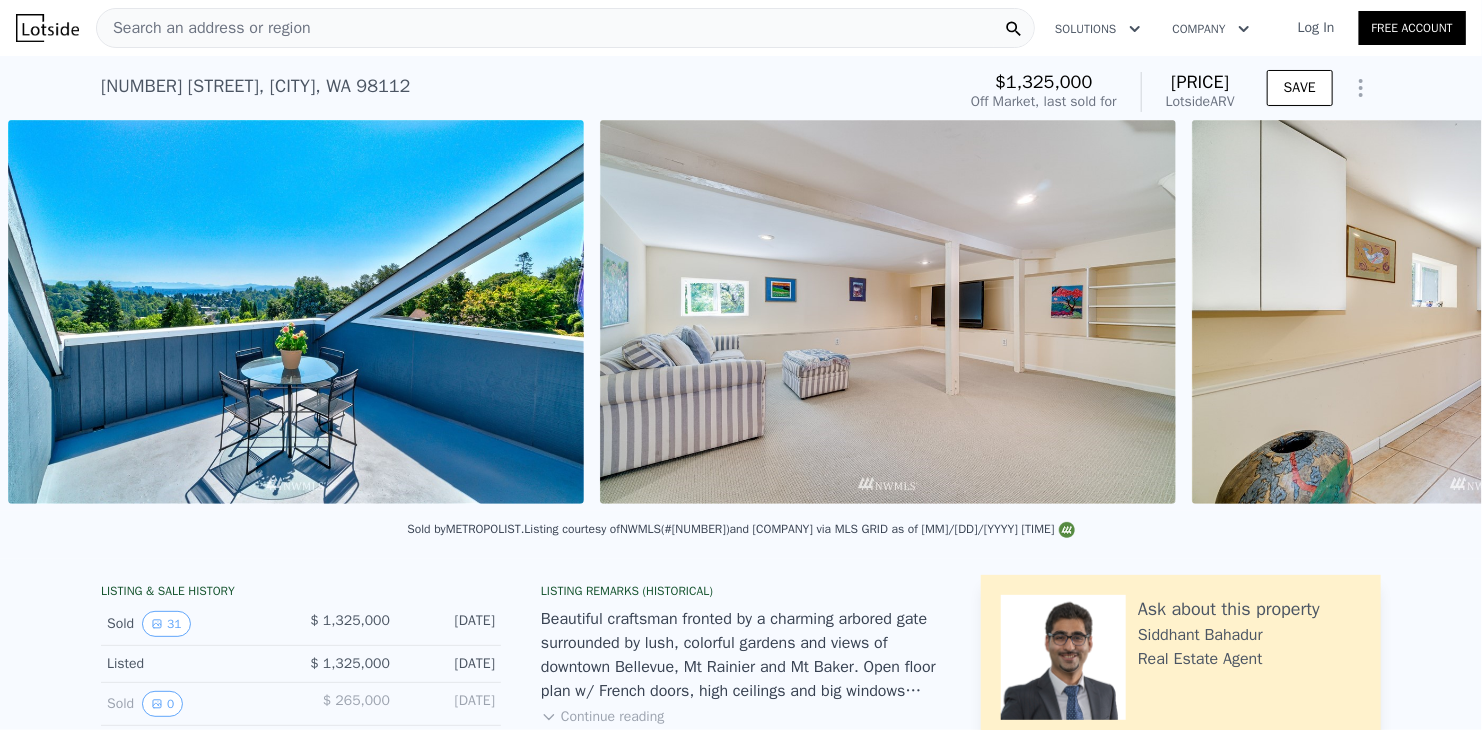 click on "•
+ −
•
+ − STREET VIEW Loading...   SATELLITE VIEW" at bounding box center (741, 315) 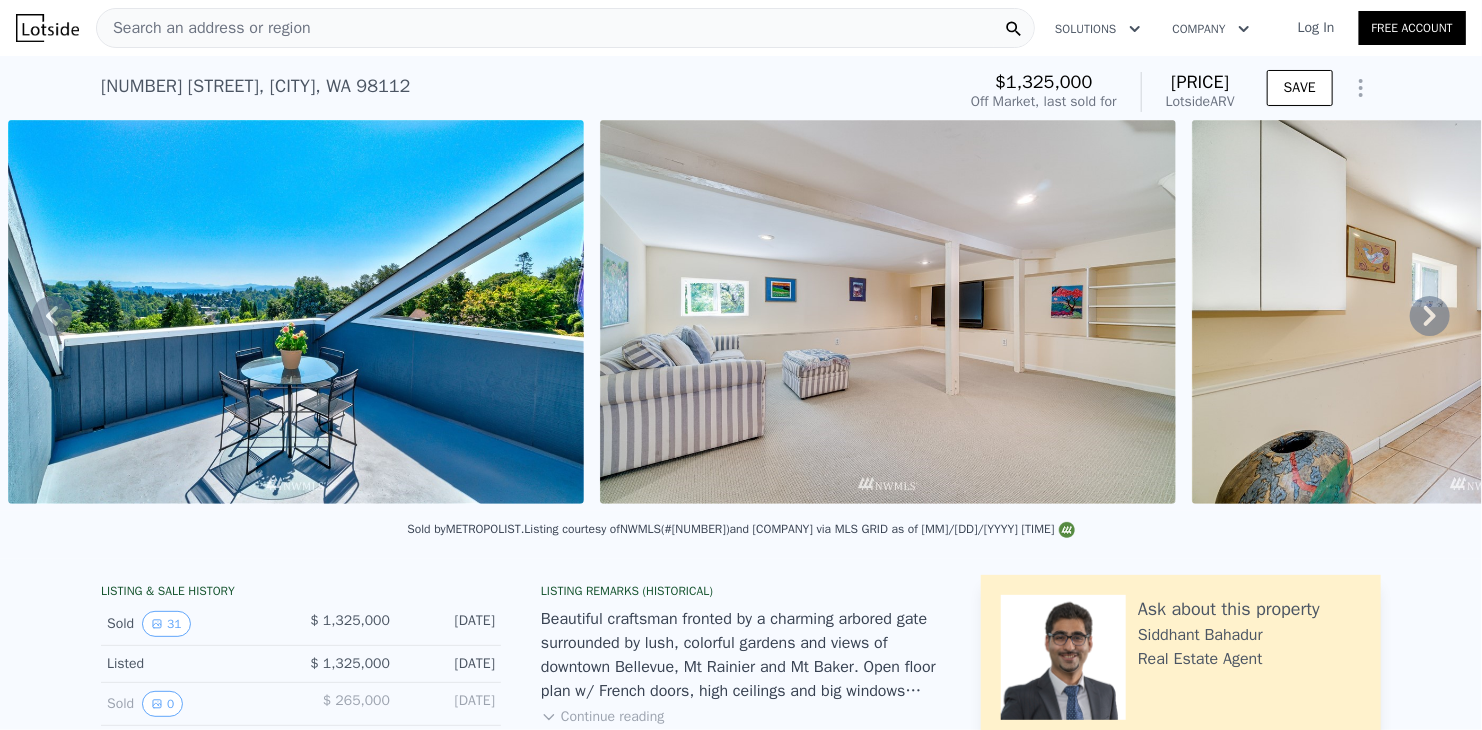 click at bounding box center (1480, 312) 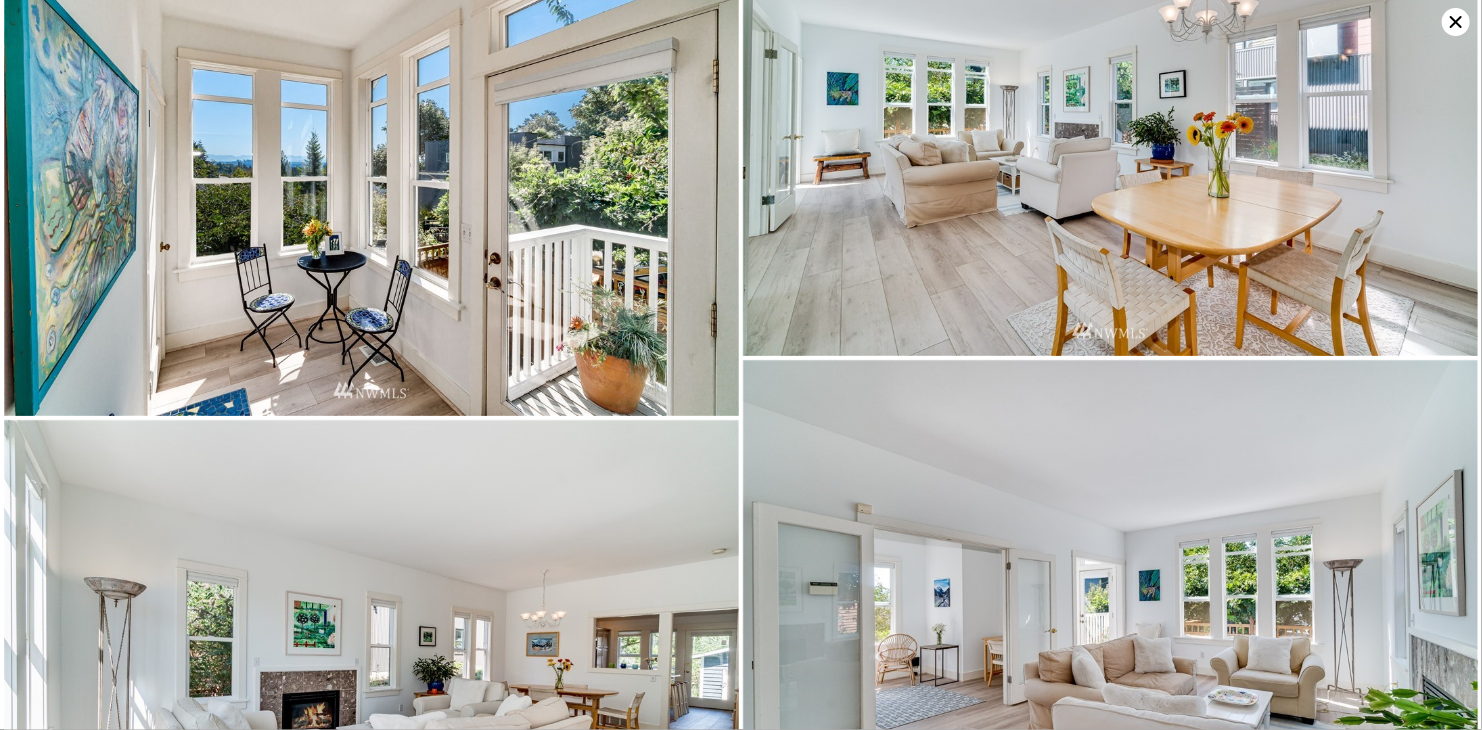 scroll, scrollTop: 548, scrollLeft: 0, axis: vertical 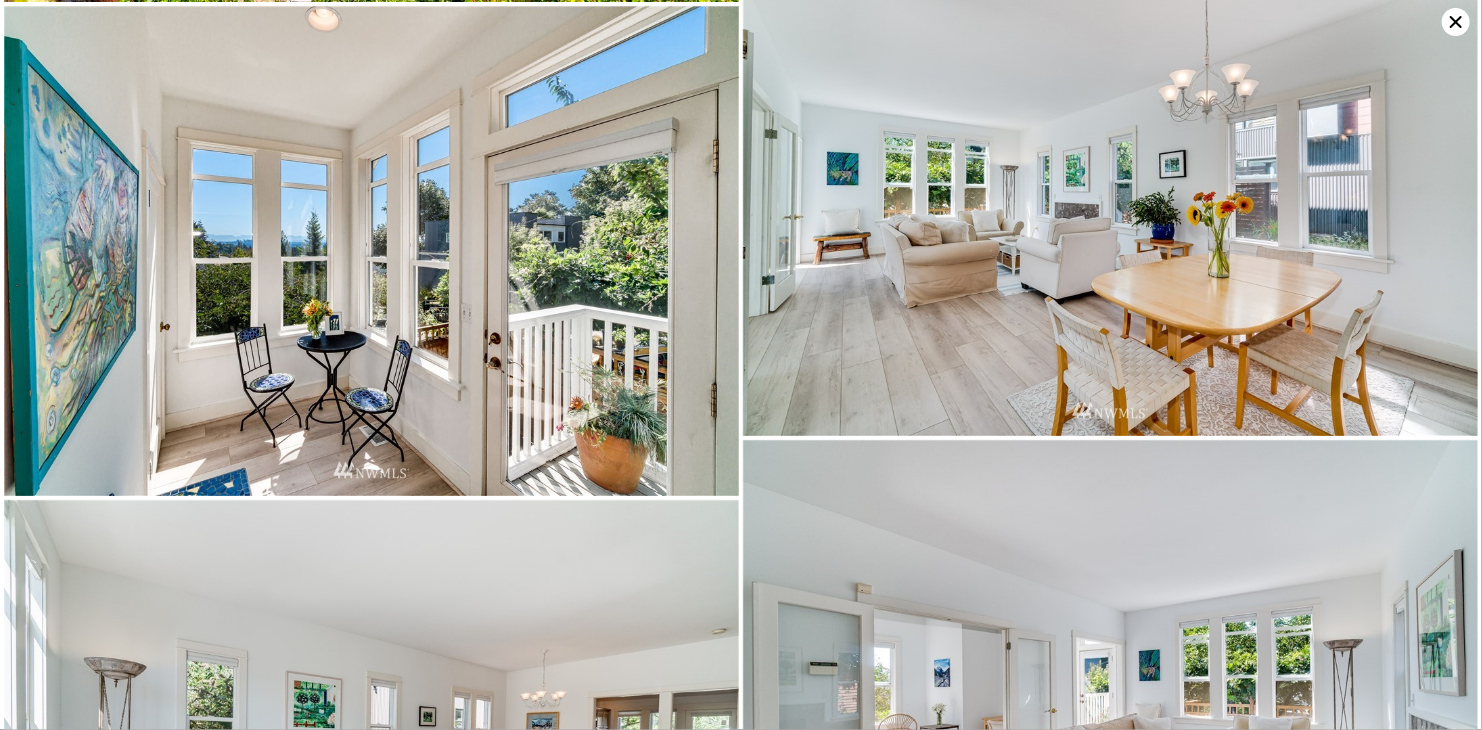 click 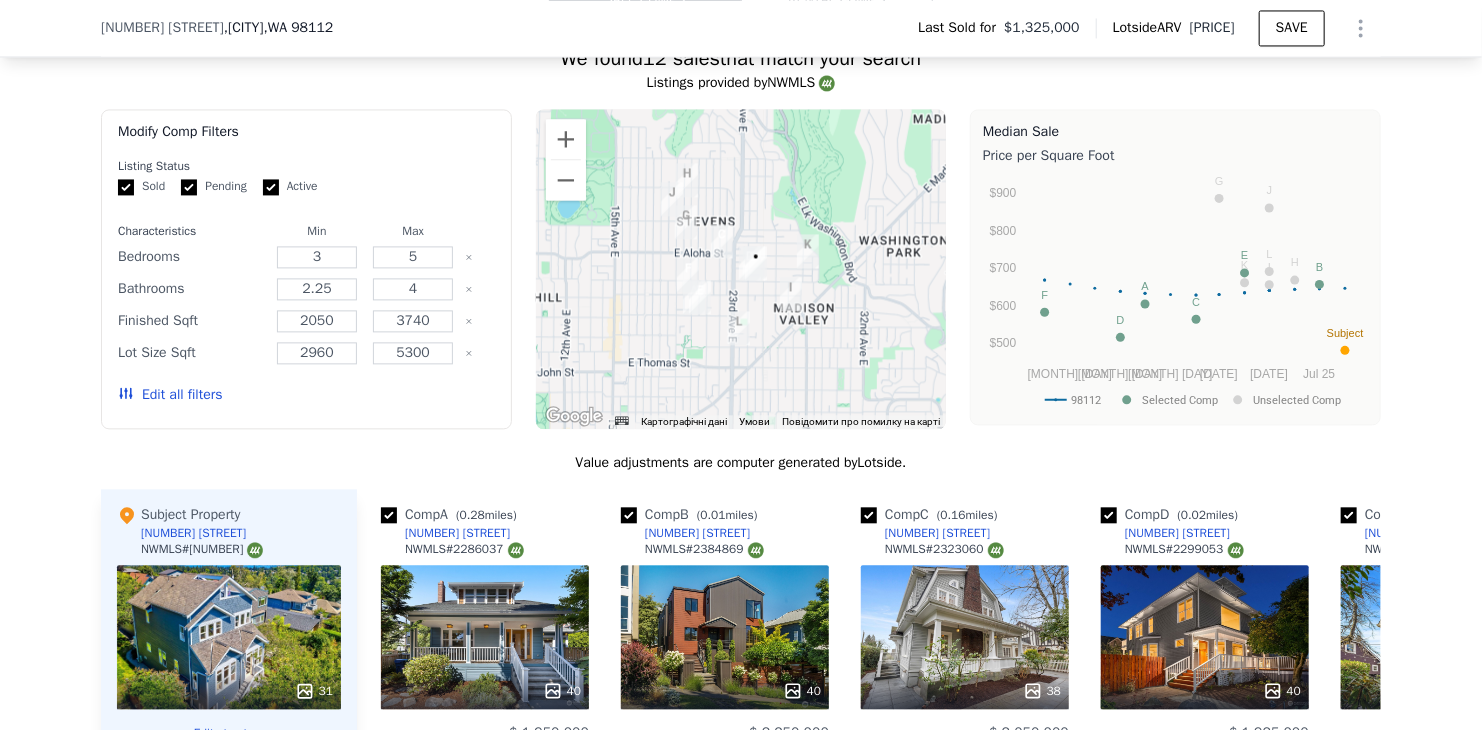 scroll, scrollTop: 1992, scrollLeft: 0, axis: vertical 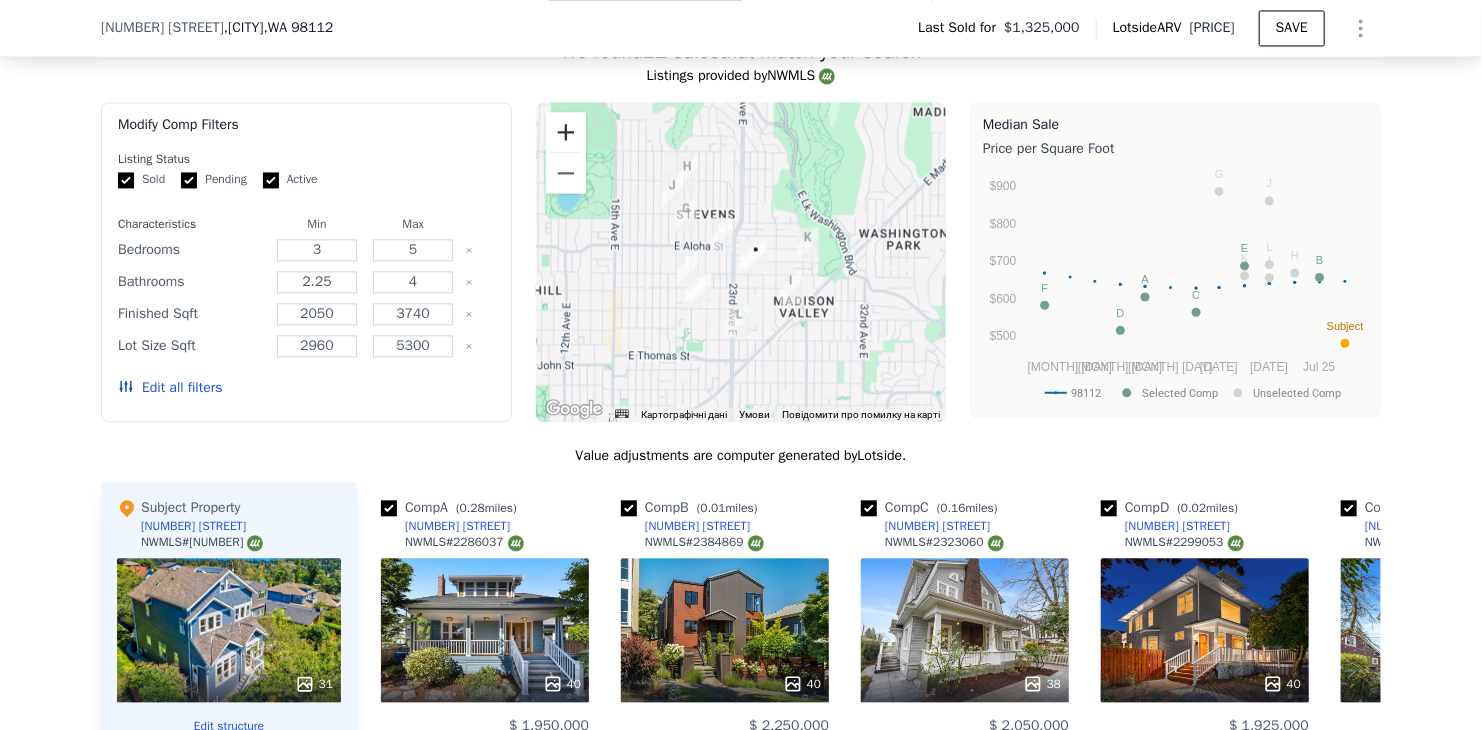 click at bounding box center (566, 132) 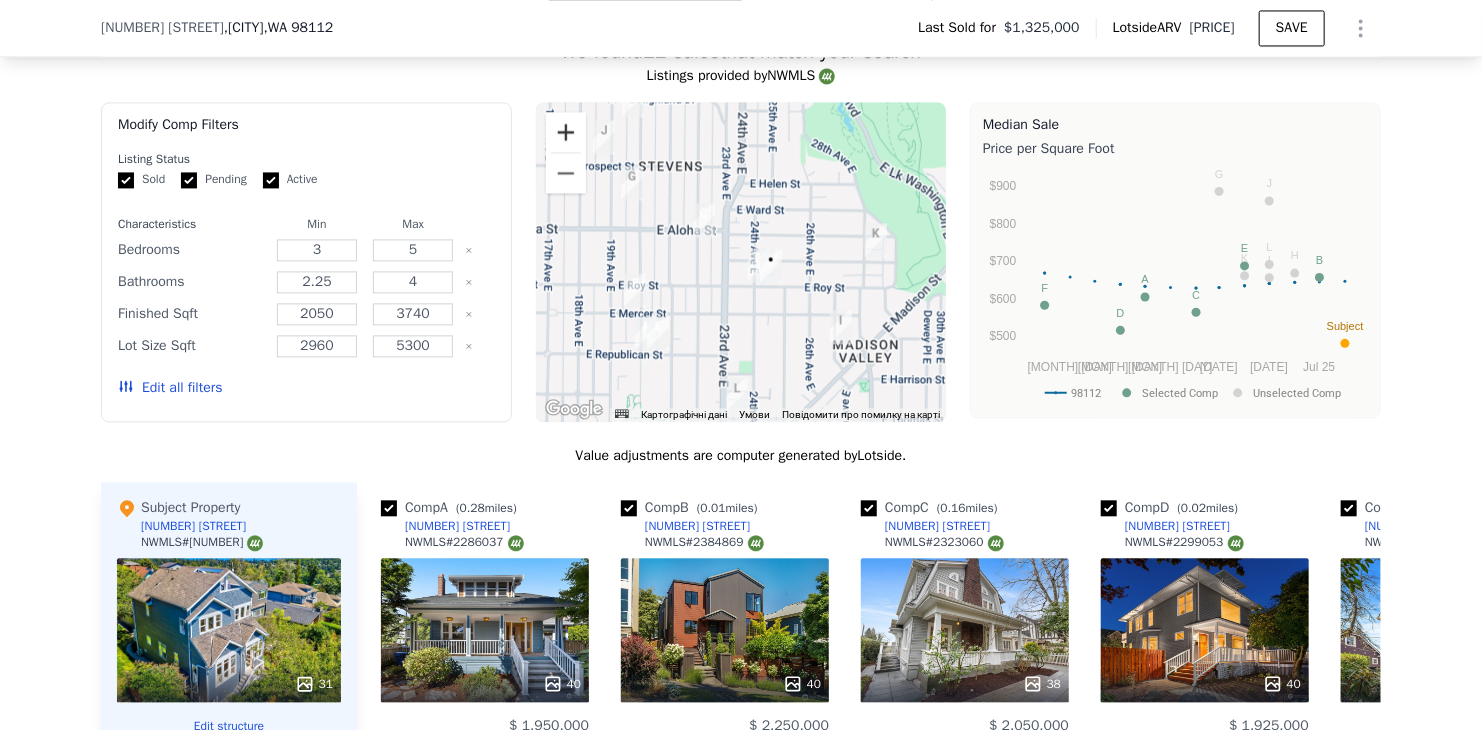 click at bounding box center (566, 132) 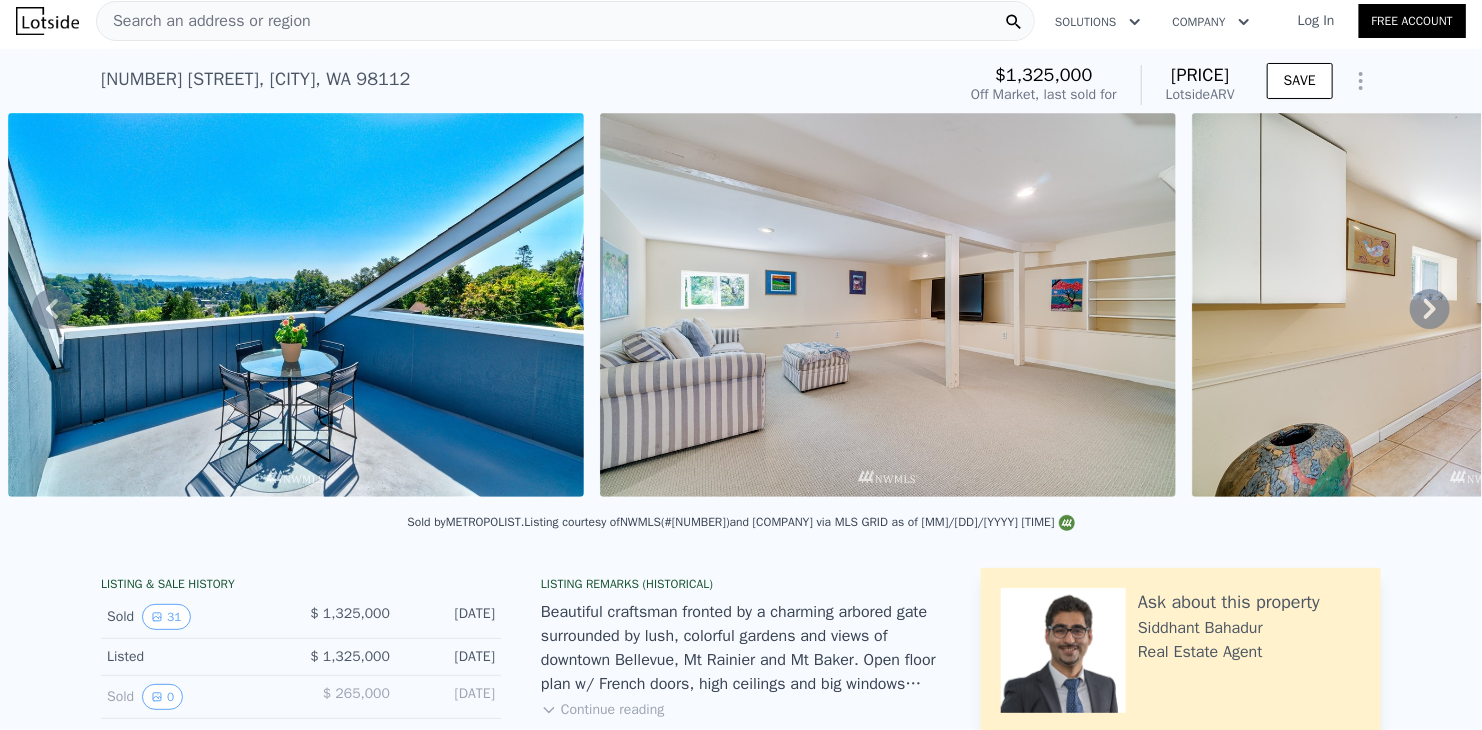 scroll, scrollTop: 0, scrollLeft: 0, axis: both 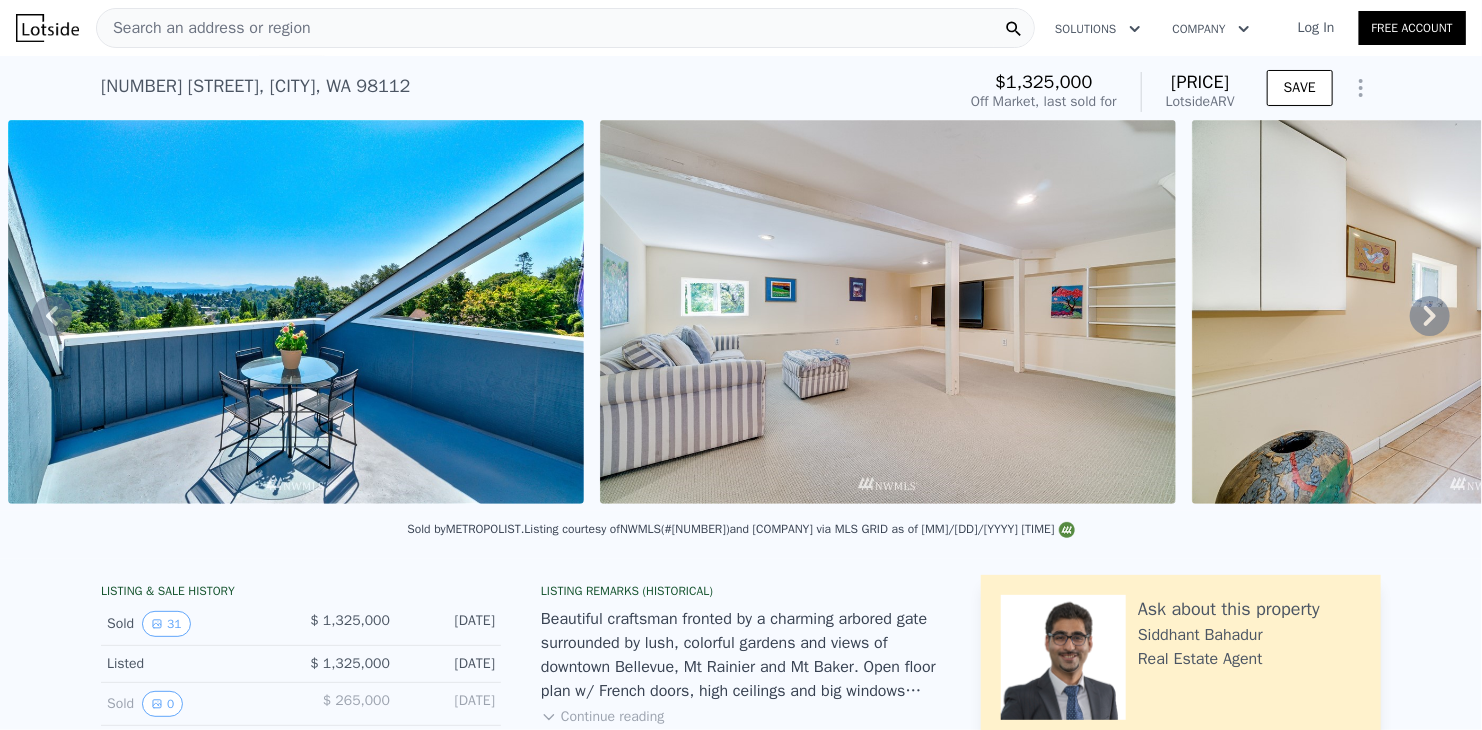 click 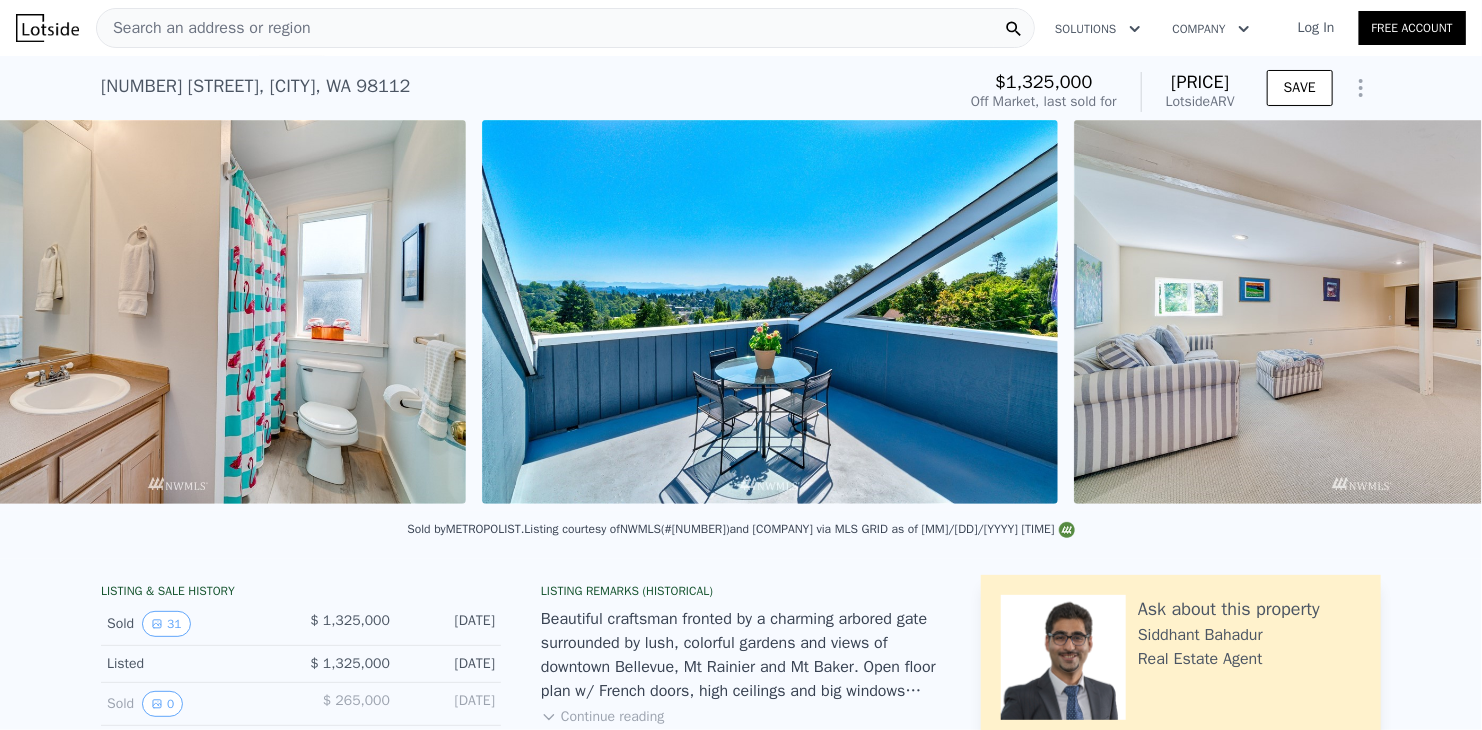 scroll, scrollTop: 0, scrollLeft: 9690, axis: horizontal 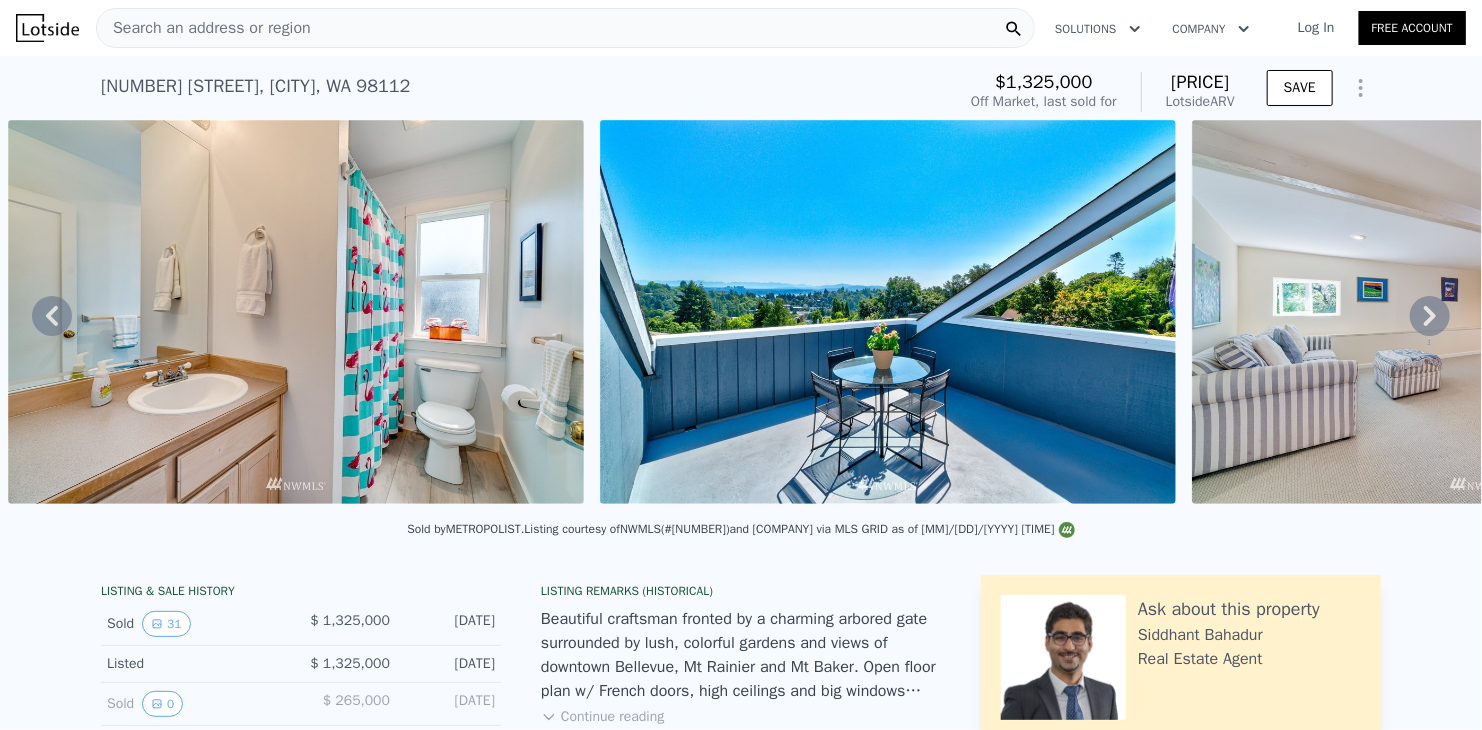 click 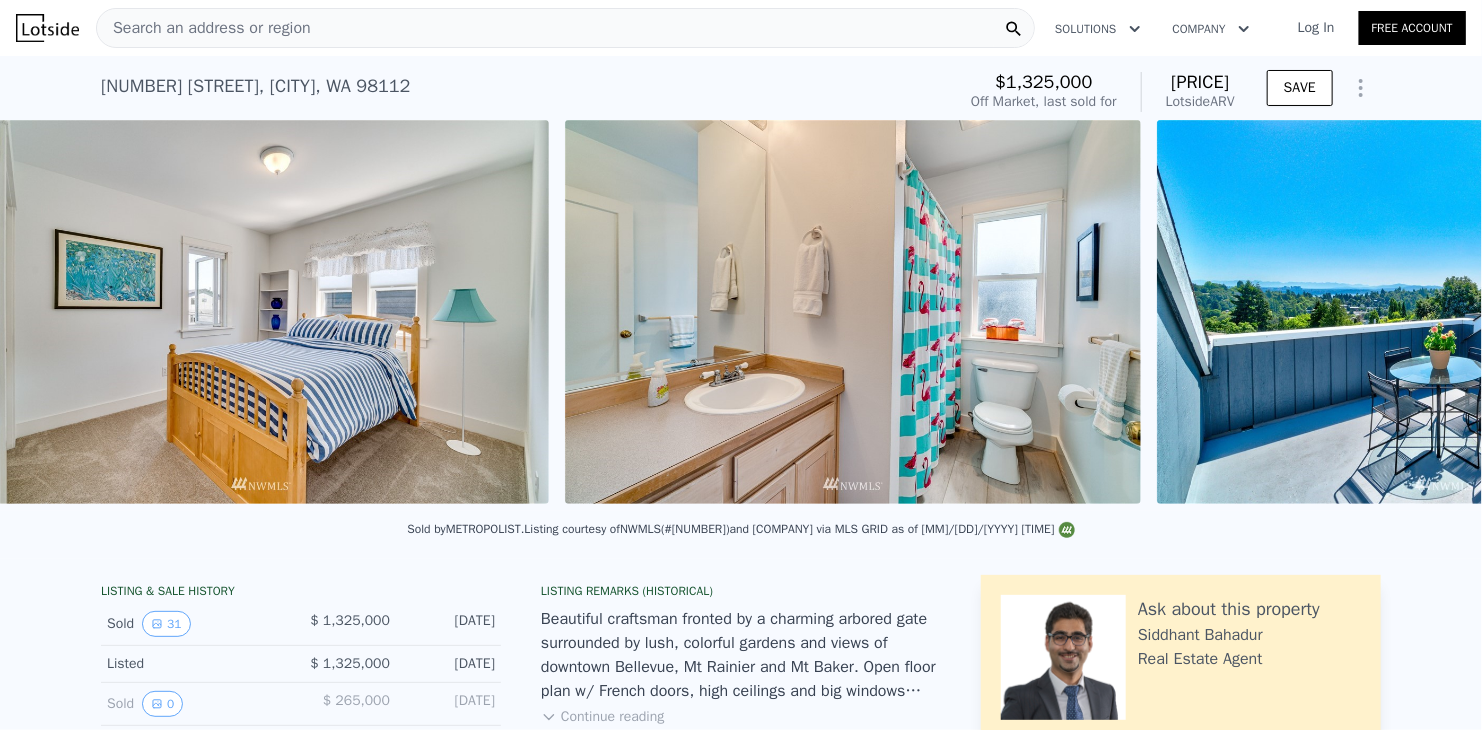 scroll, scrollTop: 0, scrollLeft: 9098, axis: horizontal 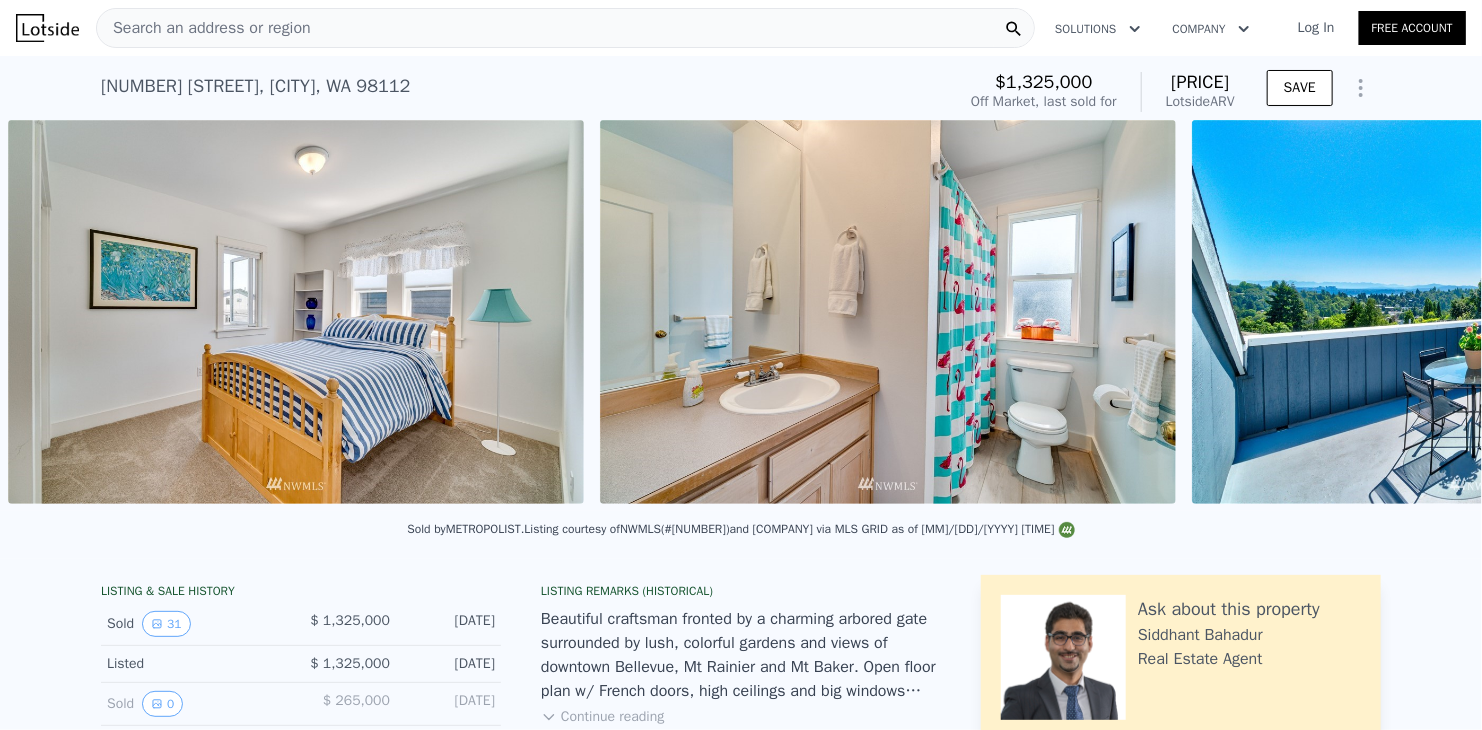 click at bounding box center [296, 312] 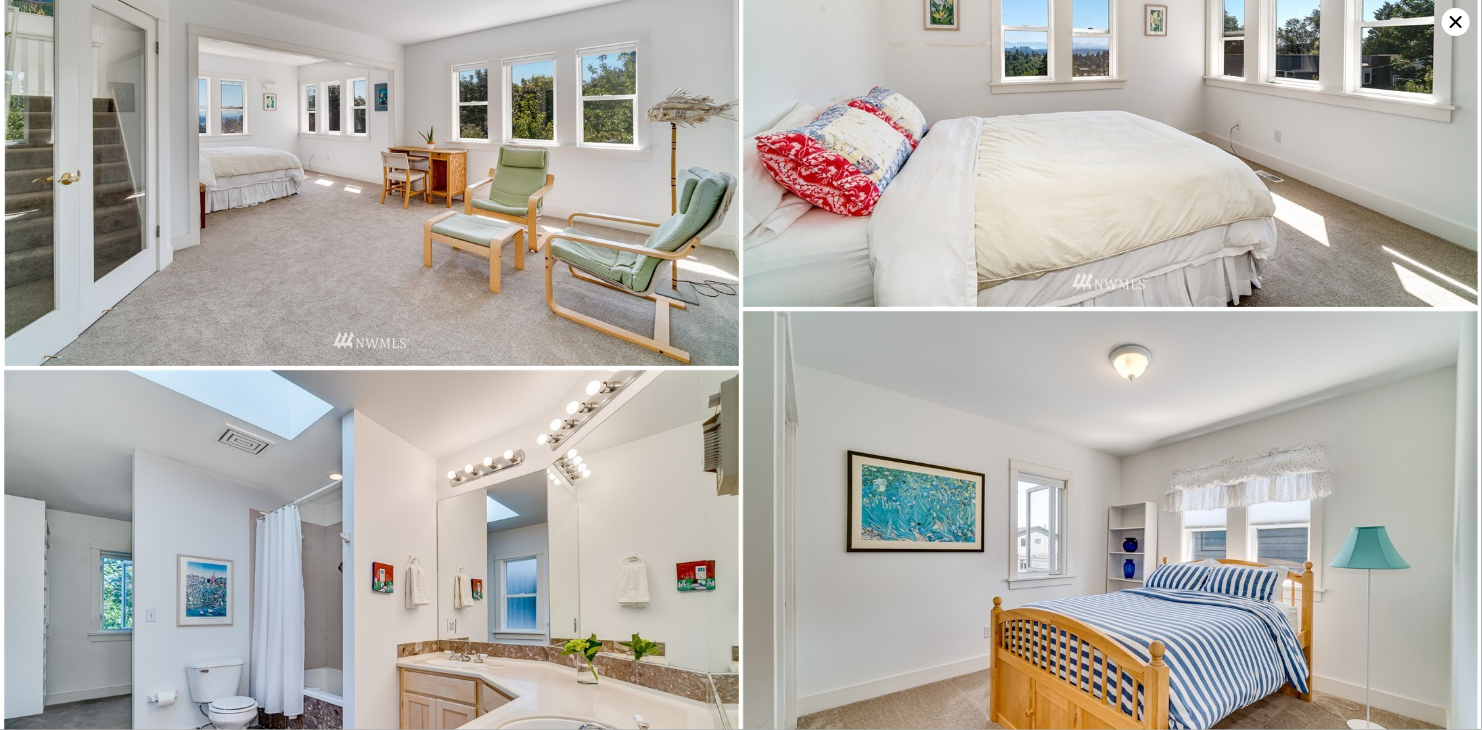 scroll, scrollTop: 3914, scrollLeft: 0, axis: vertical 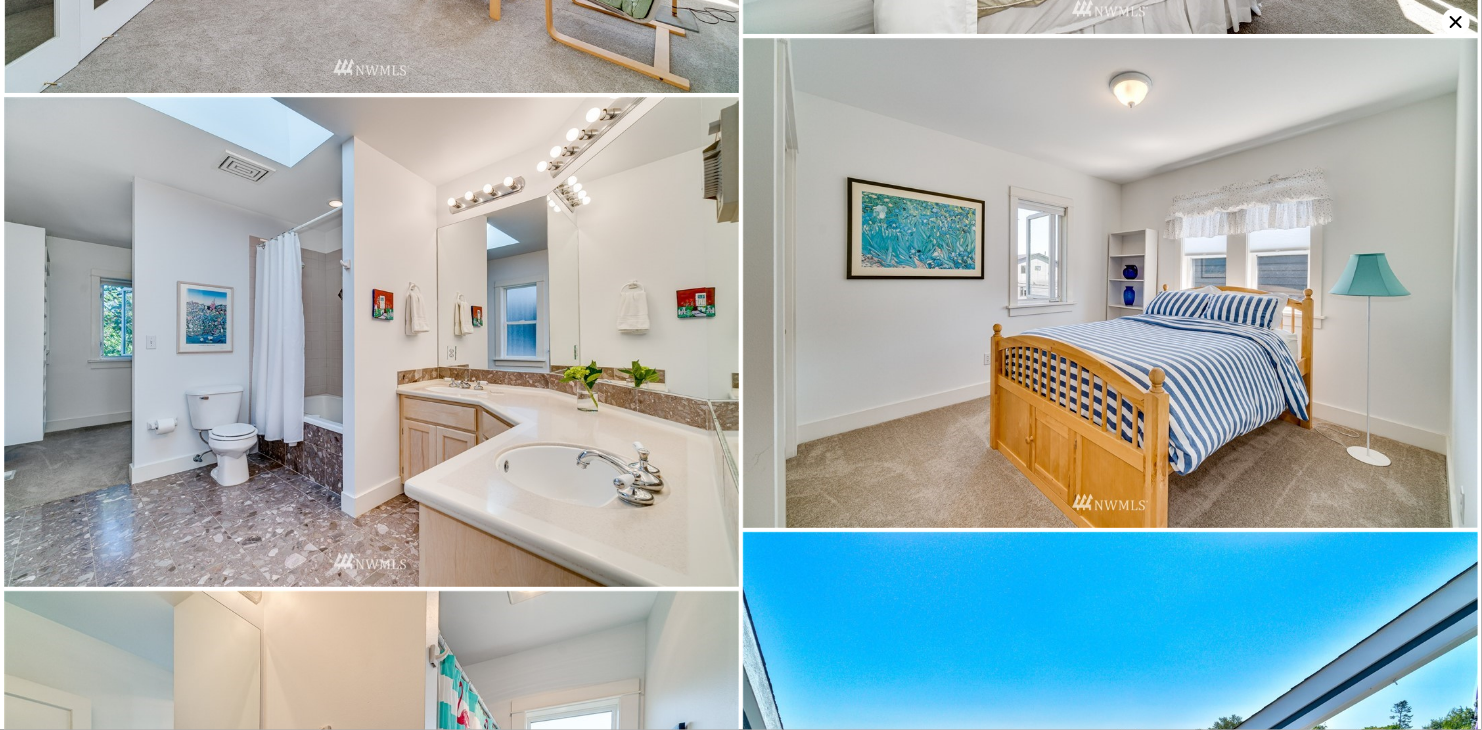 click 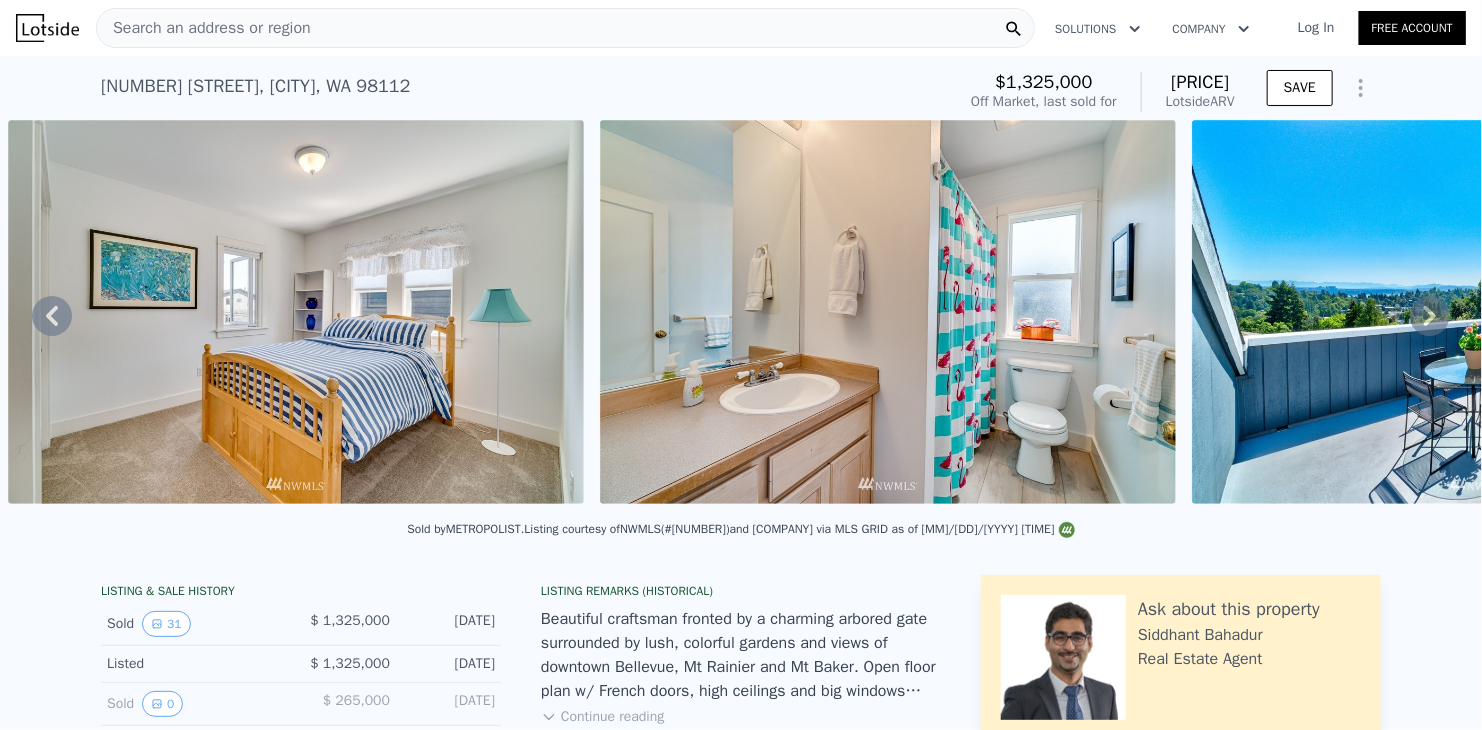 click 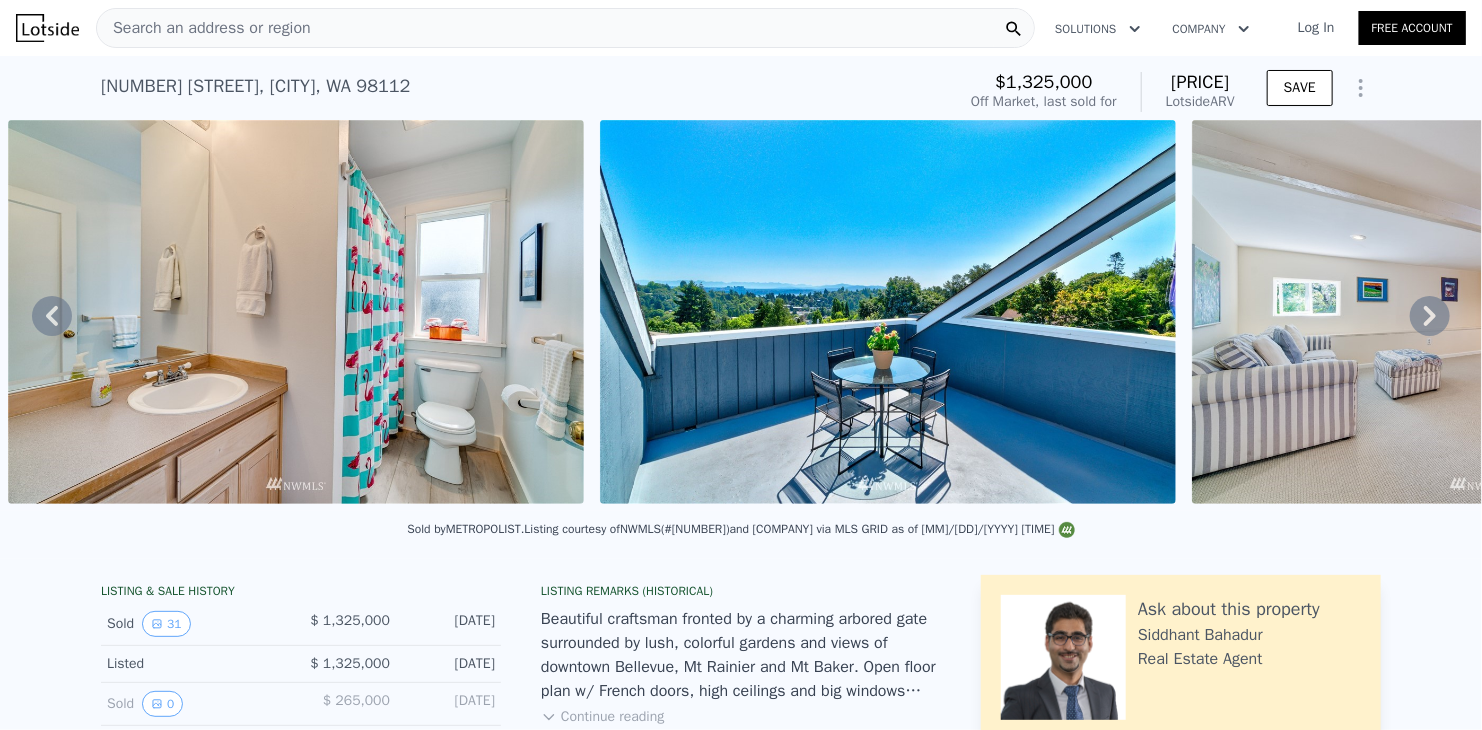 click 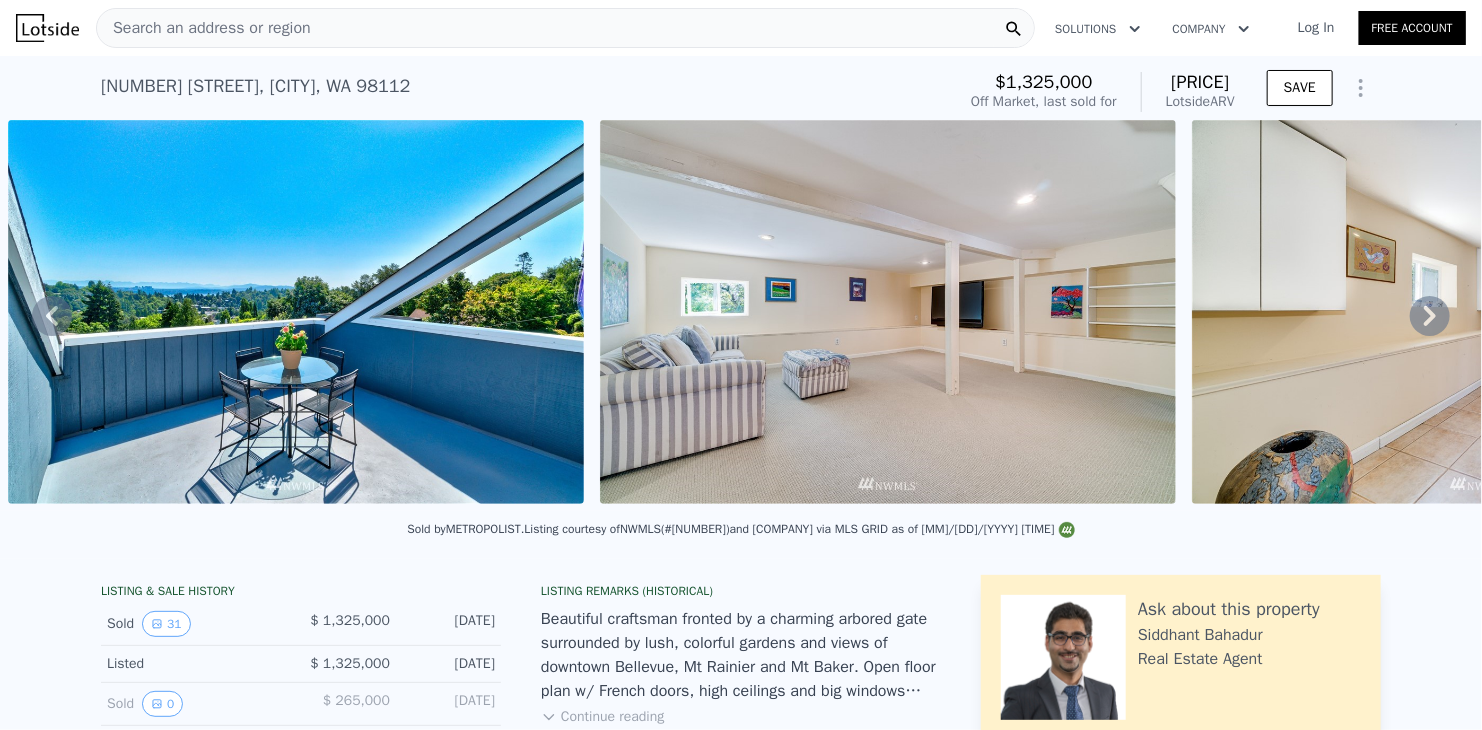 click 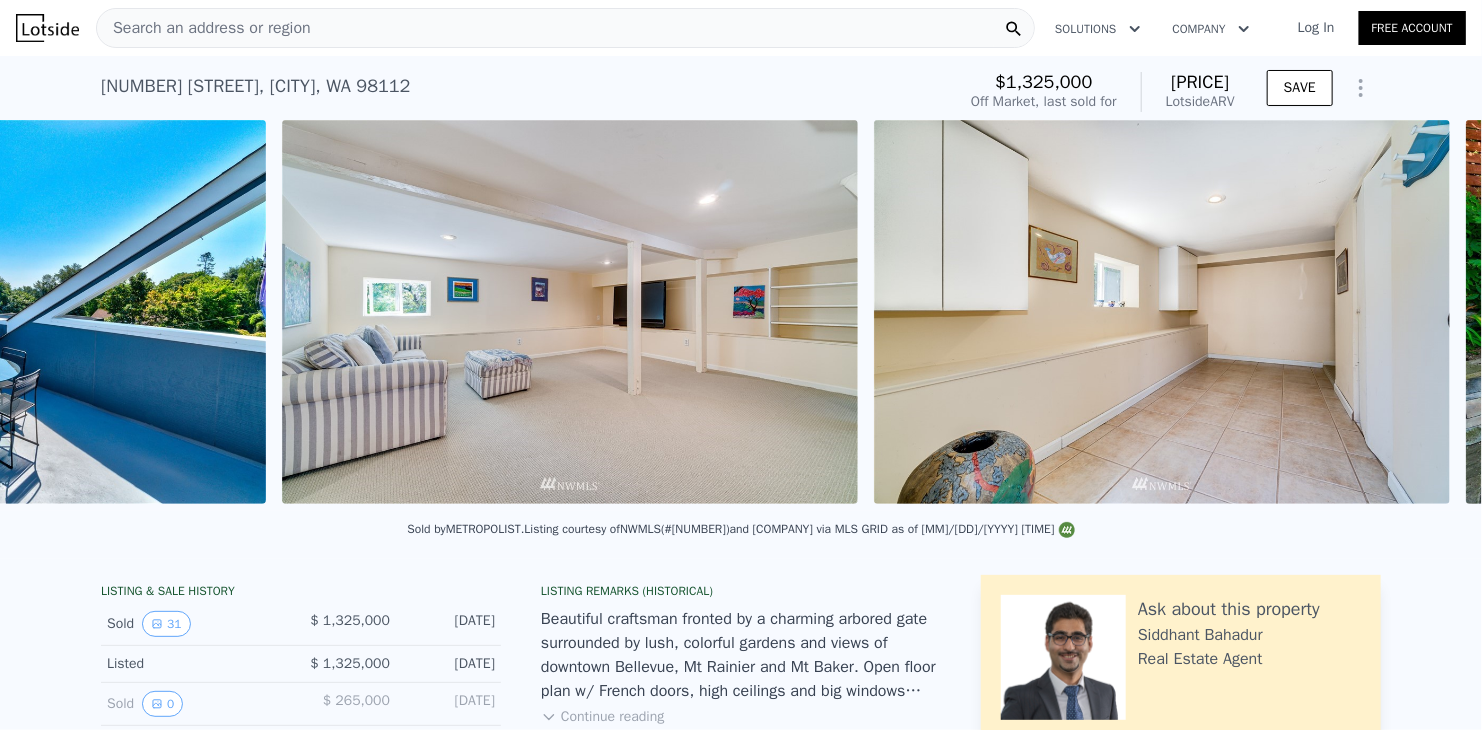scroll, scrollTop: 0, scrollLeft: 10874, axis: horizontal 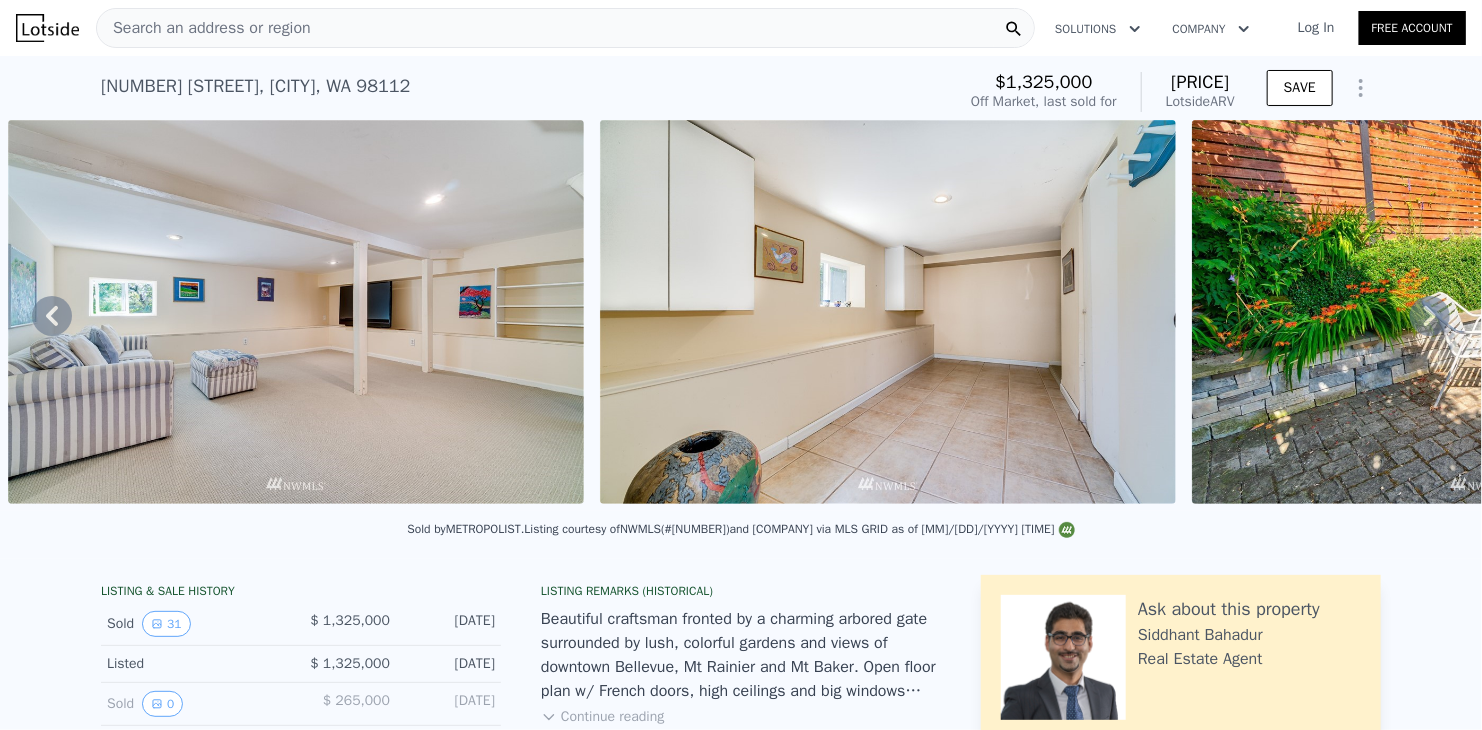 click 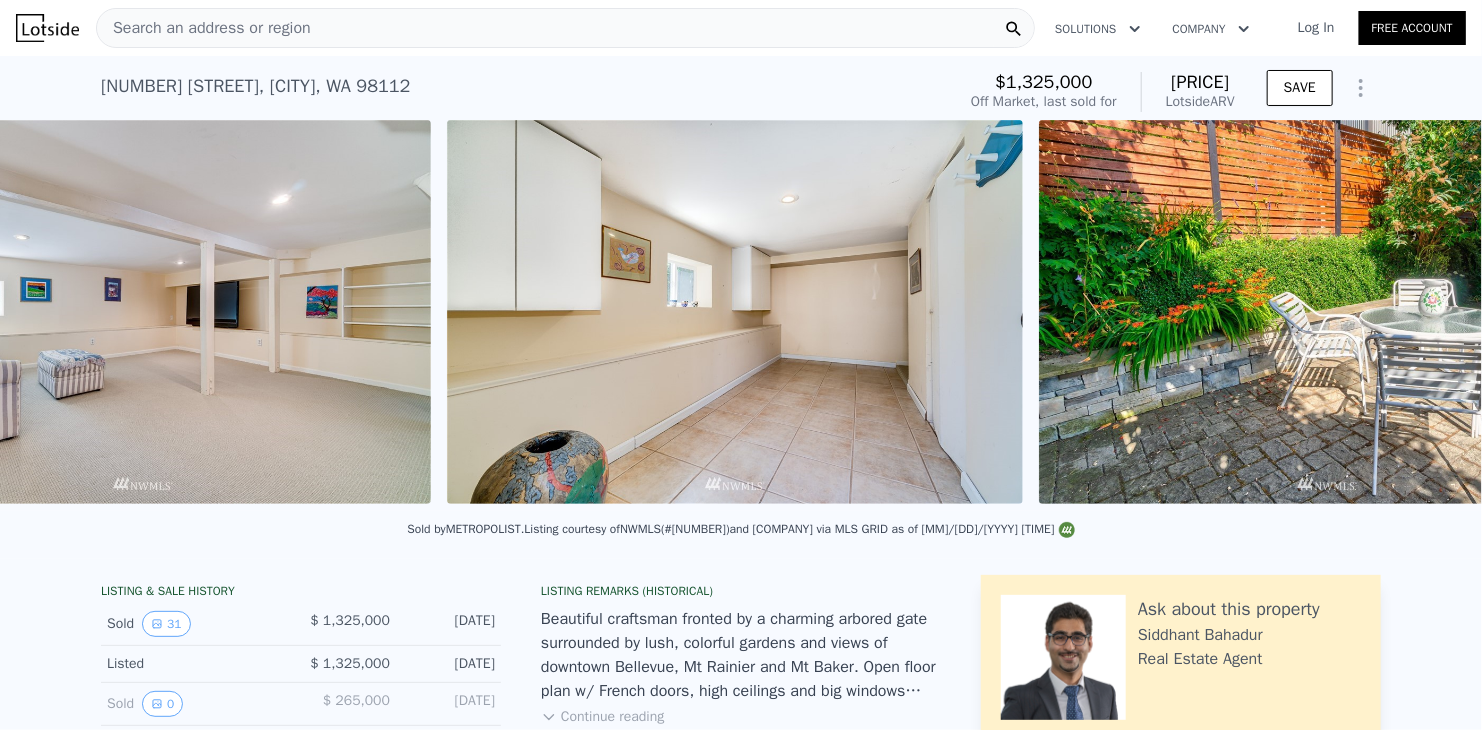 scroll, scrollTop: 0, scrollLeft: 11466, axis: horizontal 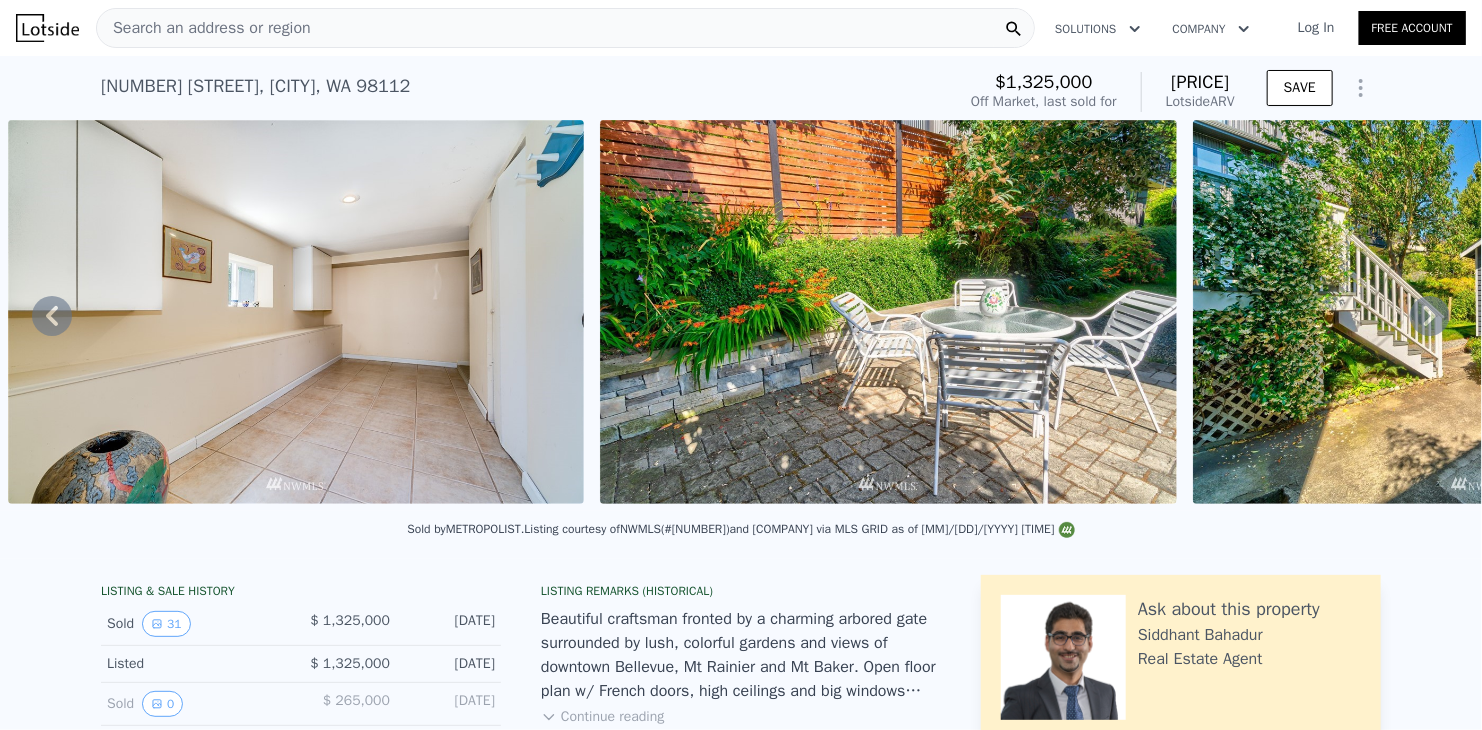 click 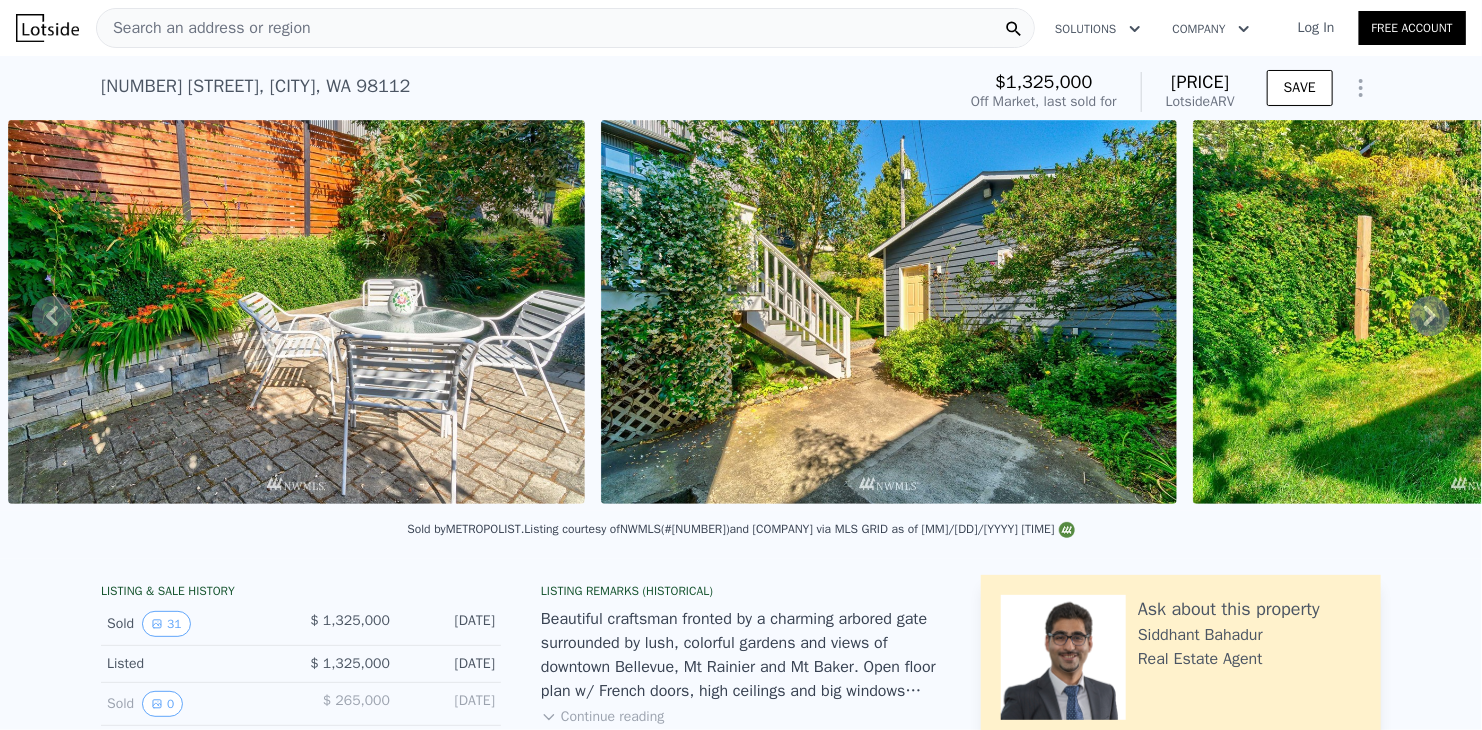 click 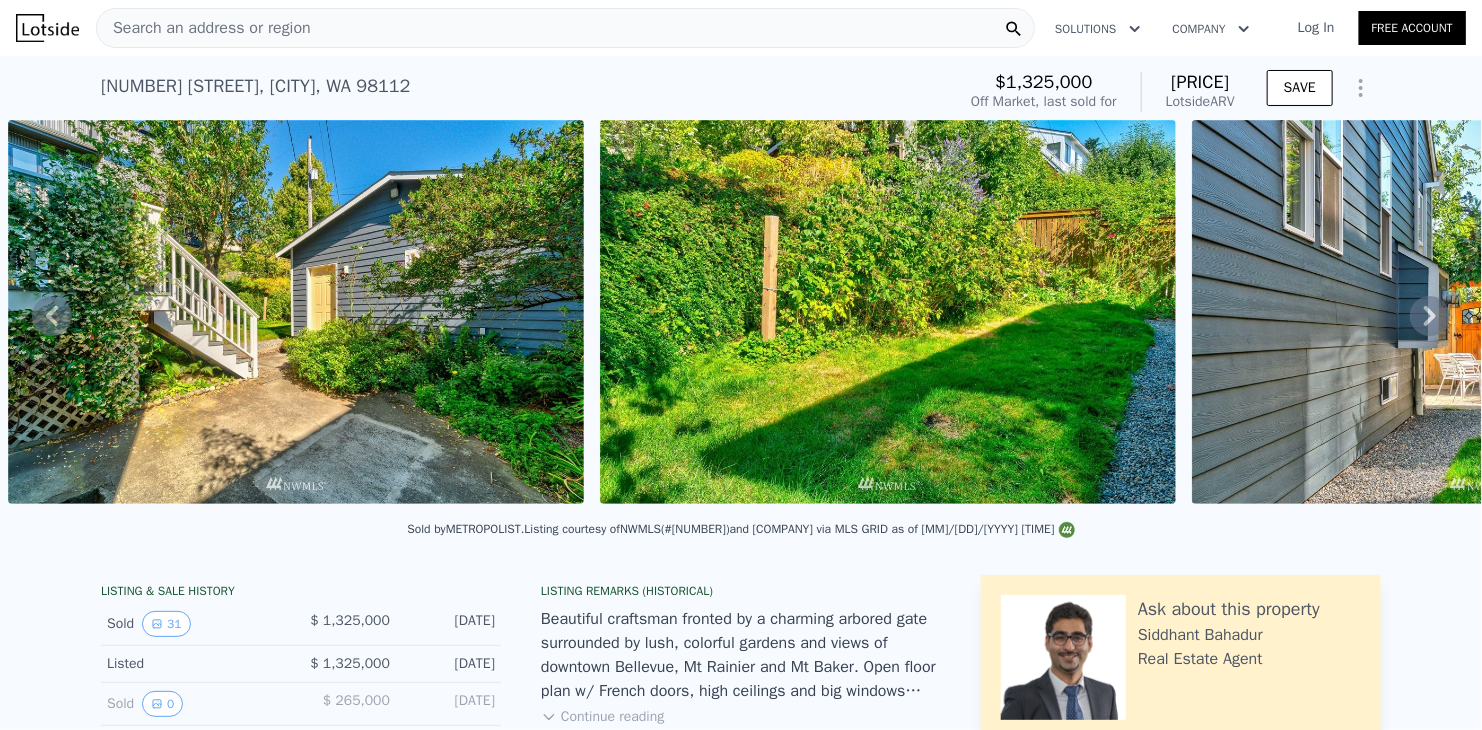 click 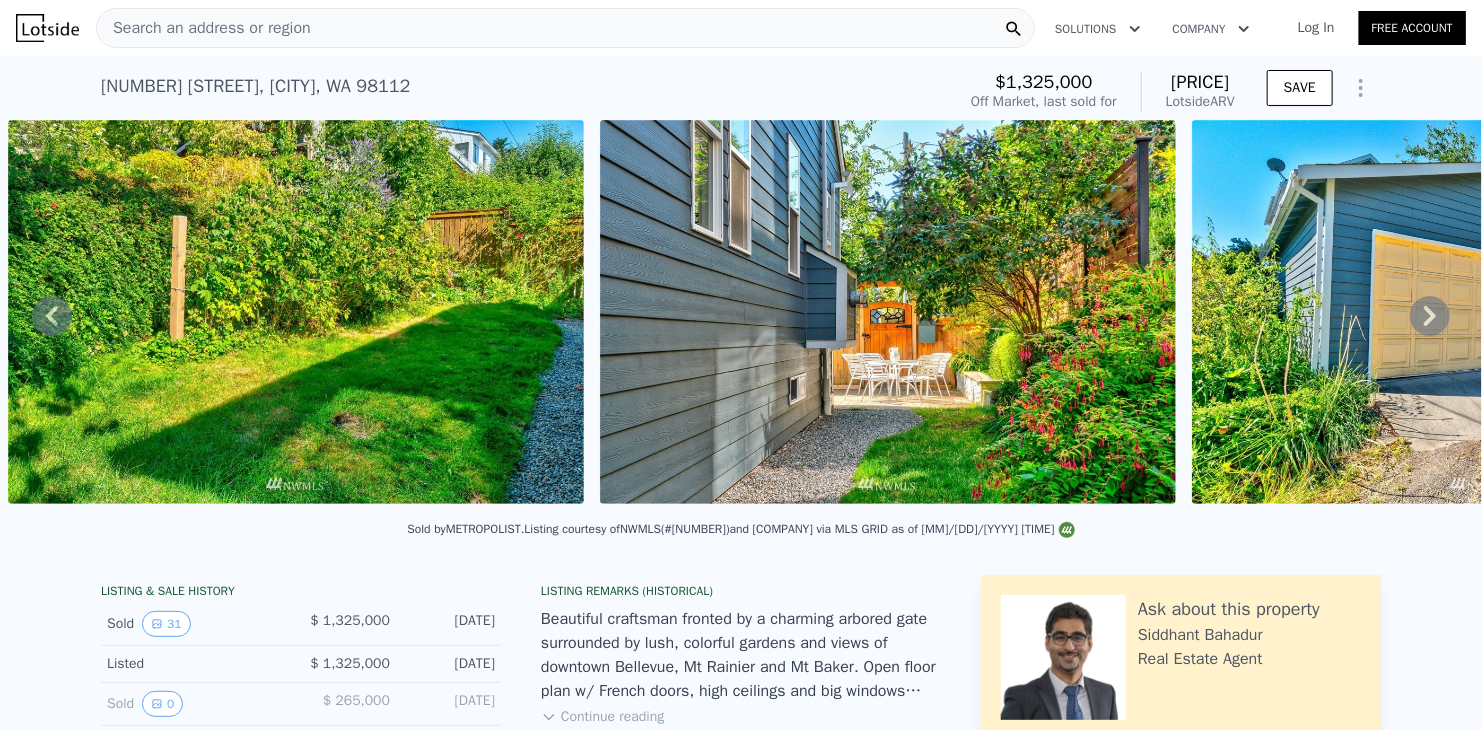 click 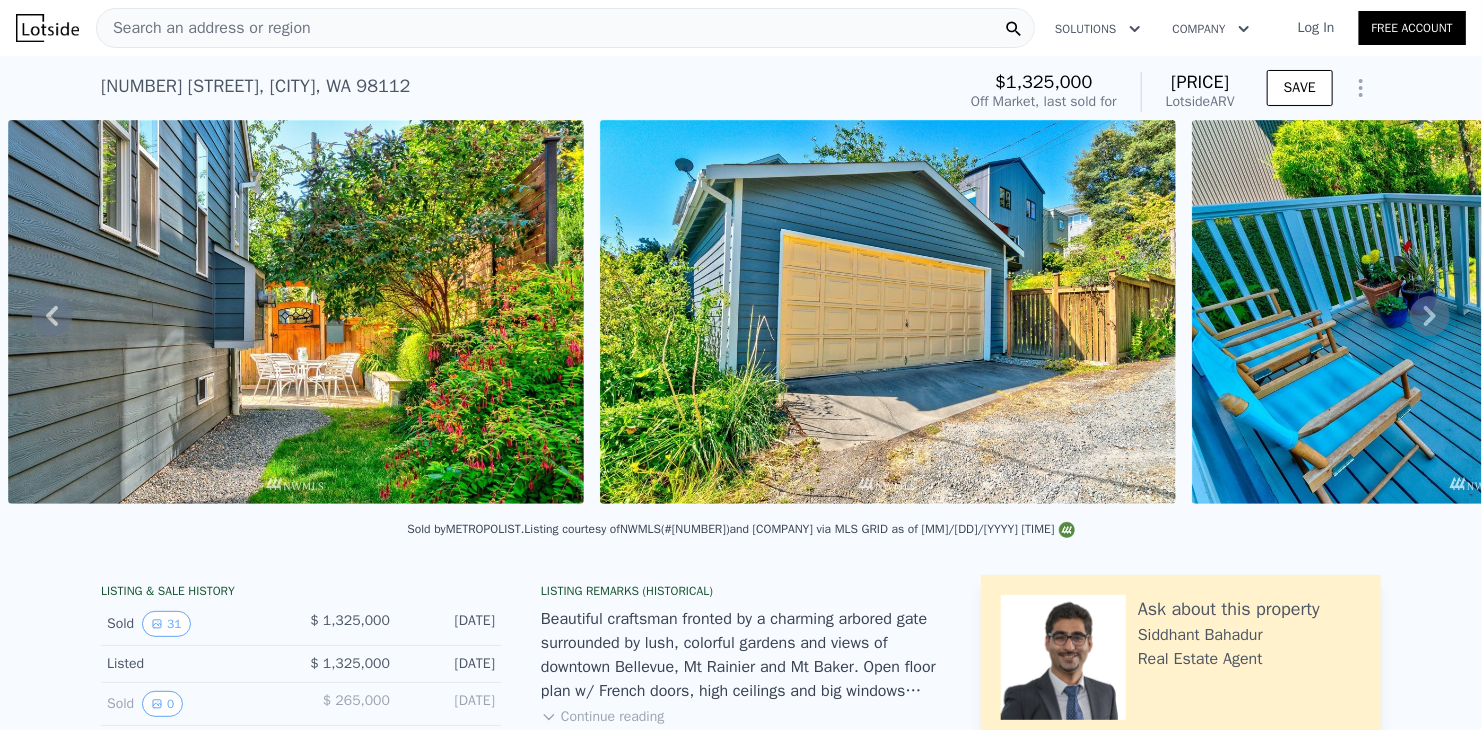 click 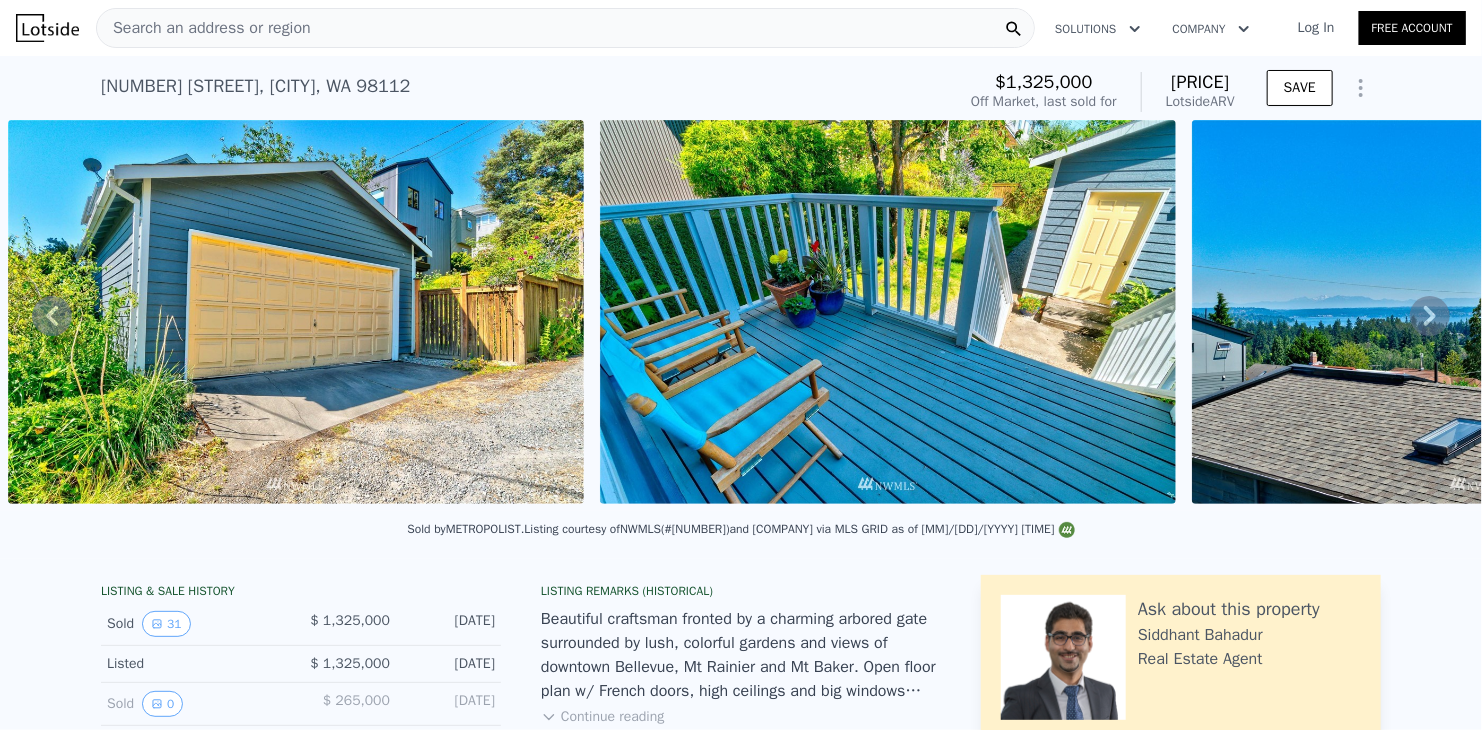 click 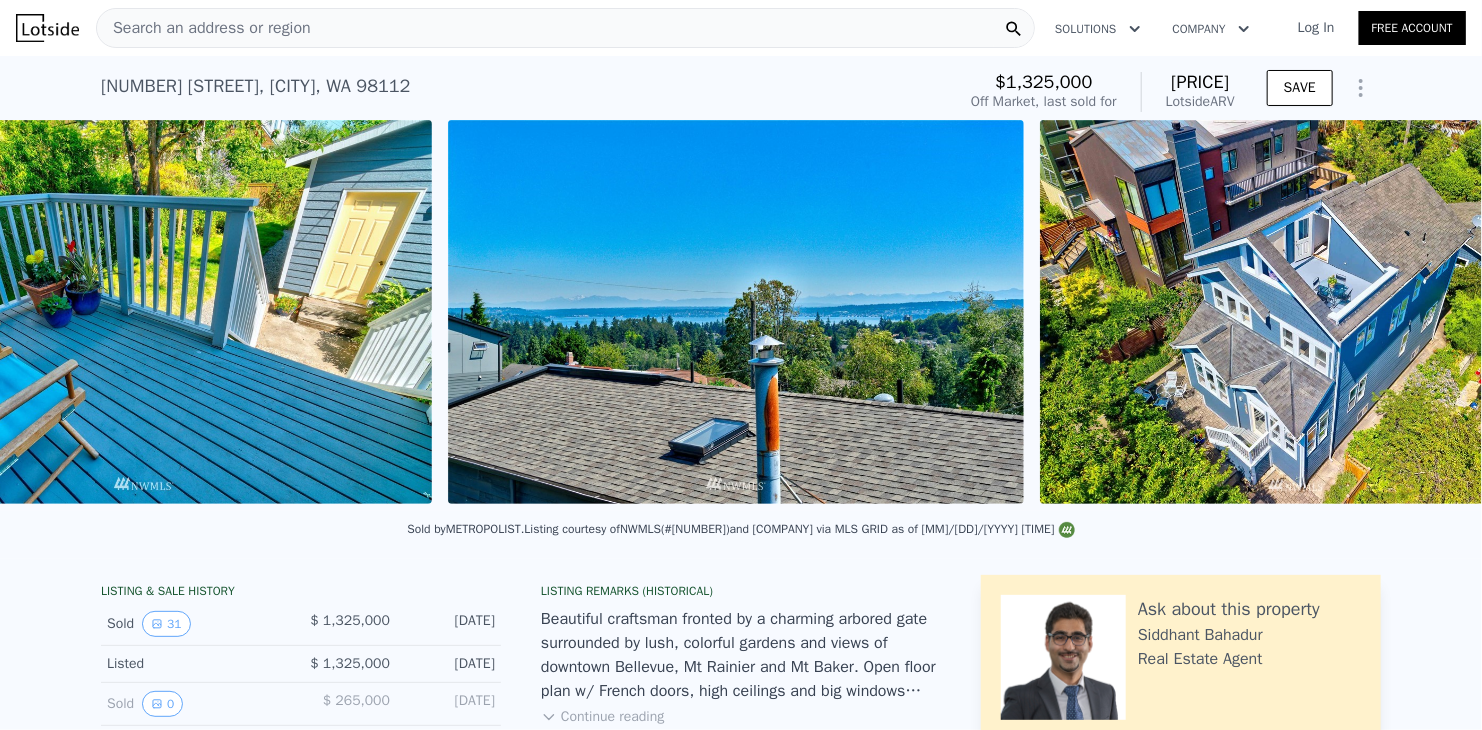 scroll, scrollTop: 0, scrollLeft: 15611, axis: horizontal 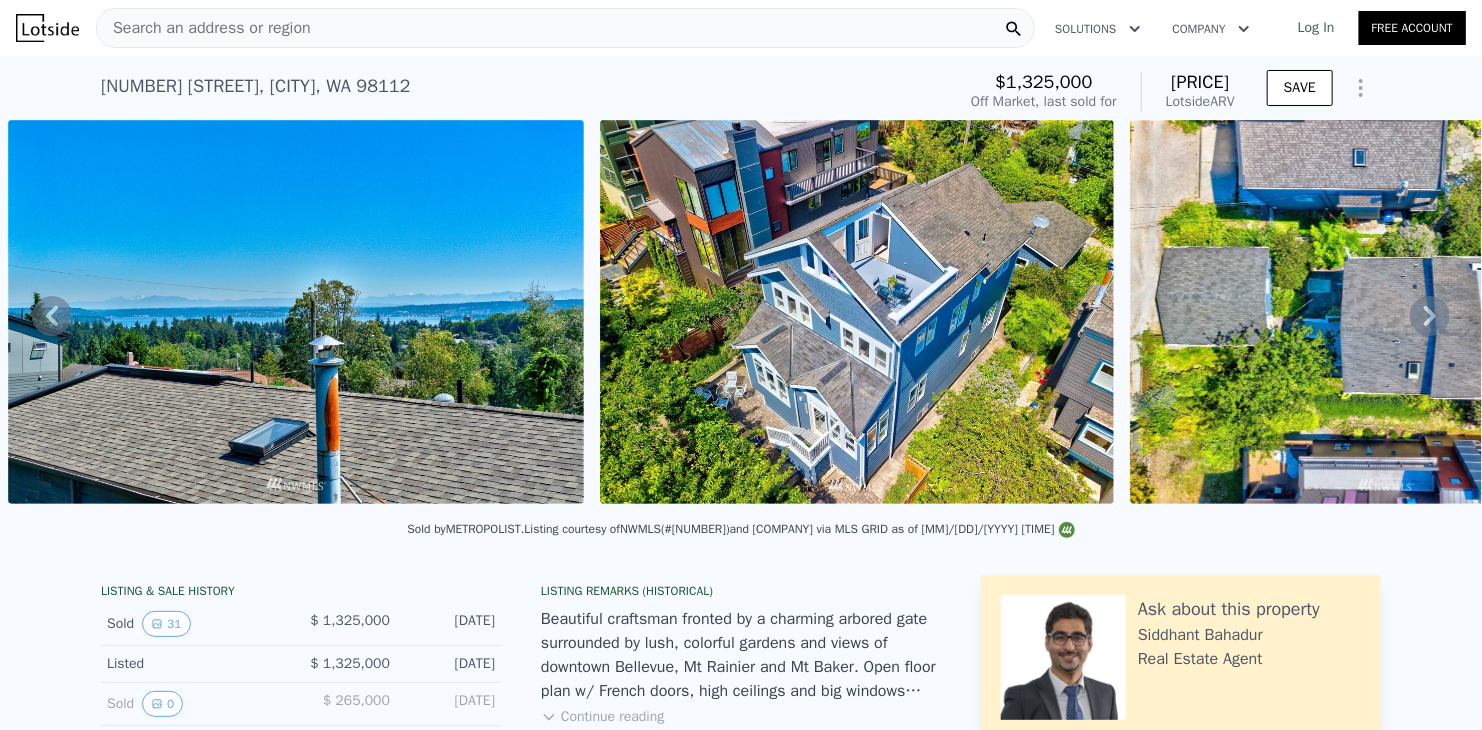 click on "Search an address or region" at bounding box center [204, 28] 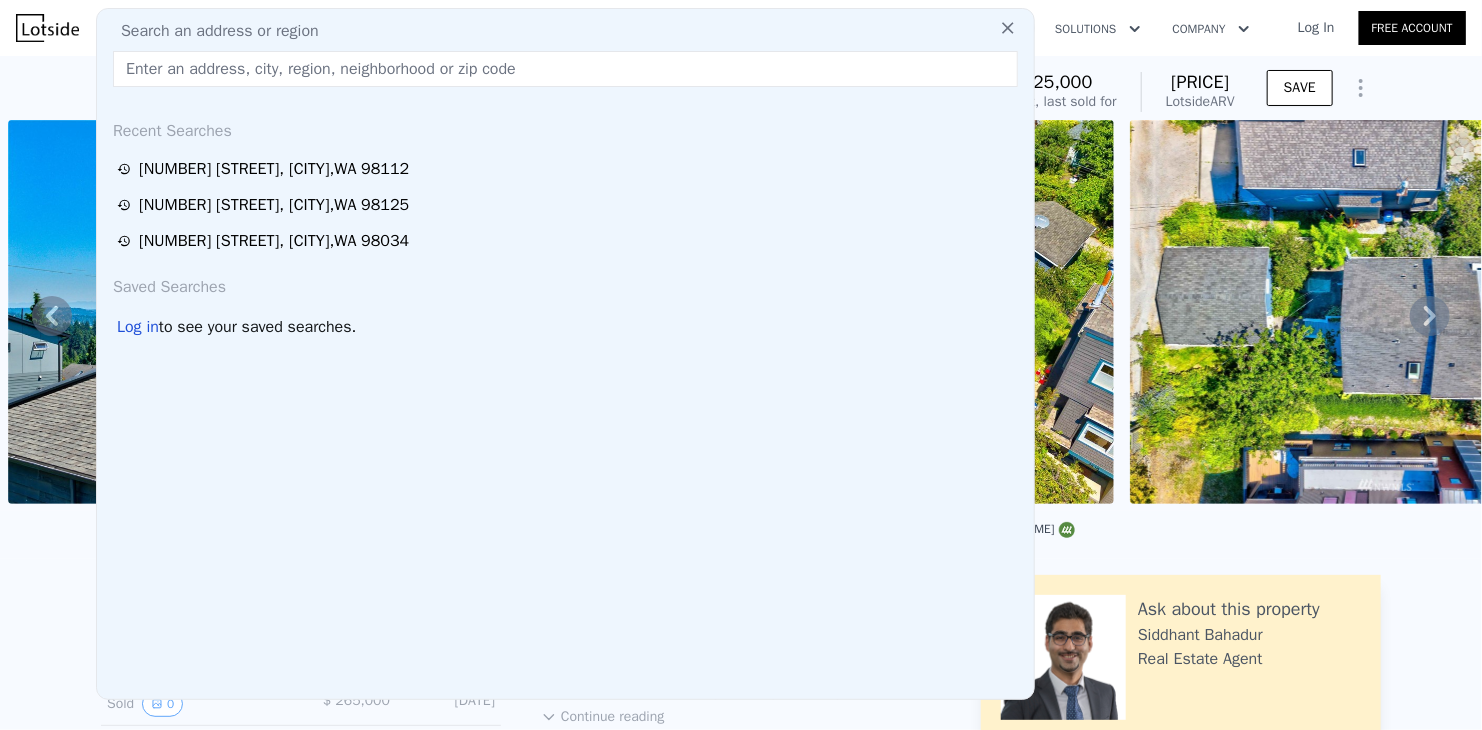 click at bounding box center (565, 69) 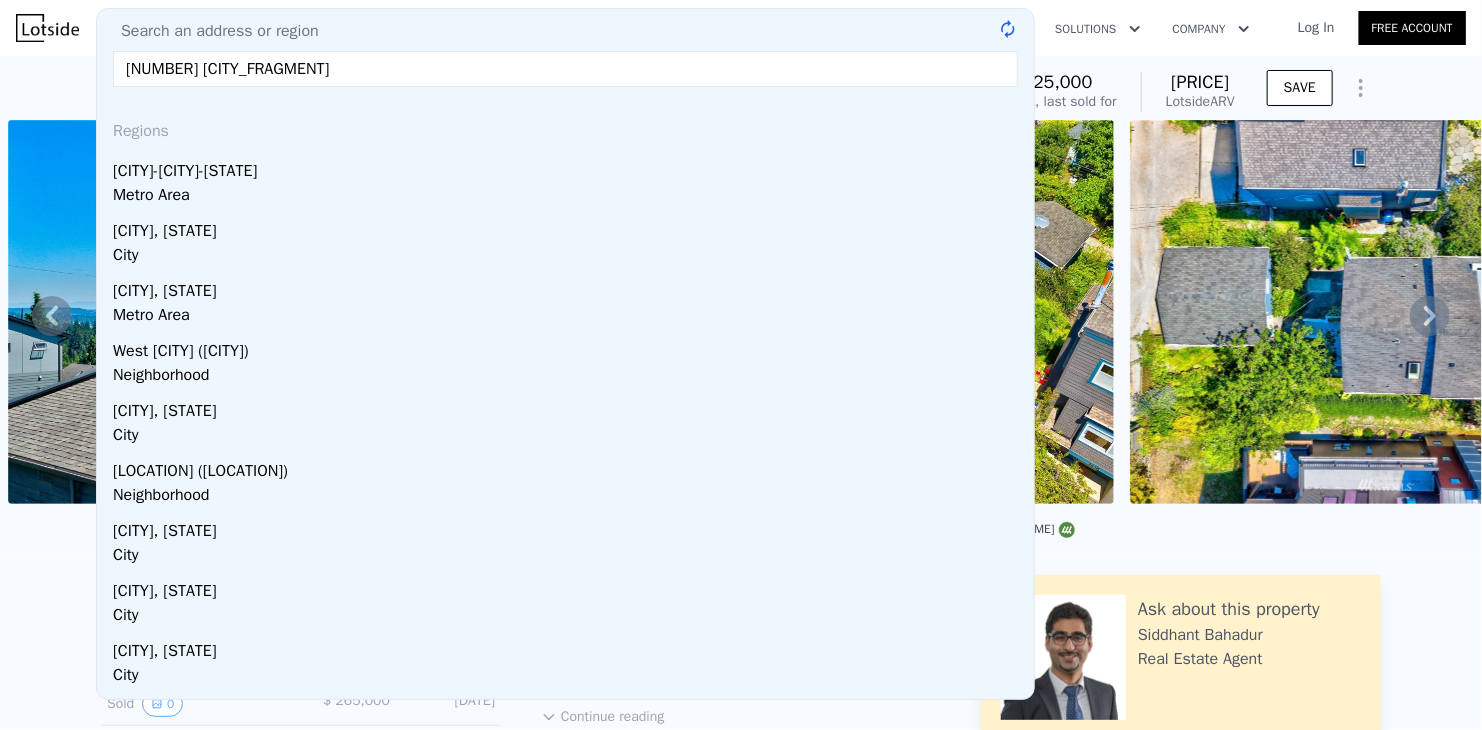 type on "[NUMBER] [CITY]" 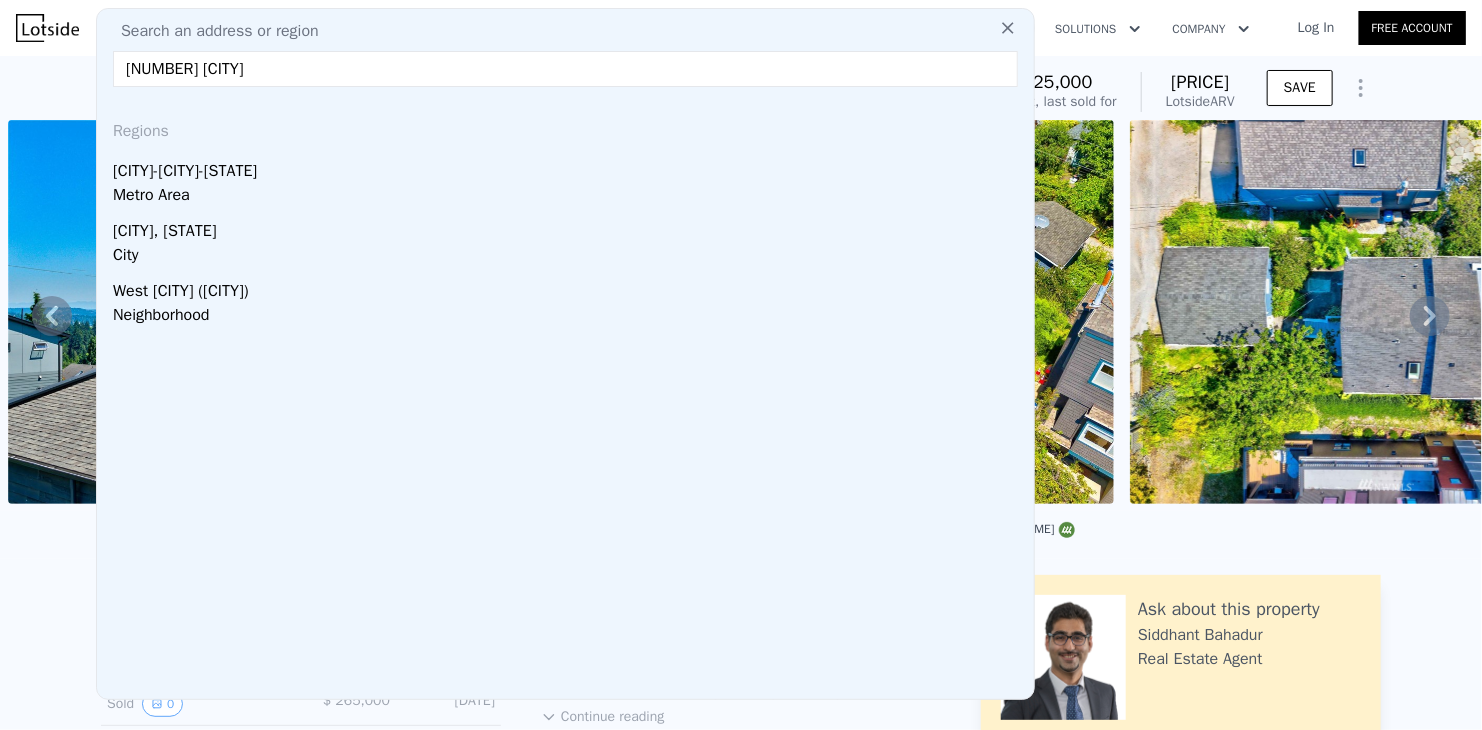 drag, startPoint x: 283, startPoint y: 70, endPoint x: 51, endPoint y: 51, distance: 232.77672 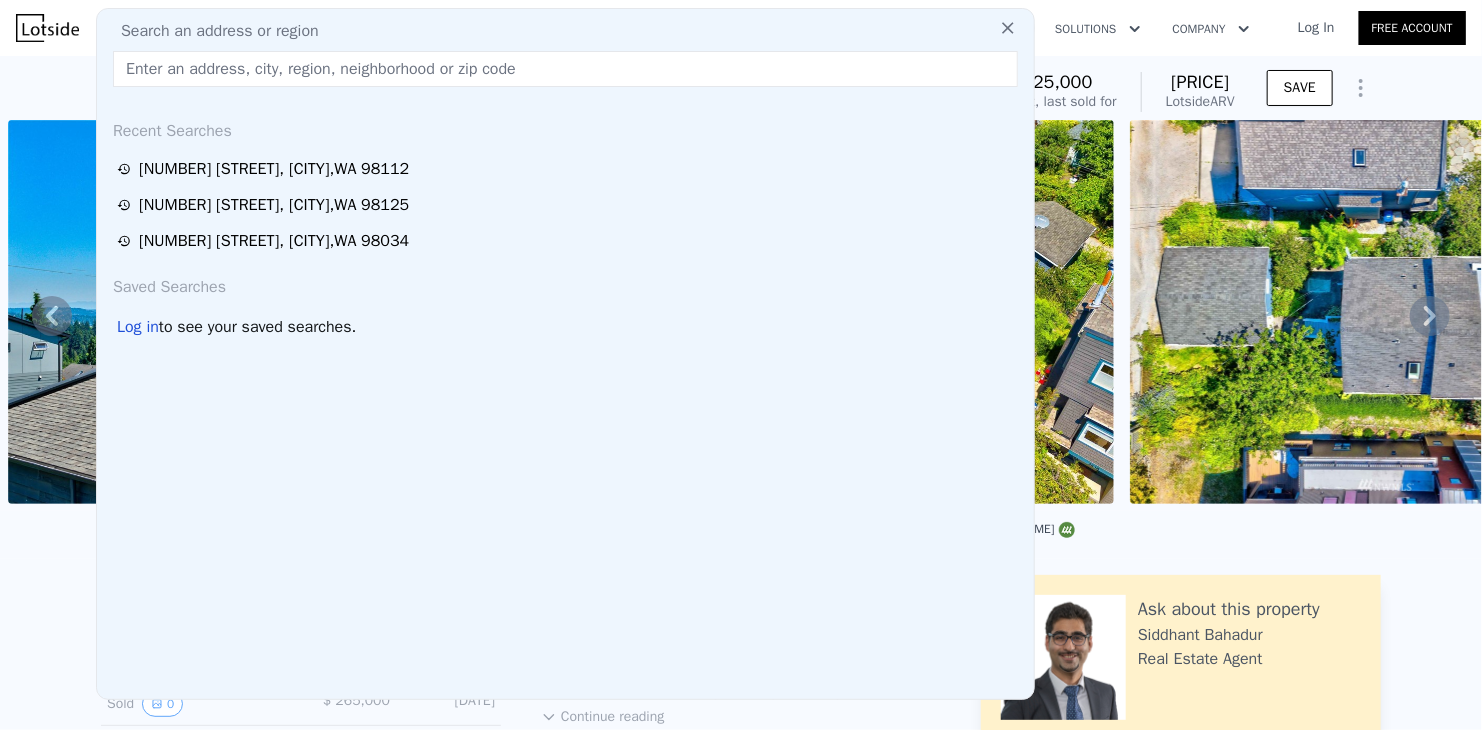 paste 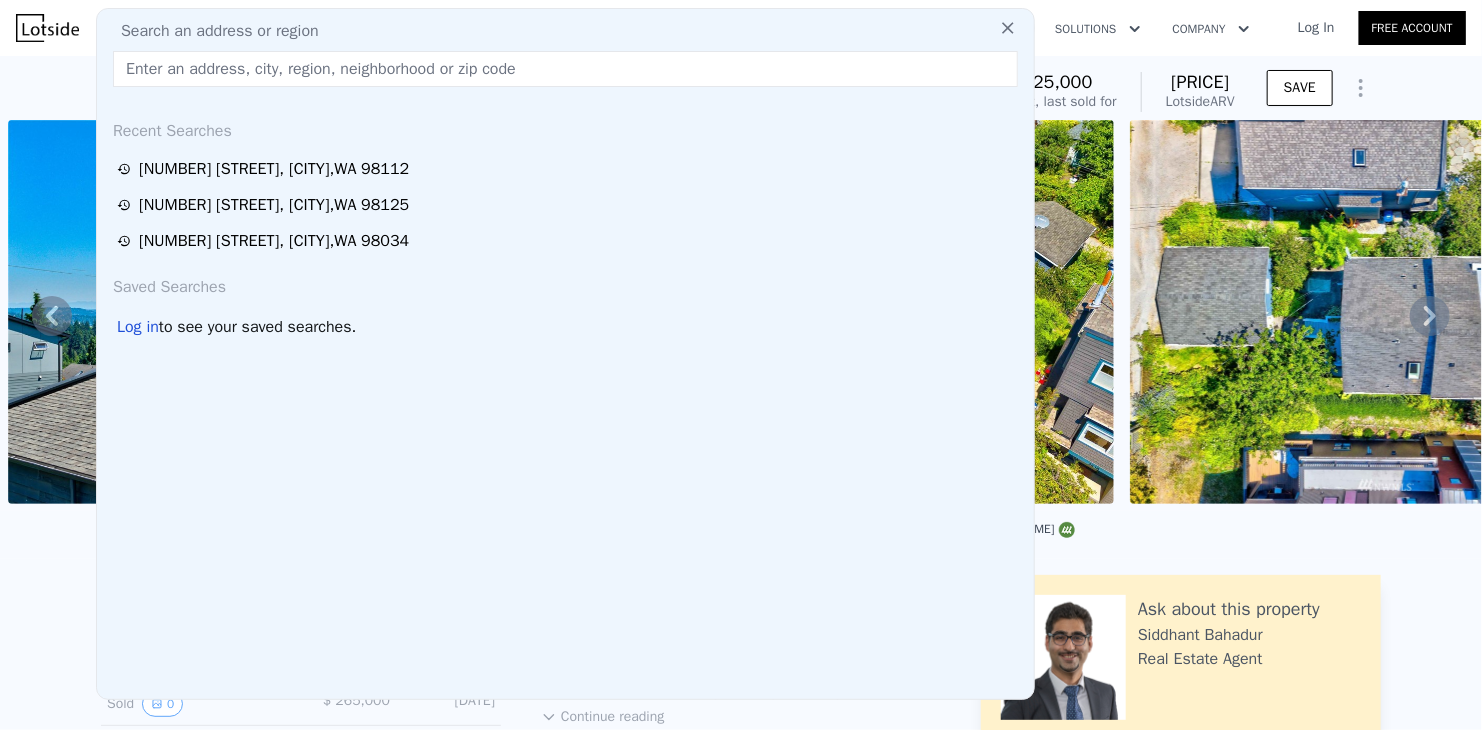 click at bounding box center [565, 69] 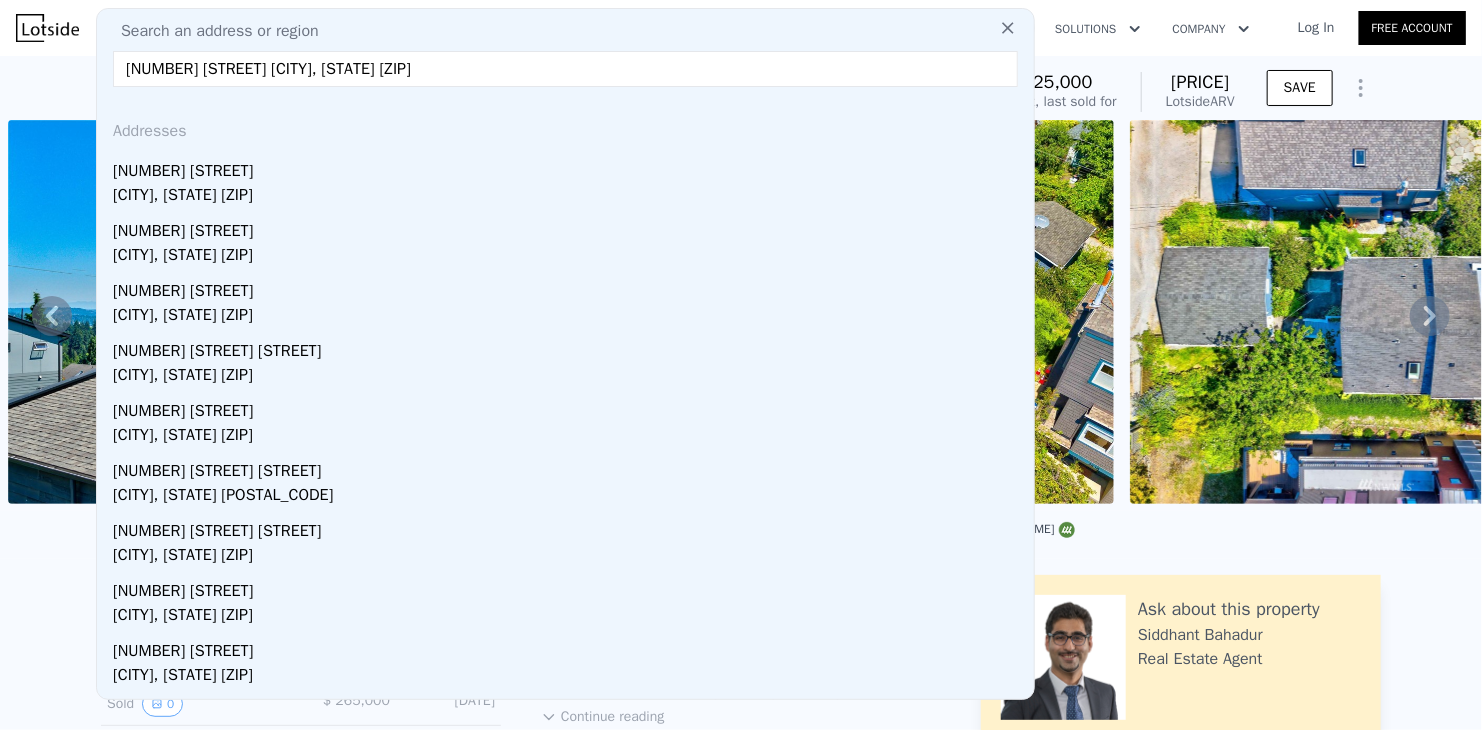 drag, startPoint x: 159, startPoint y: 71, endPoint x: 100, endPoint y: 67, distance: 59.135437 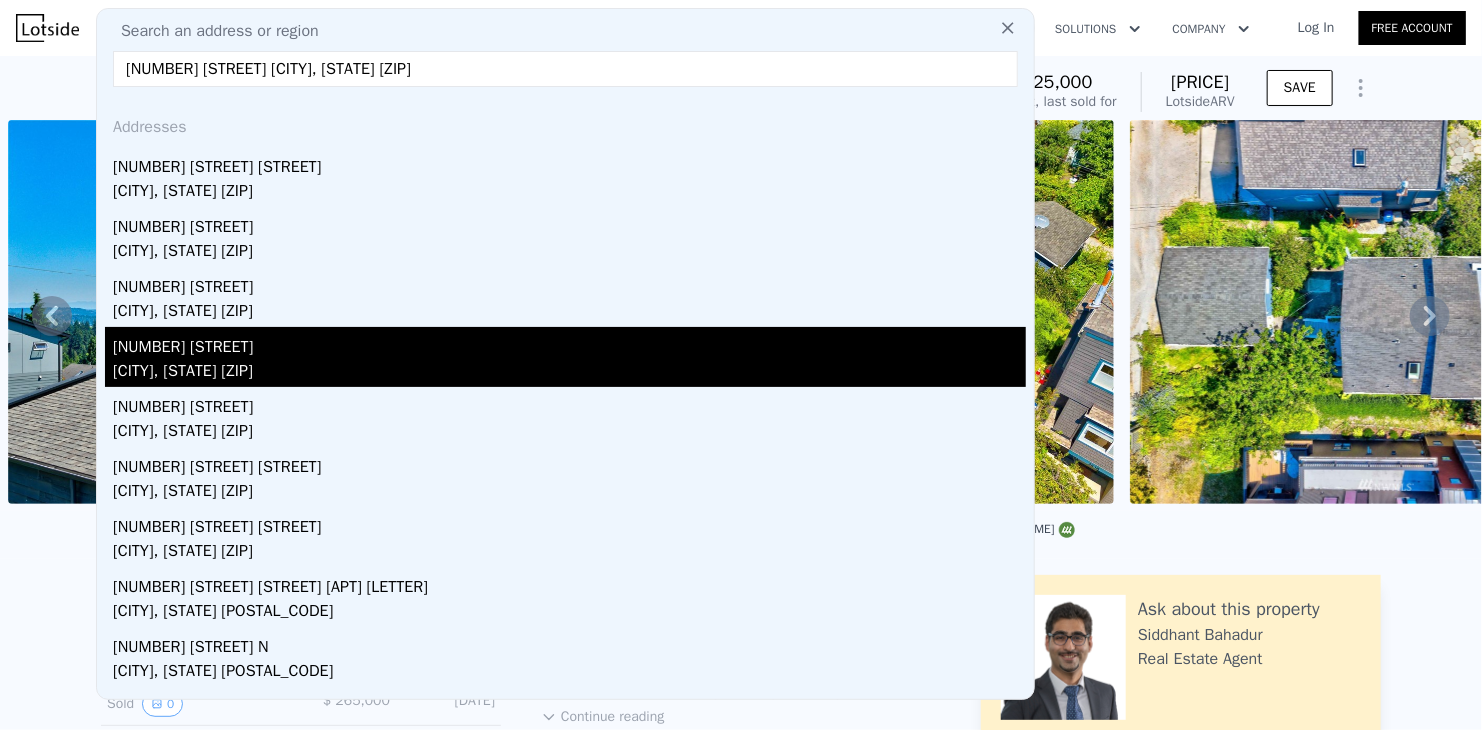 scroll, scrollTop: 0, scrollLeft: 0, axis: both 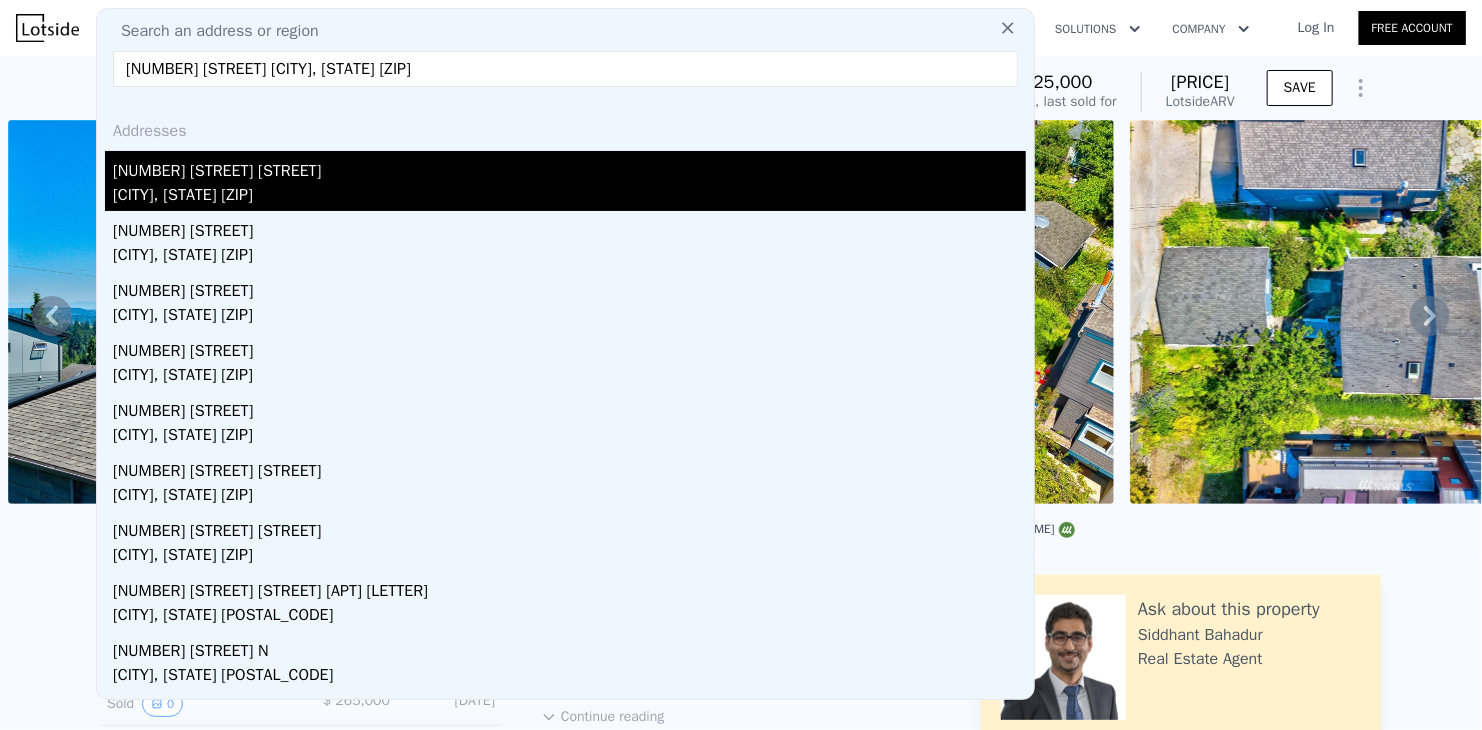 type on "[NUMBER] [STREET] [CITY], [STATE] [ZIP]" 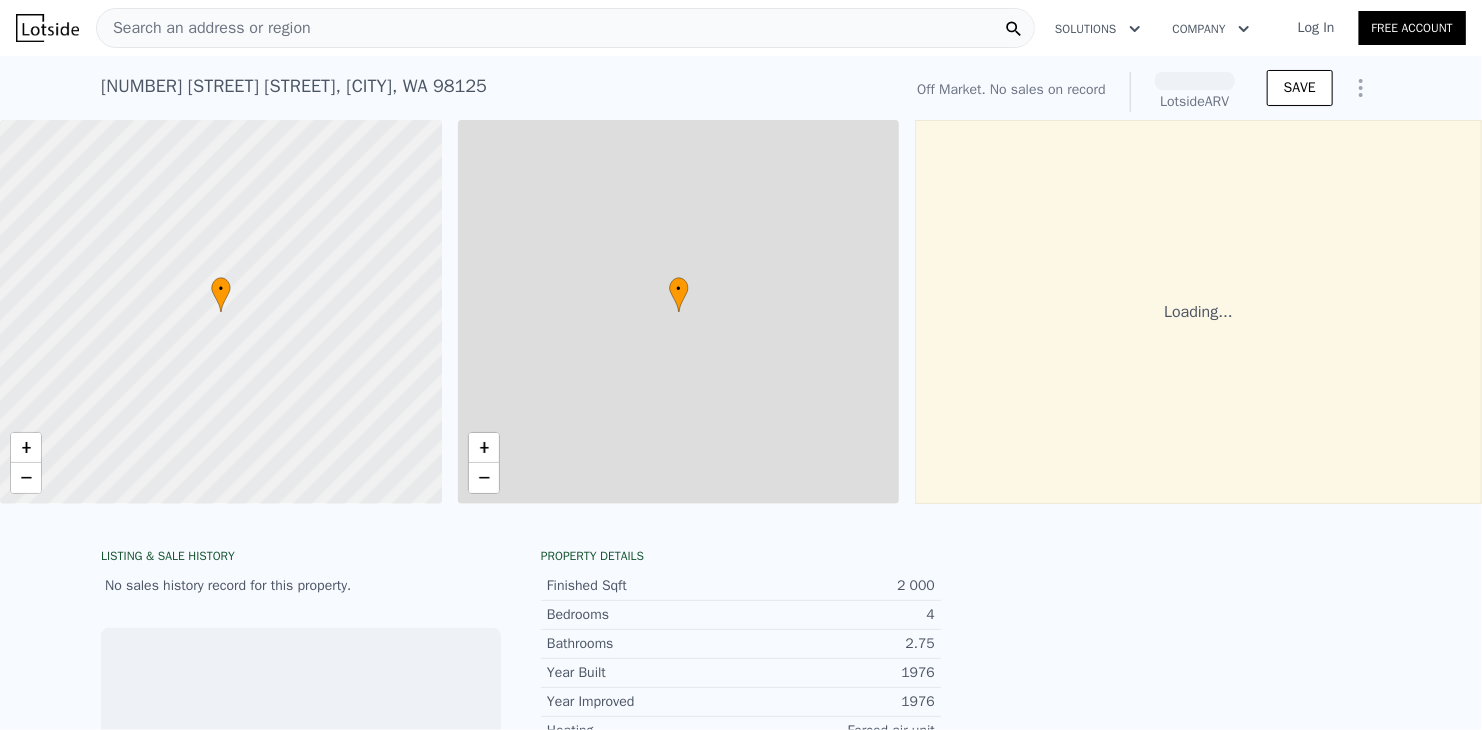 scroll, scrollTop: 0, scrollLeft: 8, axis: horizontal 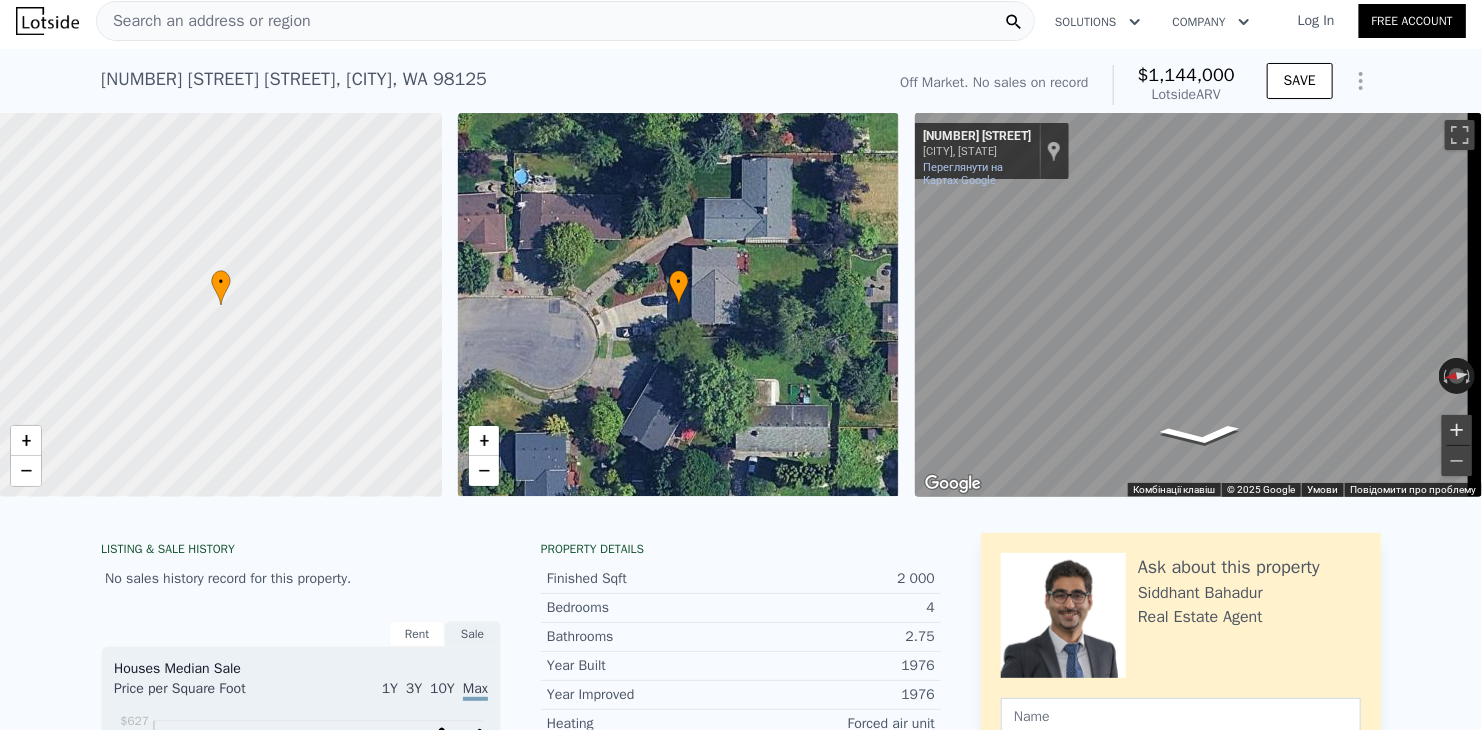 click at bounding box center (1457, 430) 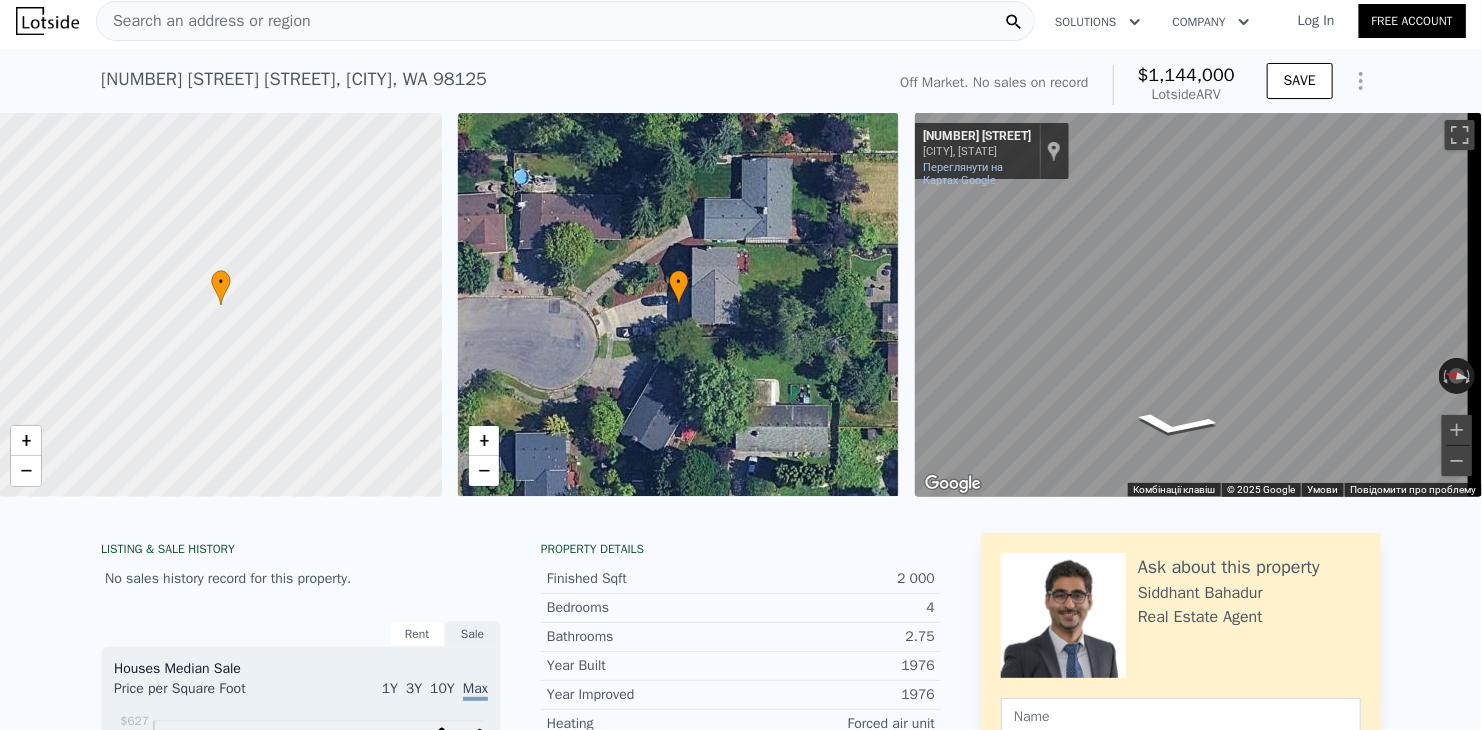 click on "Search an address or region" at bounding box center (204, 21) 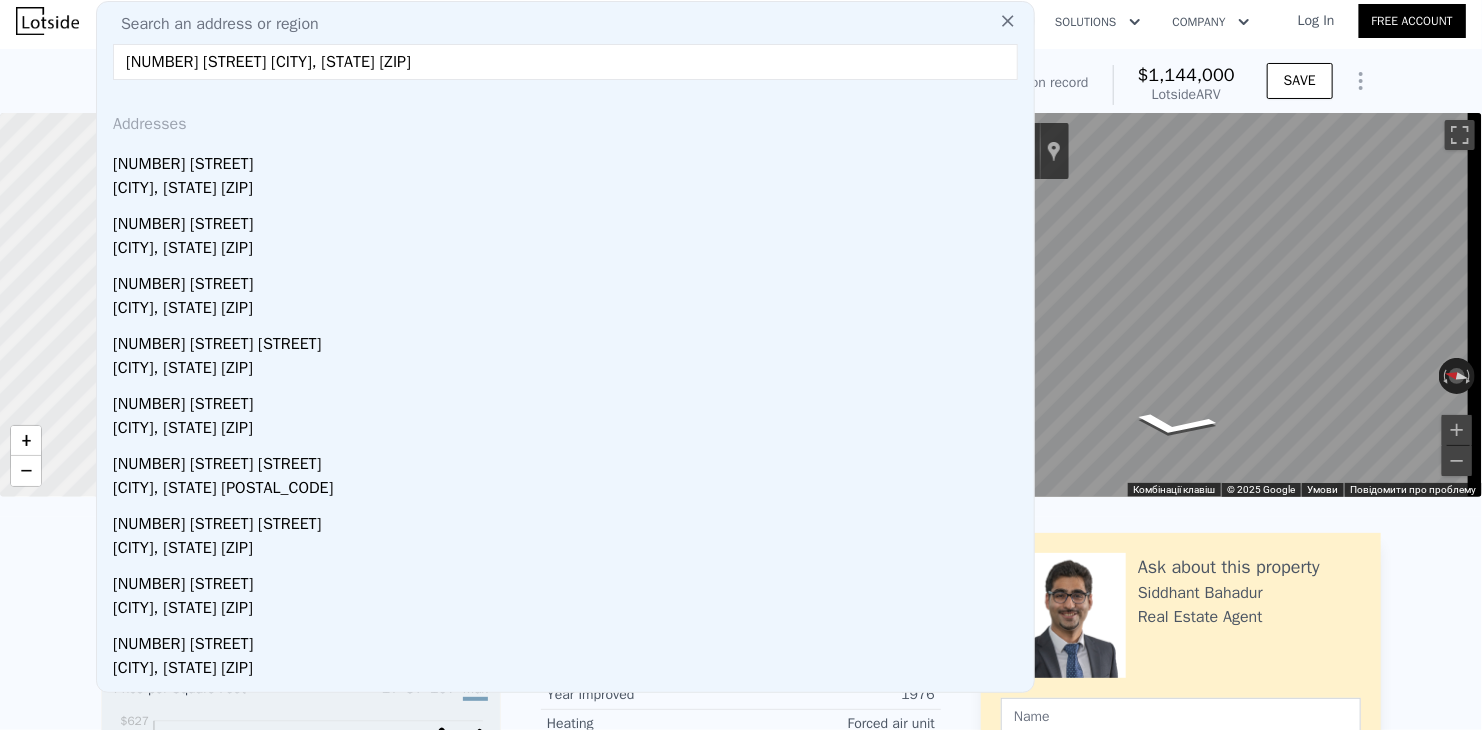 drag, startPoint x: 159, startPoint y: 67, endPoint x: 74, endPoint y: 85, distance: 86.88498 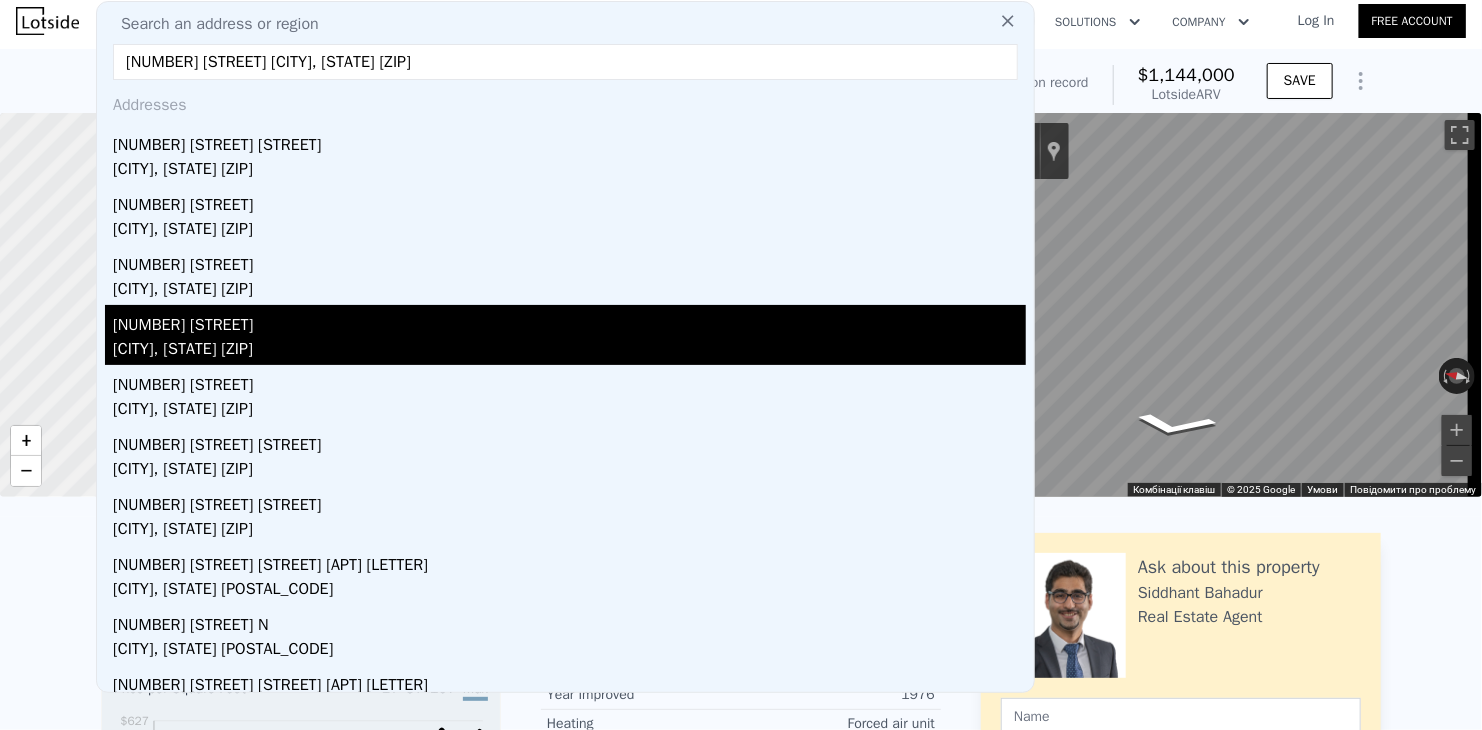 scroll, scrollTop: 51, scrollLeft: 0, axis: vertical 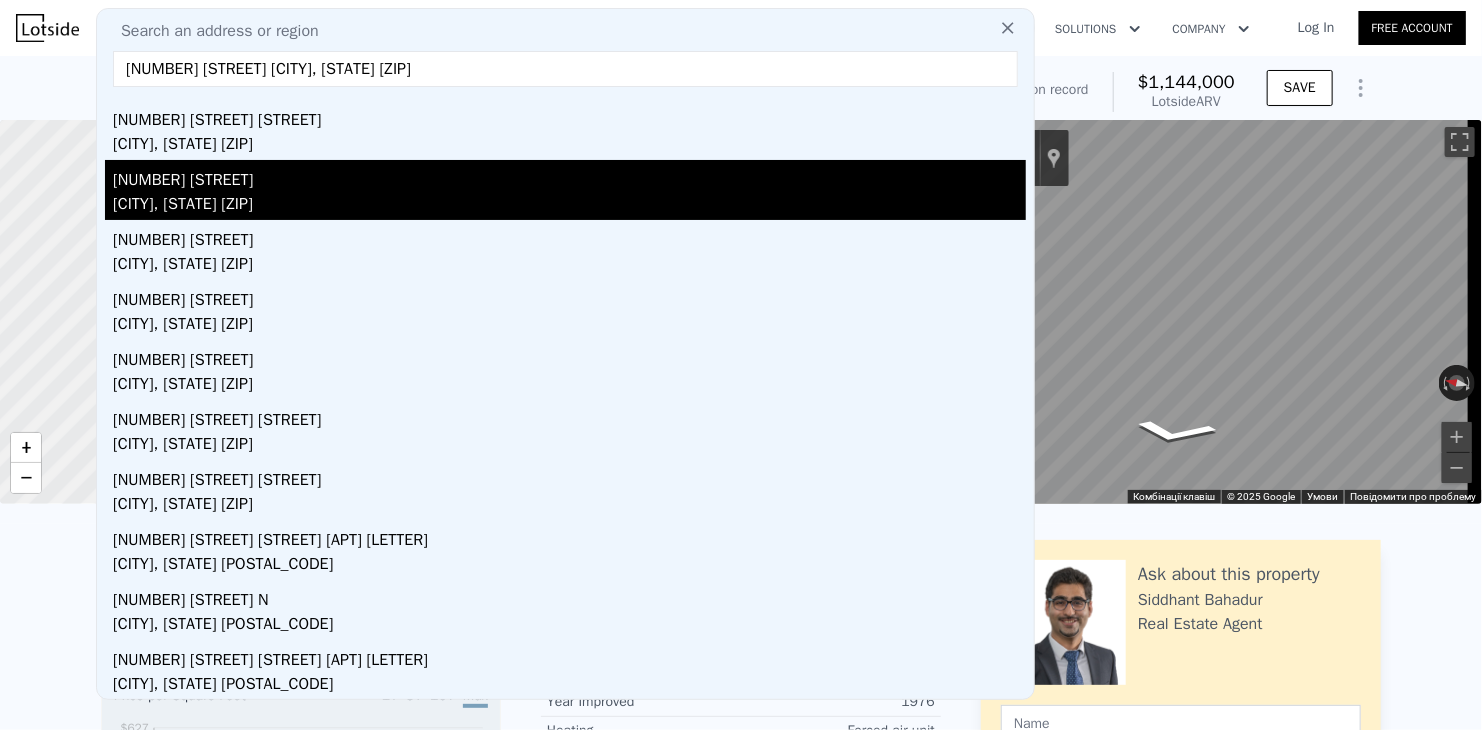 type on "[NUMBER] [STREET] [CITY], [STATE] [ZIP]" 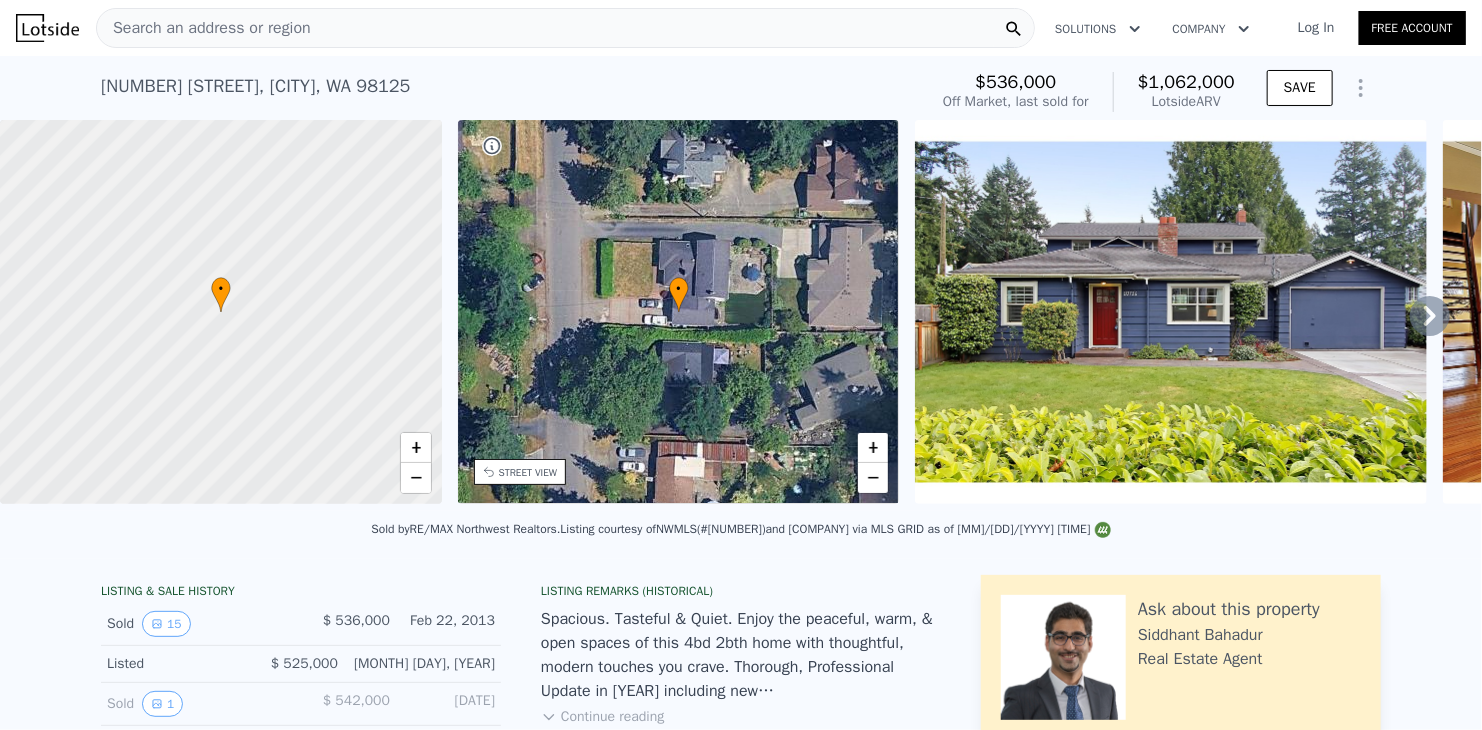 click on "Search an address or region" at bounding box center [204, 28] 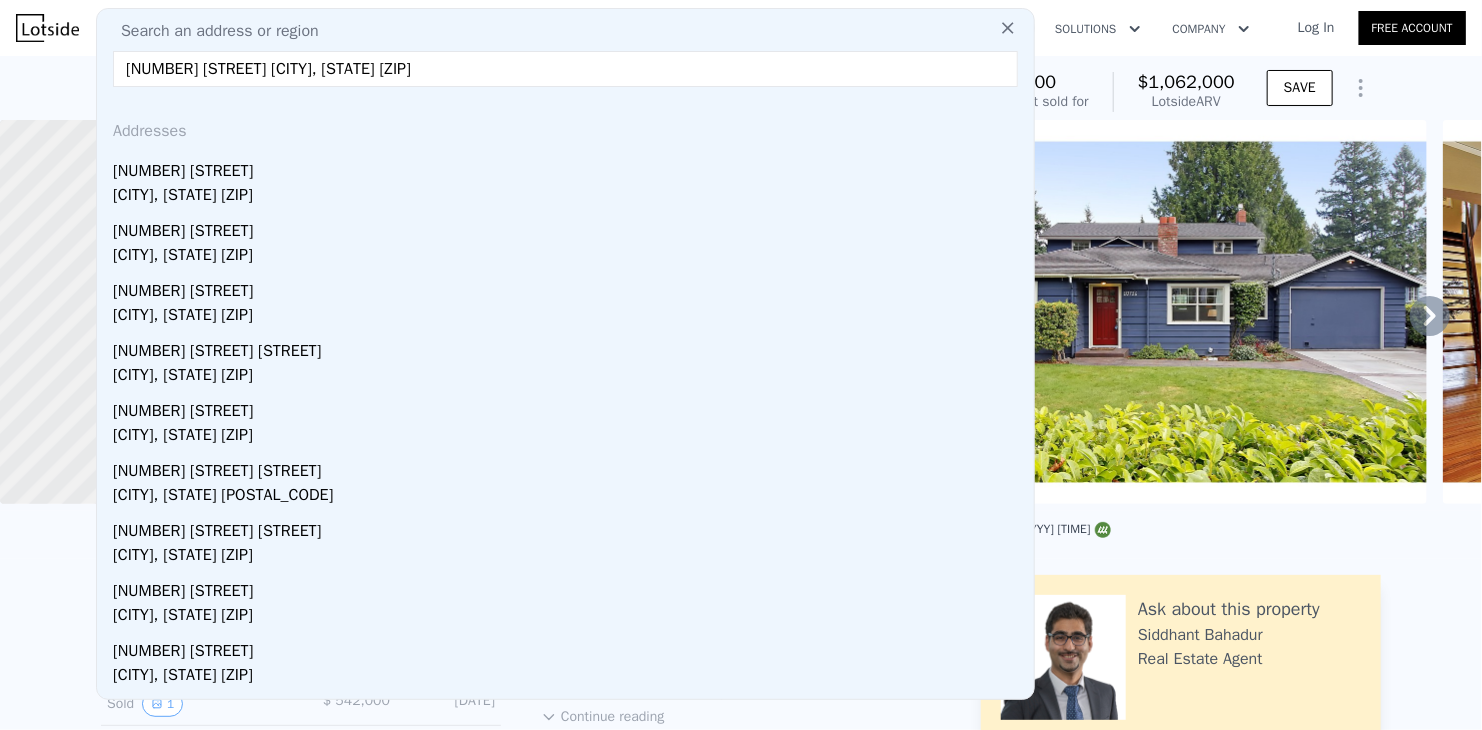 drag, startPoint x: 159, startPoint y: 69, endPoint x: 78, endPoint y: 55, distance: 82.20097 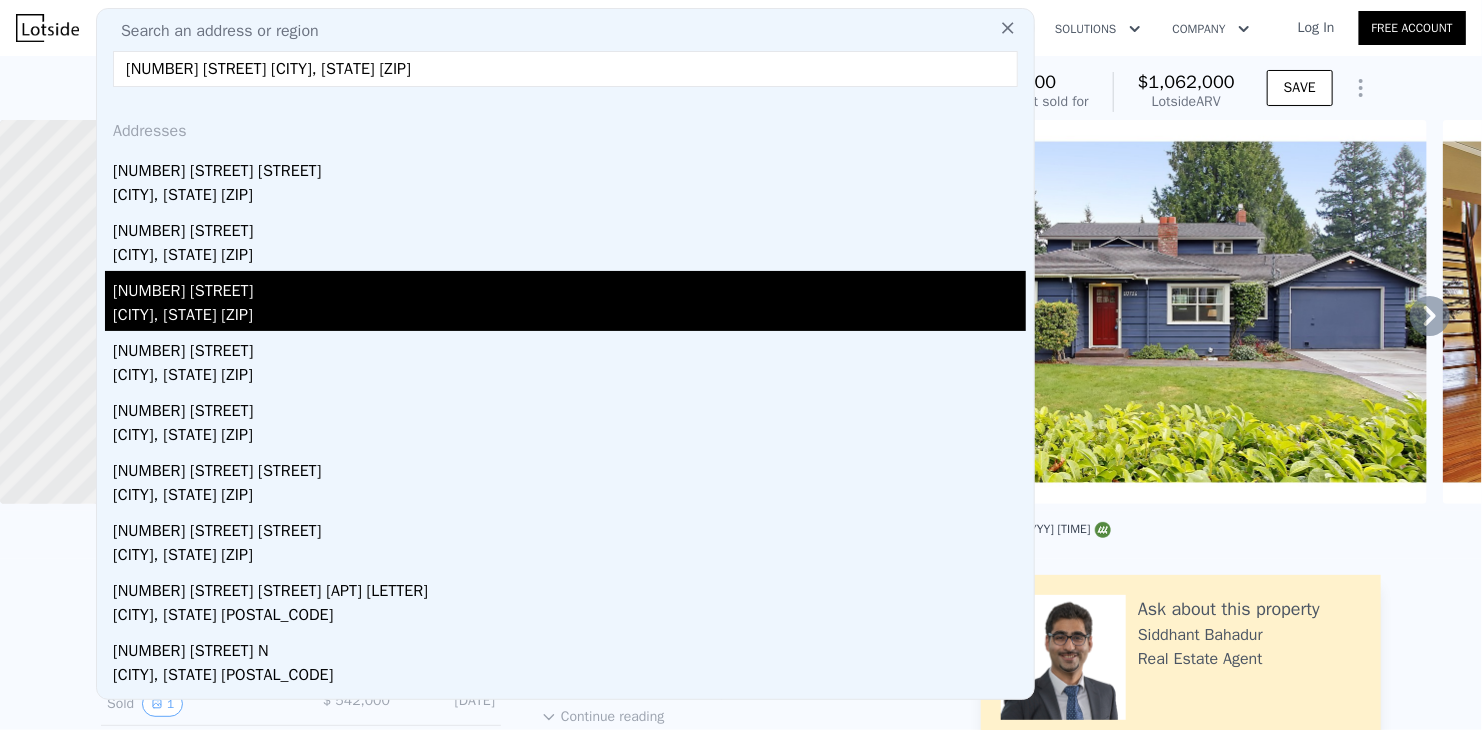 type on "[NUMBER] [STREET] [CITY], [STATE] [ZIP]" 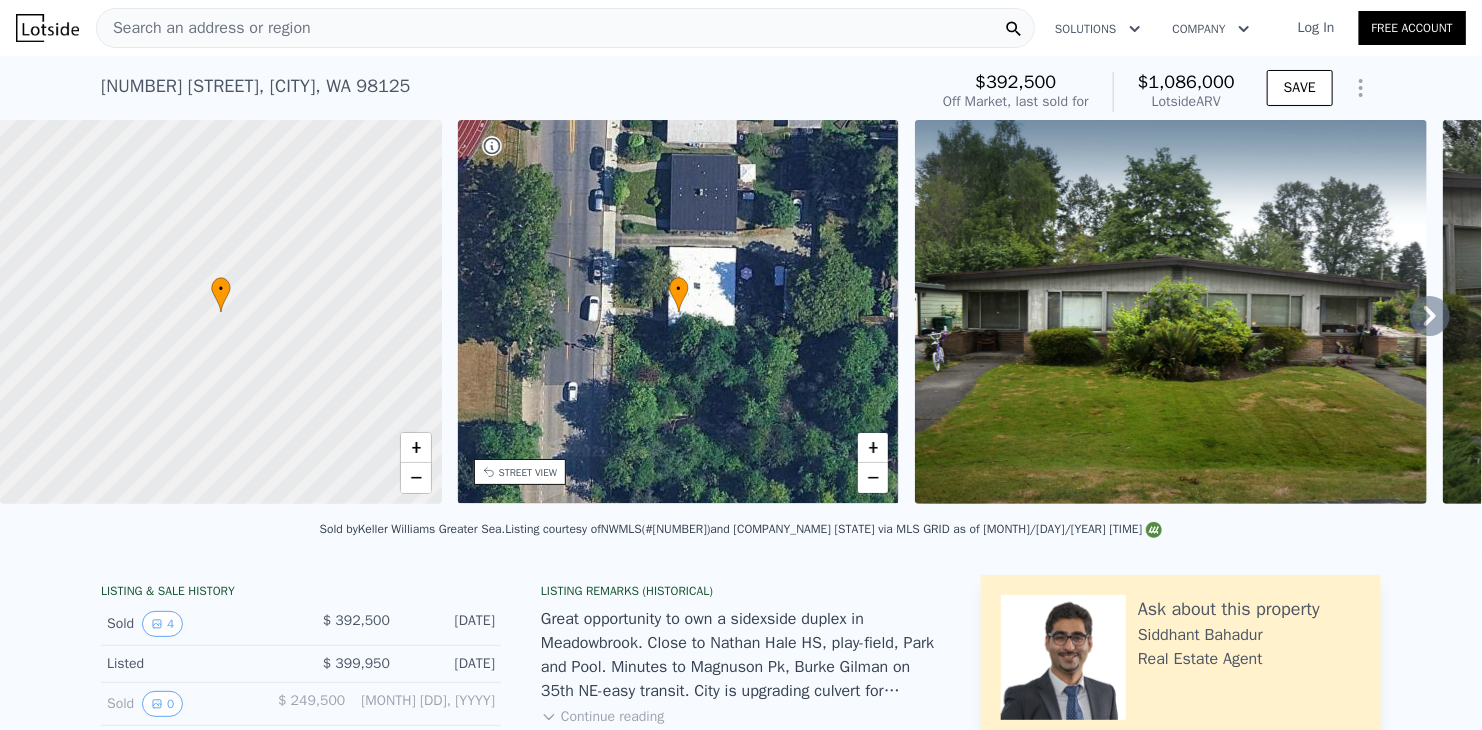 click 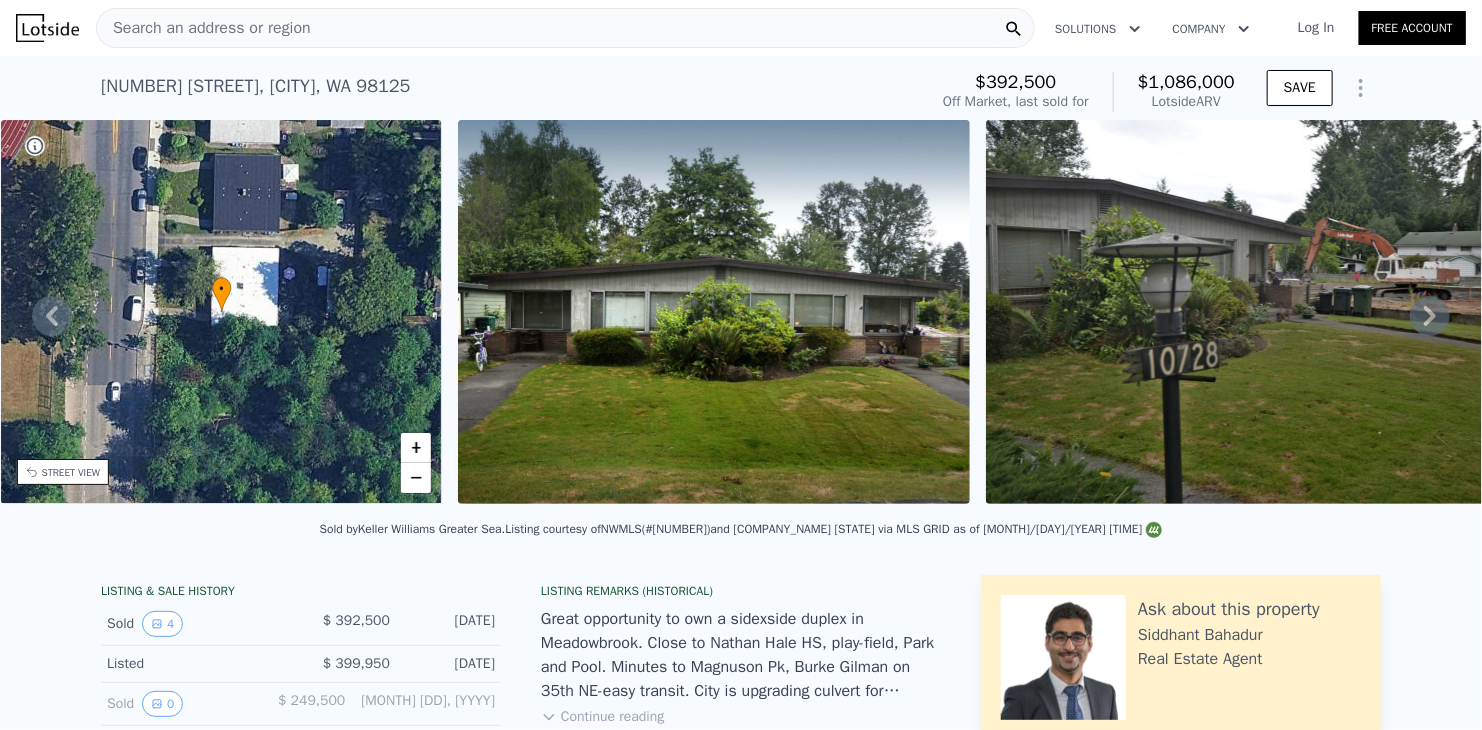 click 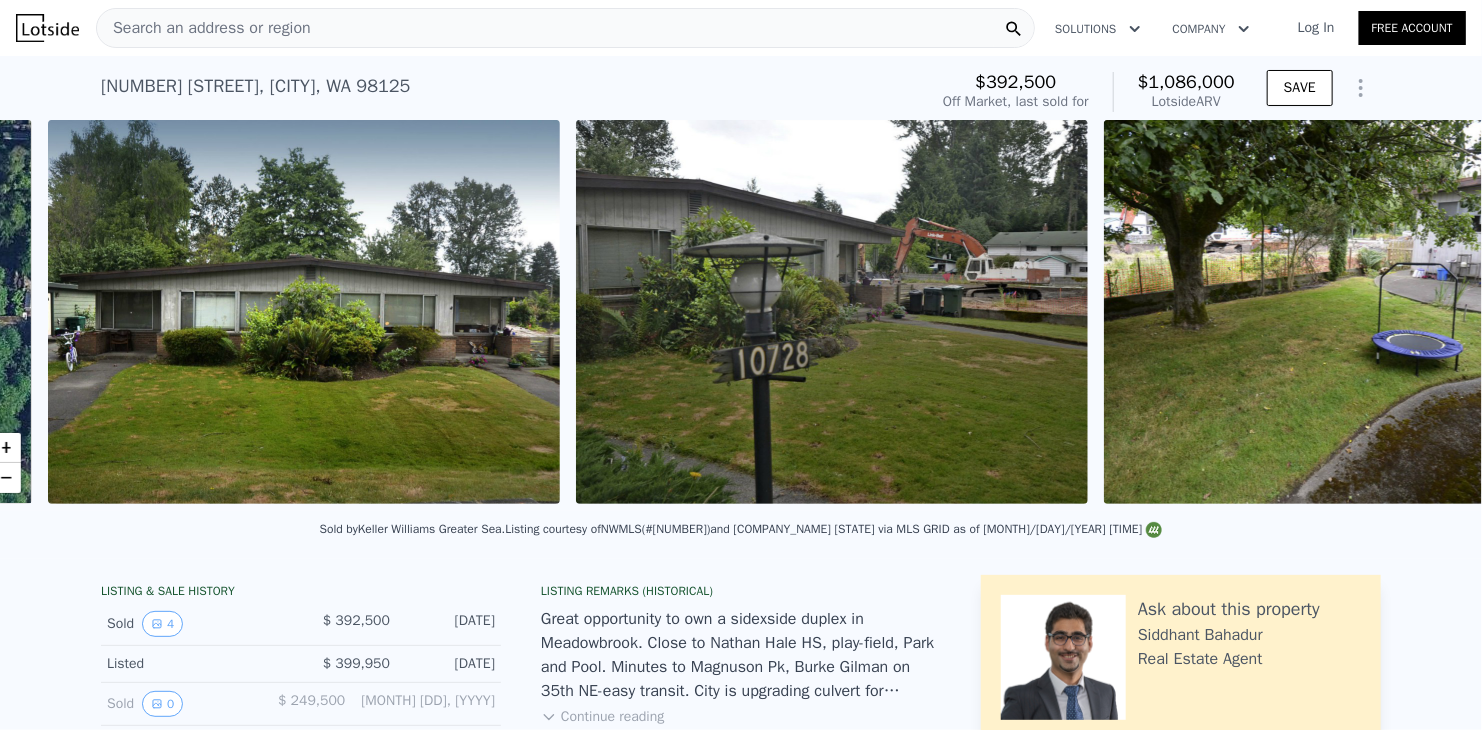 scroll, scrollTop: 0, scrollLeft: 915, axis: horizontal 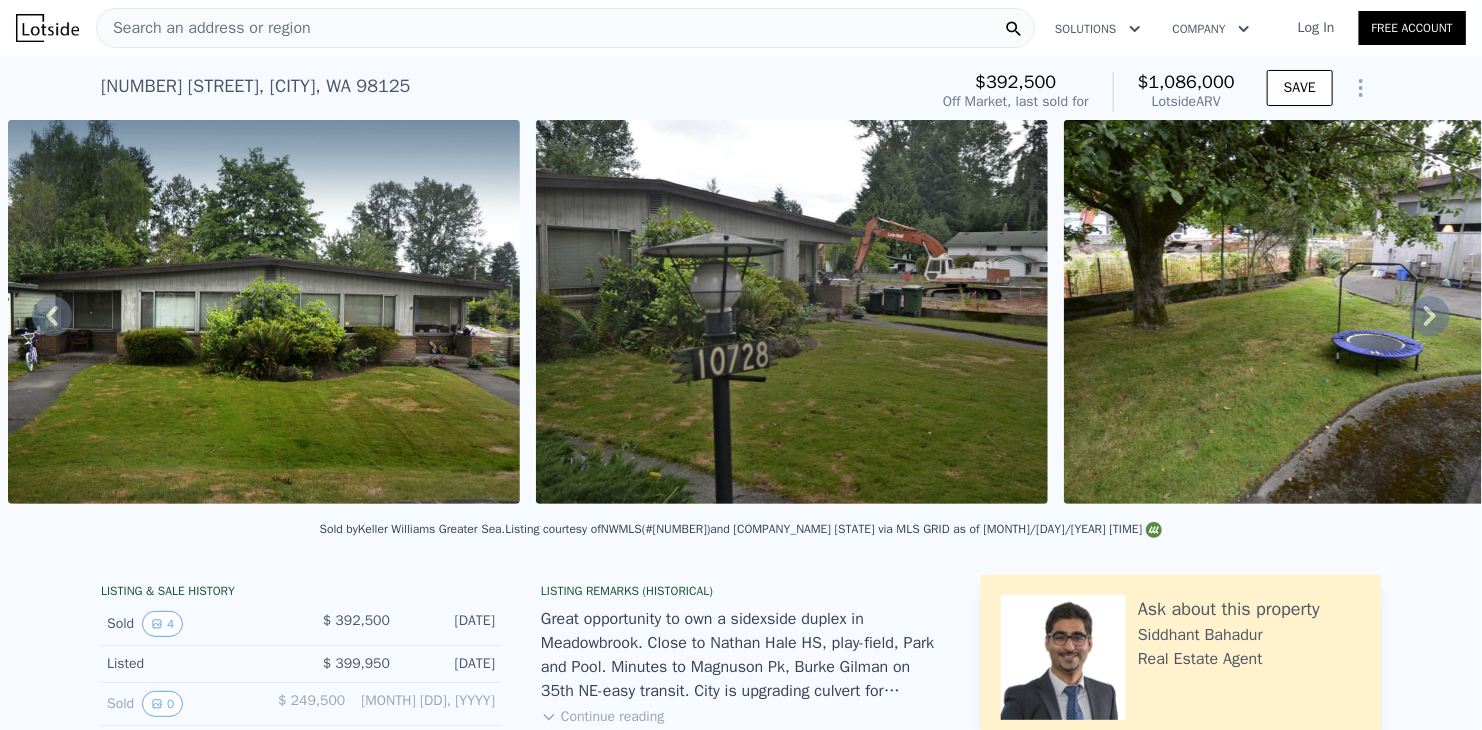click 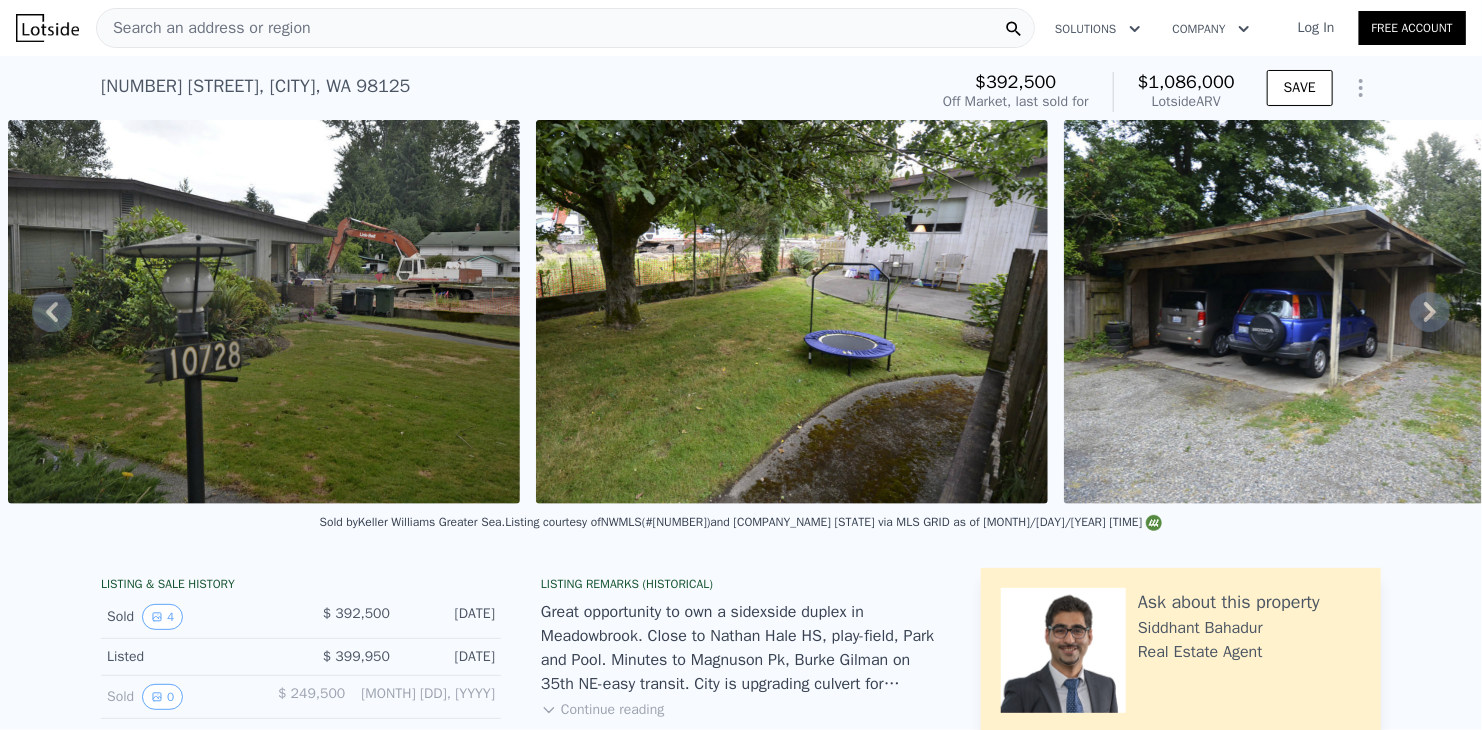 click 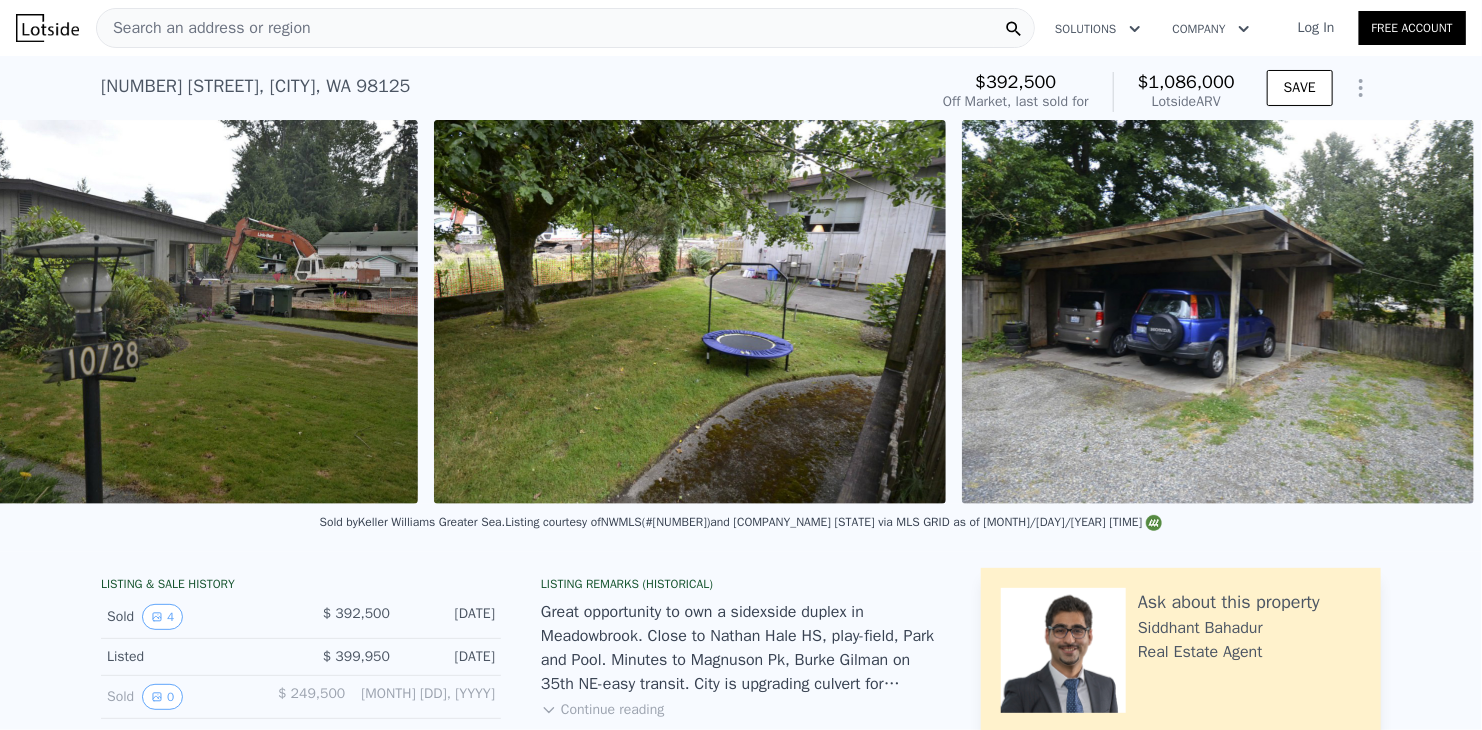 scroll, scrollTop: 0, scrollLeft: 1559, axis: horizontal 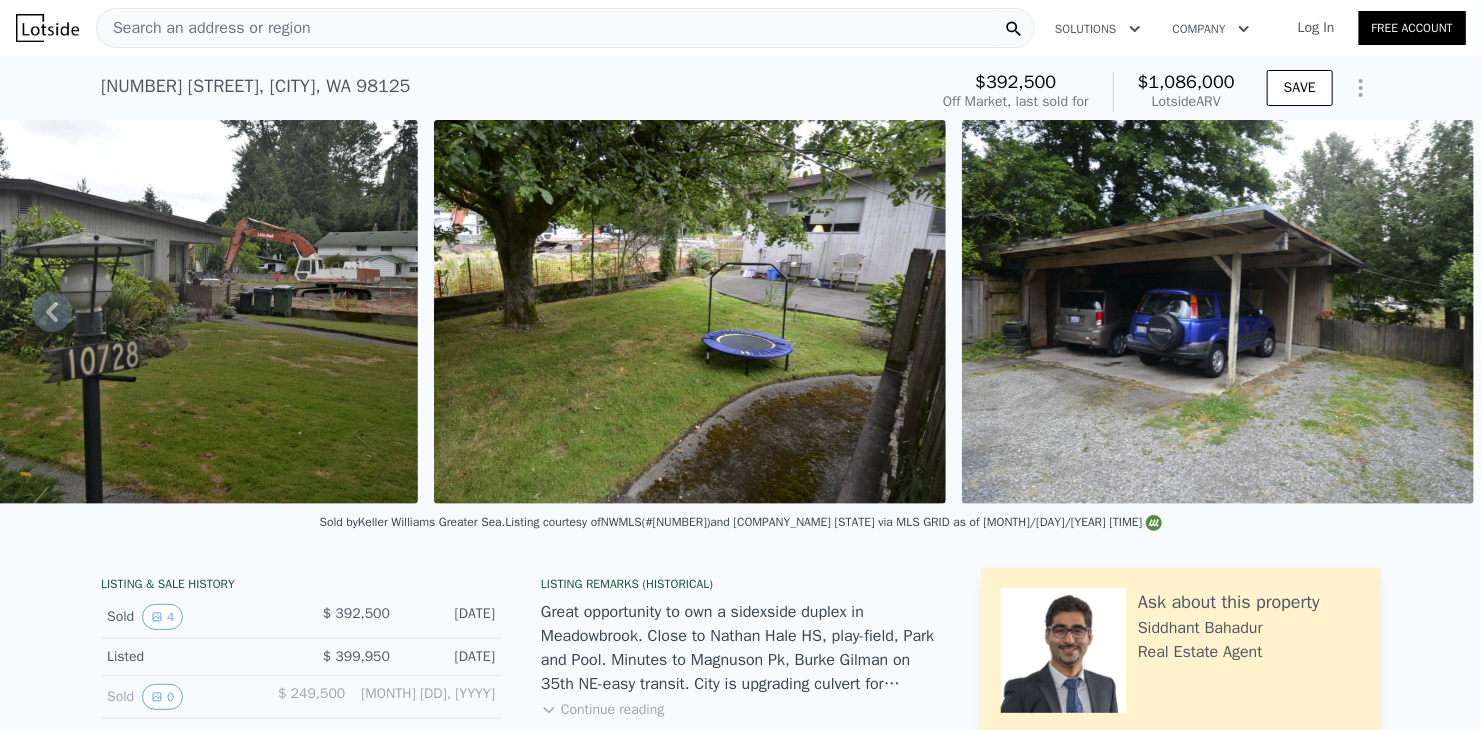 click 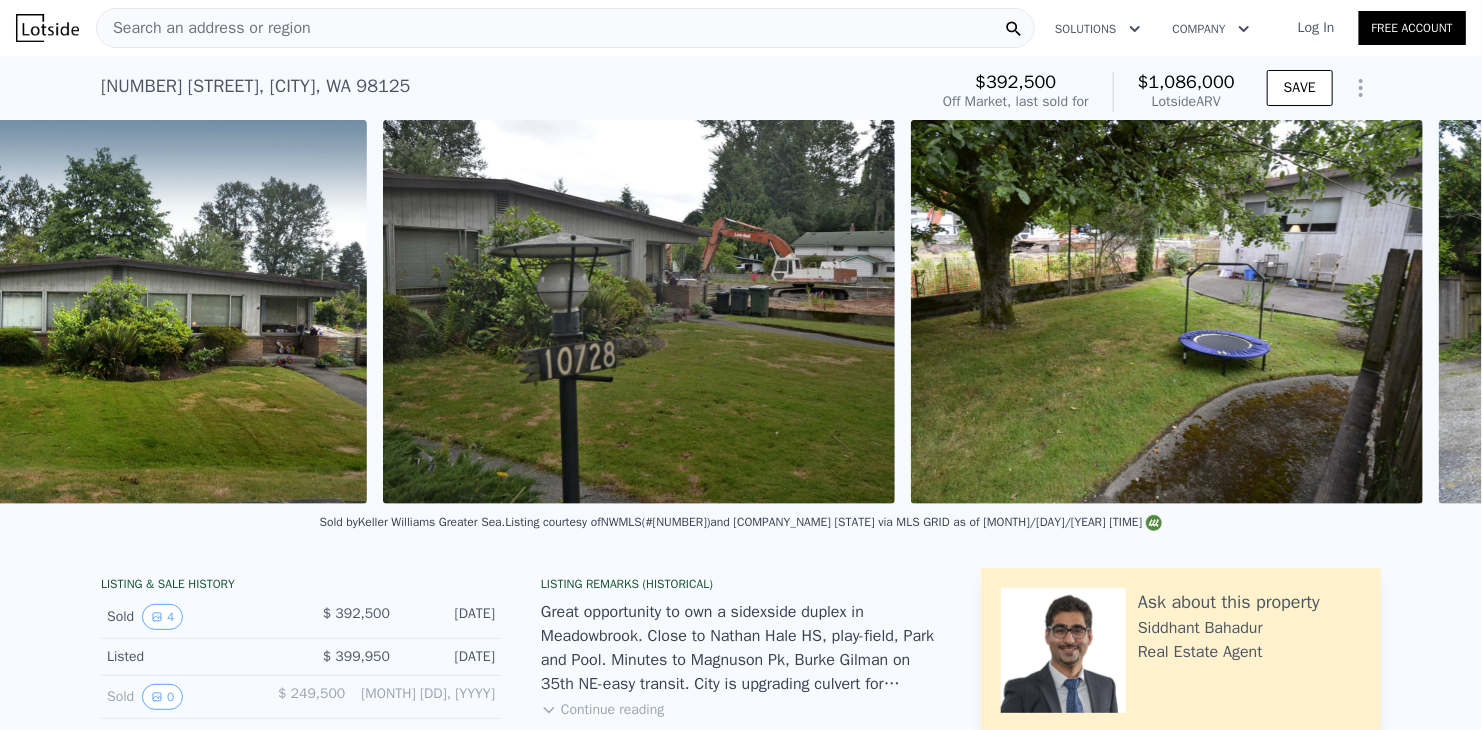 scroll, scrollTop: 0, scrollLeft: 915, axis: horizontal 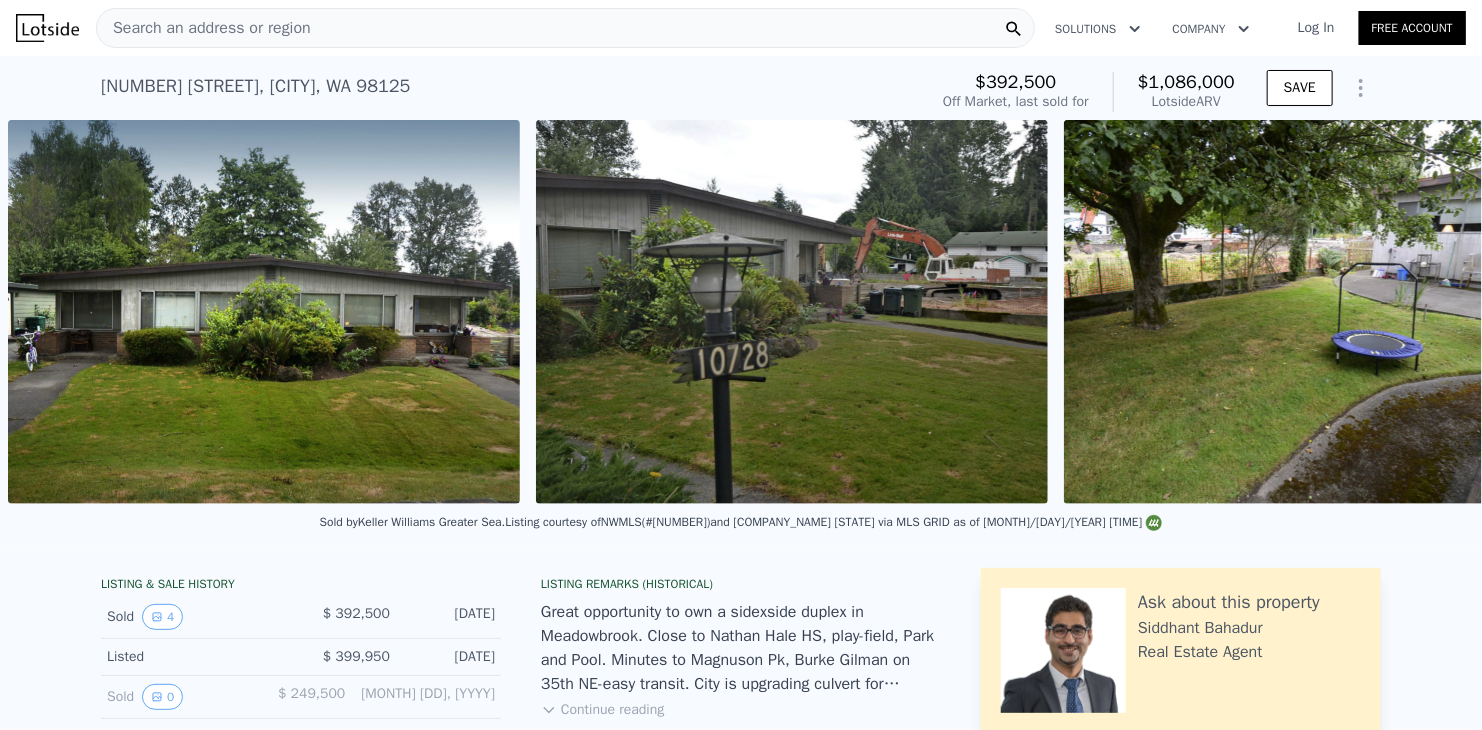 click at bounding box center [264, 312] 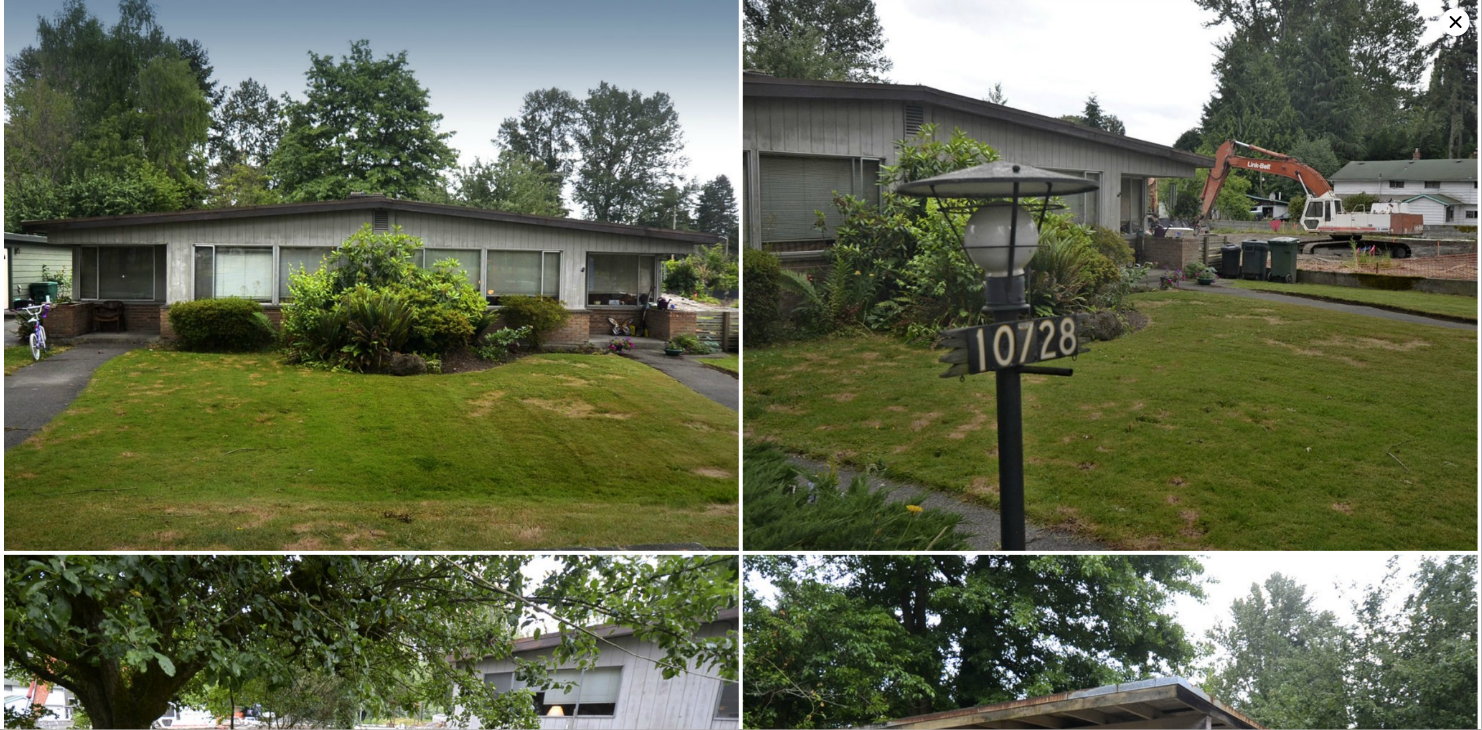 type on "4" 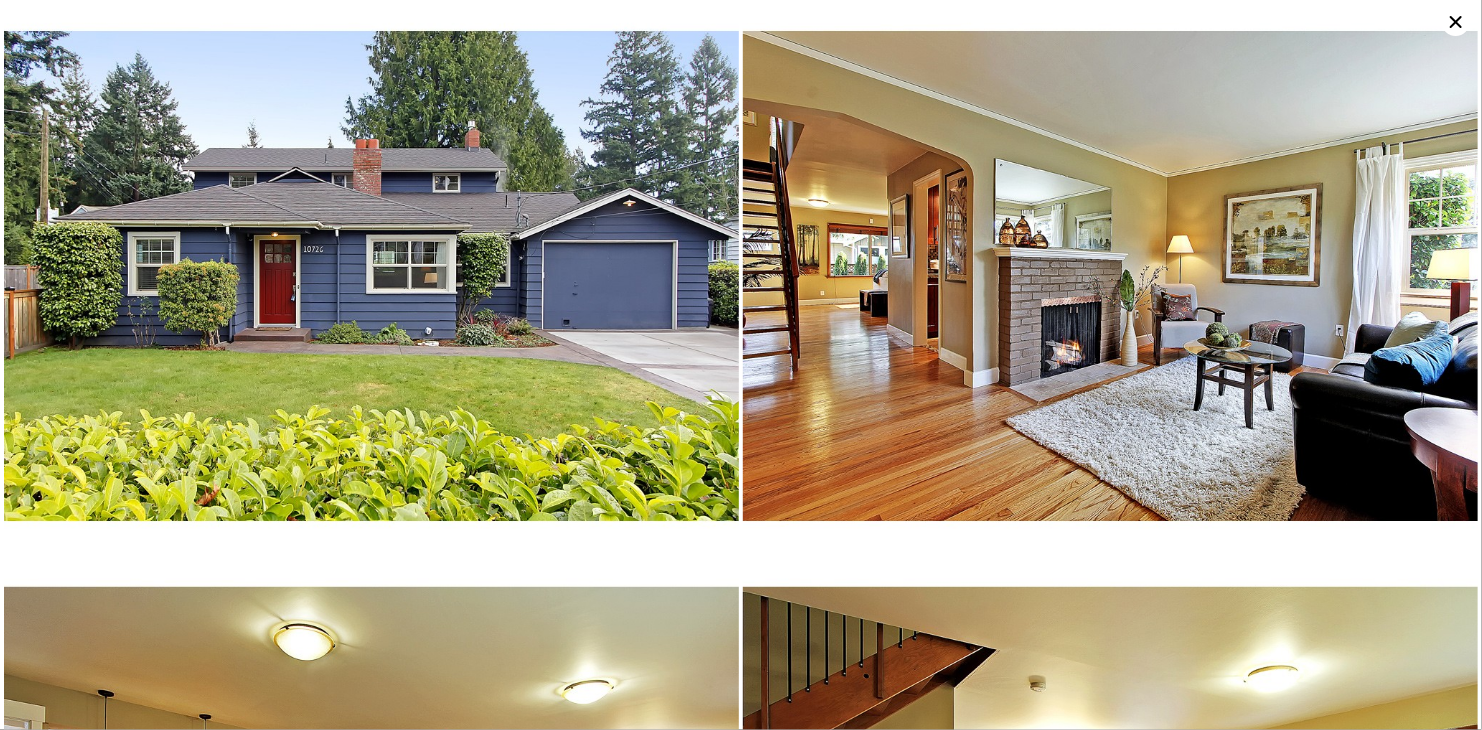 type on "5" 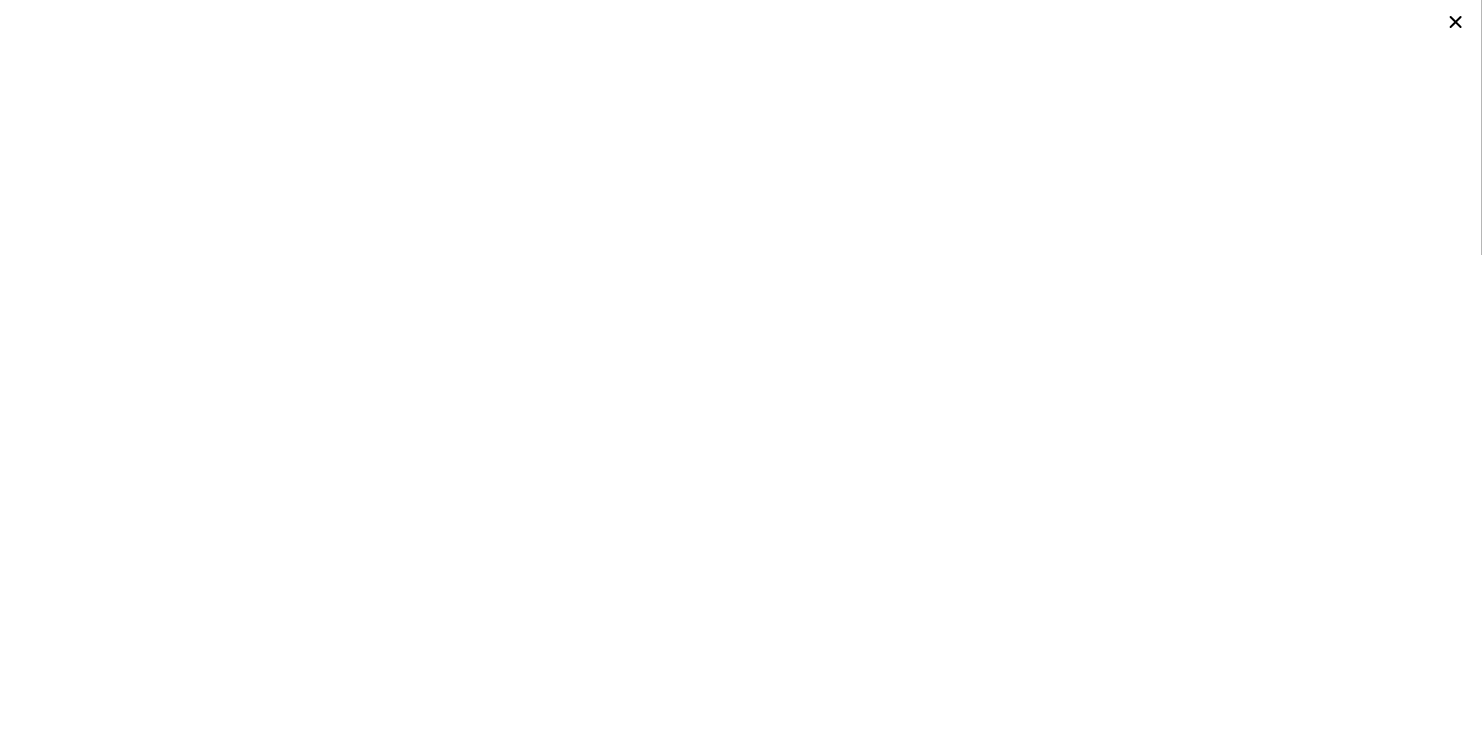scroll, scrollTop: 0, scrollLeft: 8, axis: horizontal 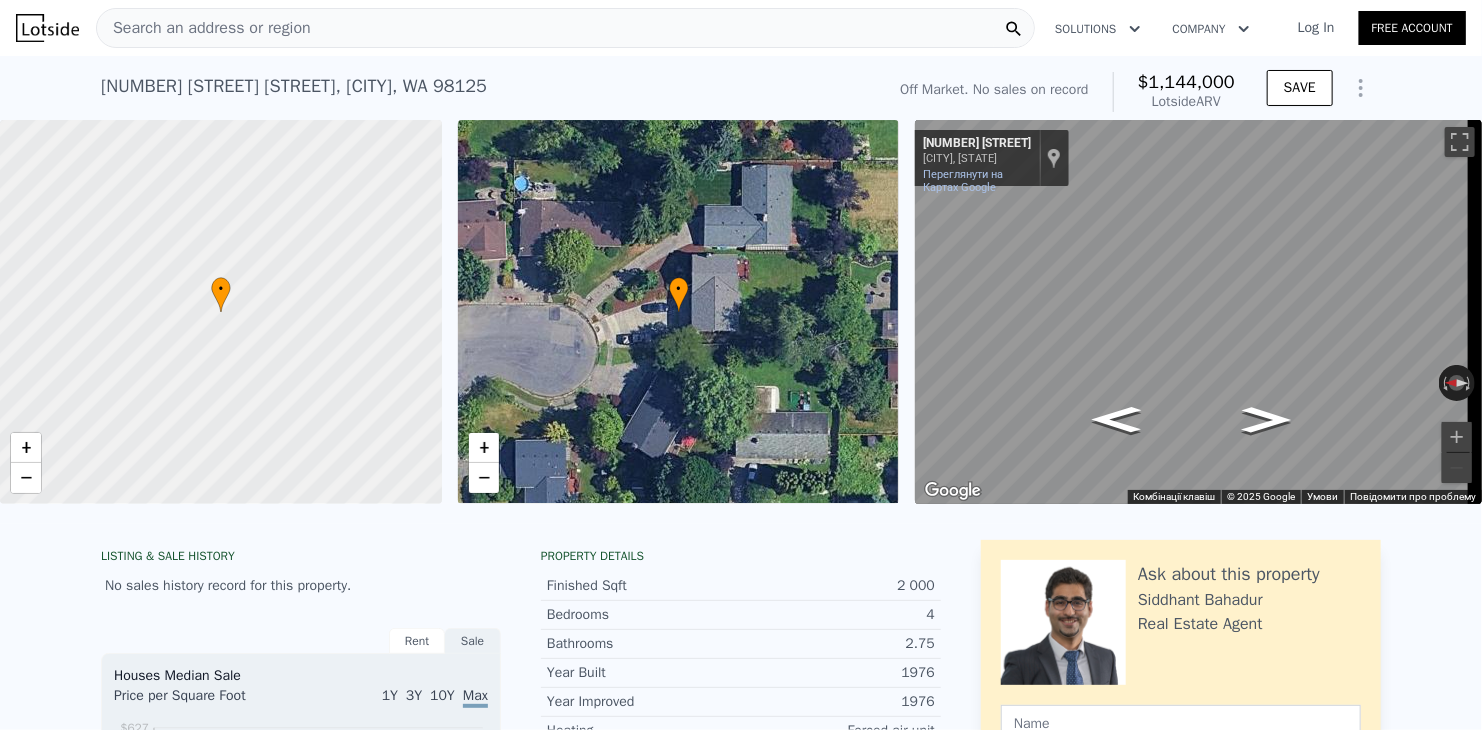 click on "Search an address or region" at bounding box center [204, 28] 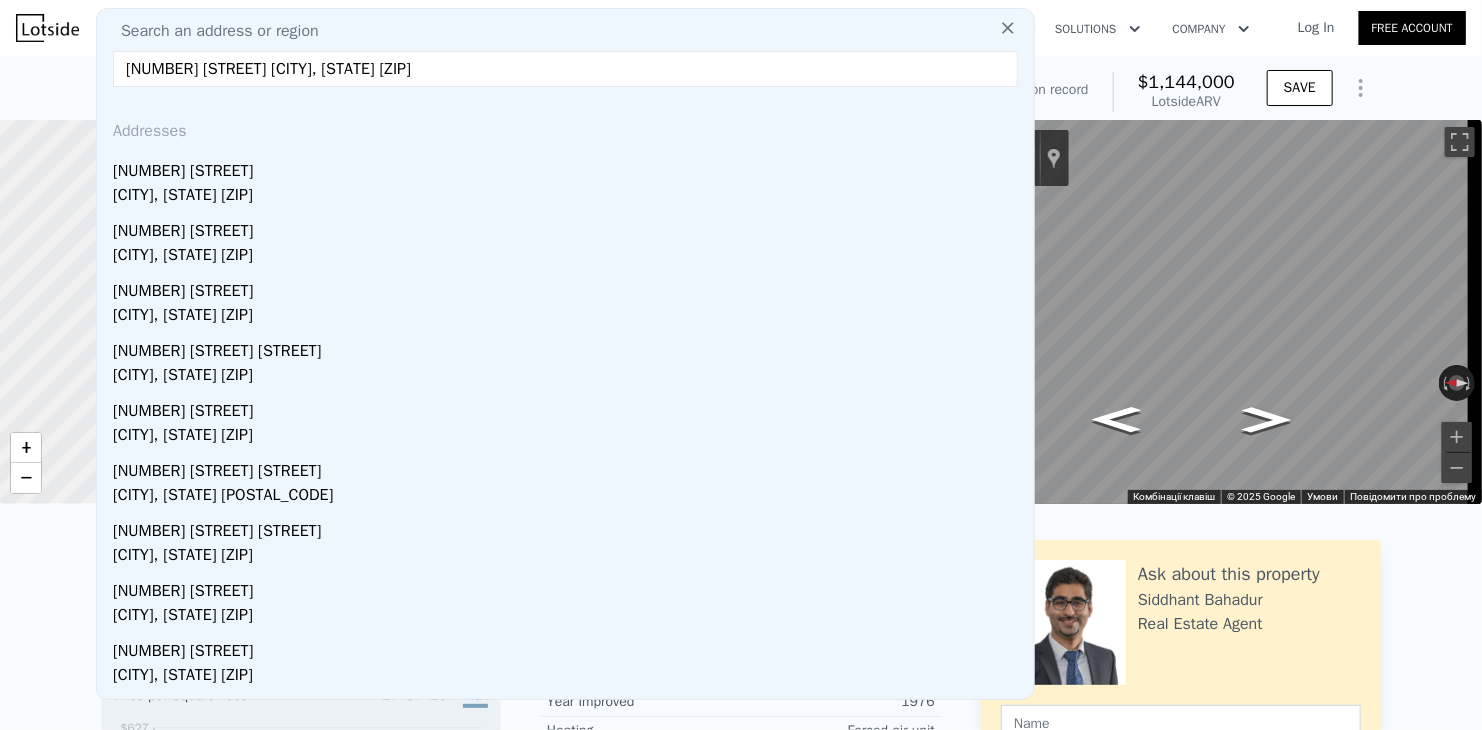 drag, startPoint x: 159, startPoint y: 70, endPoint x: 75, endPoint y: 67, distance: 84.05355 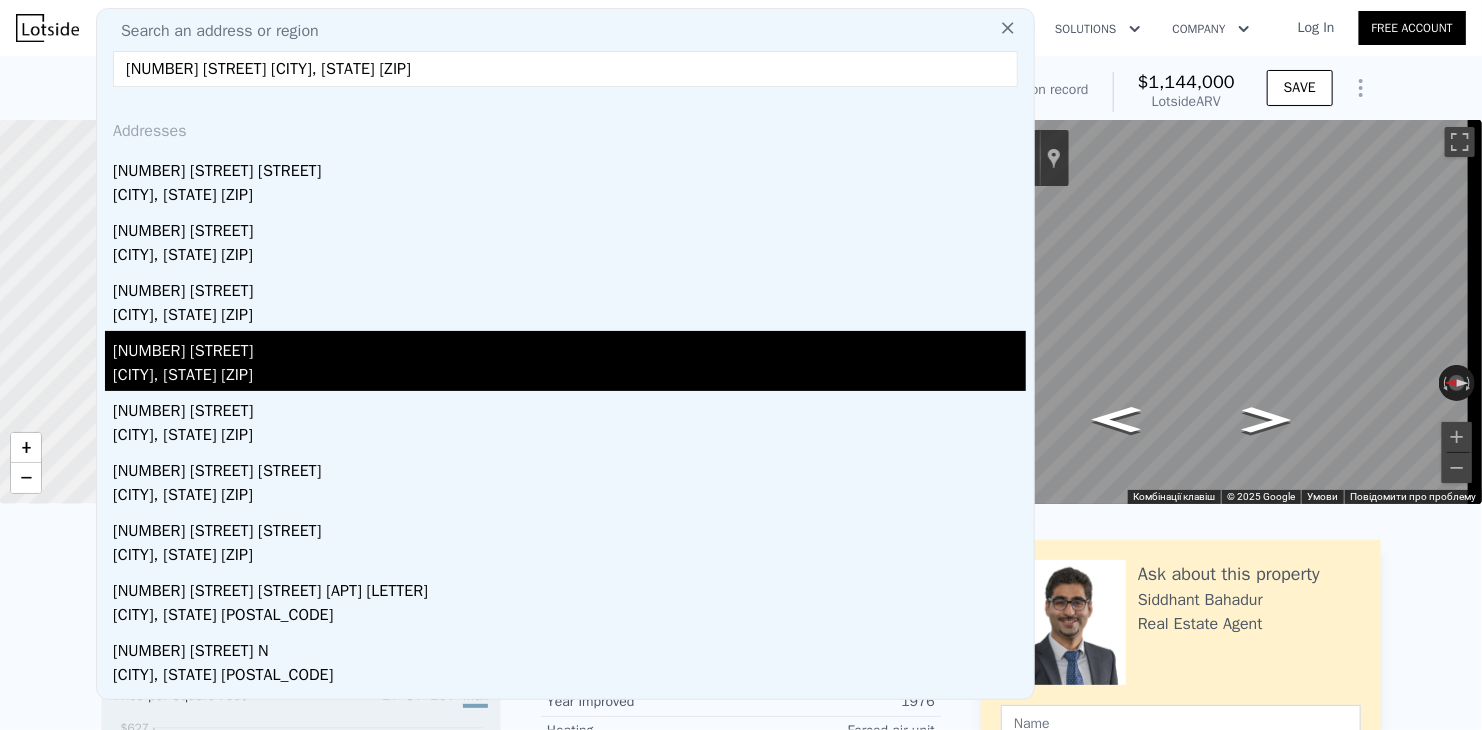 type on "[NUMBER] [STREET] [CITY], [STATE] [ZIP]" 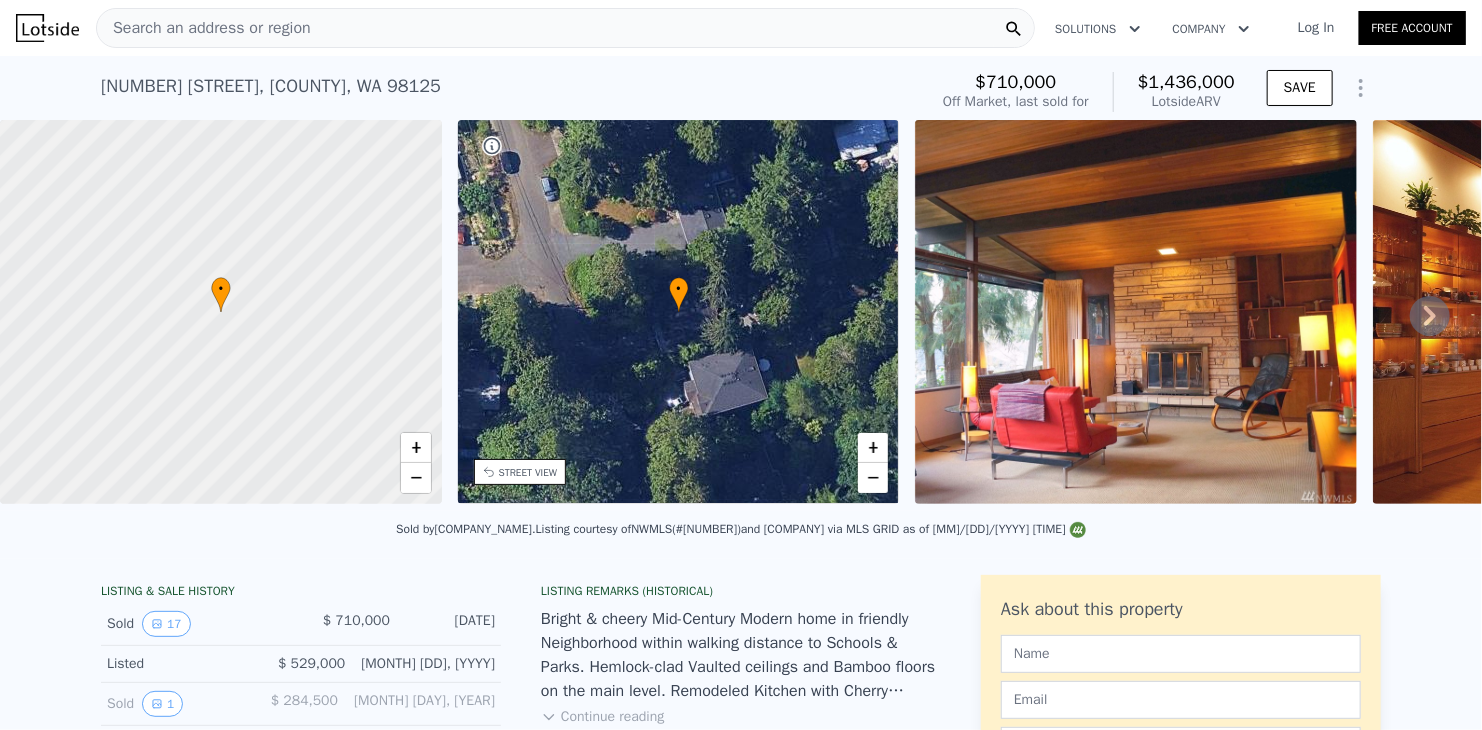 click 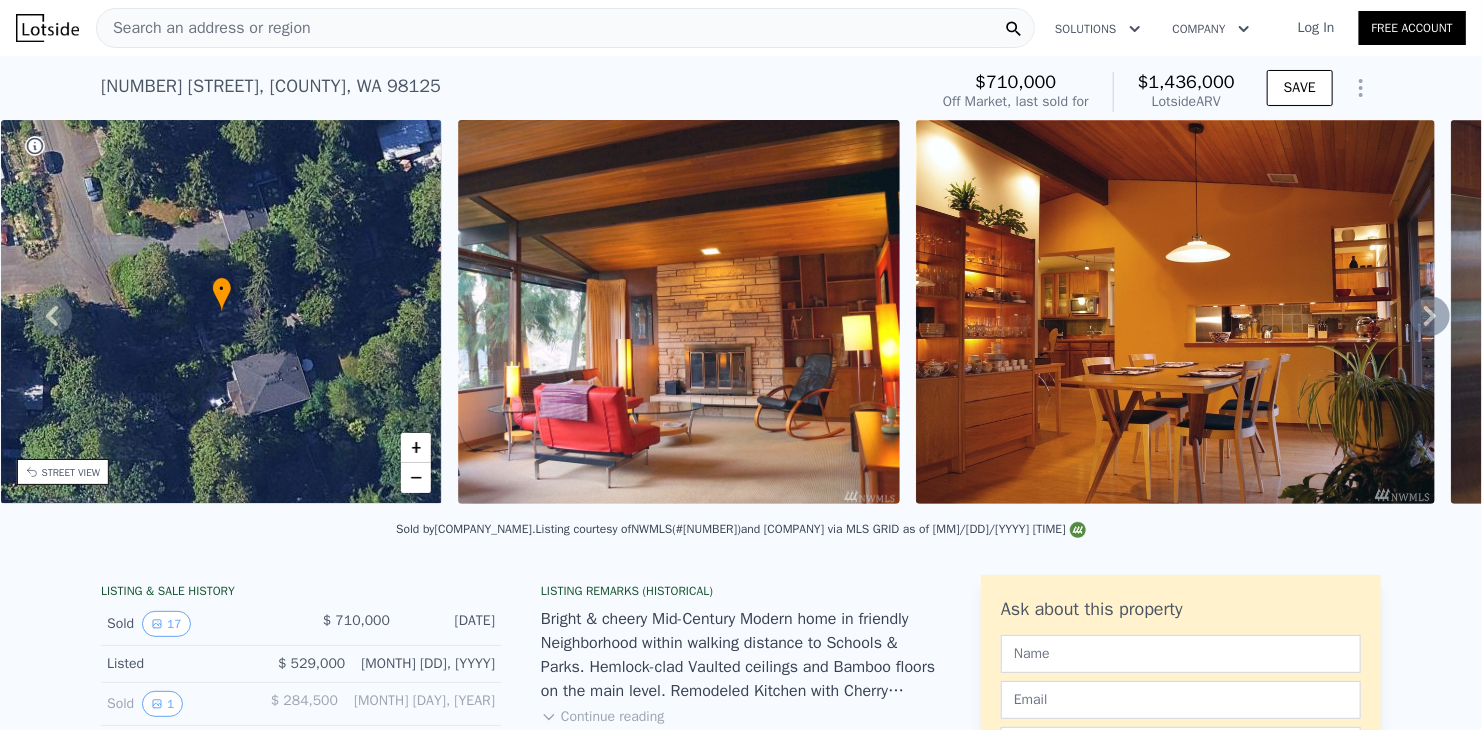 click 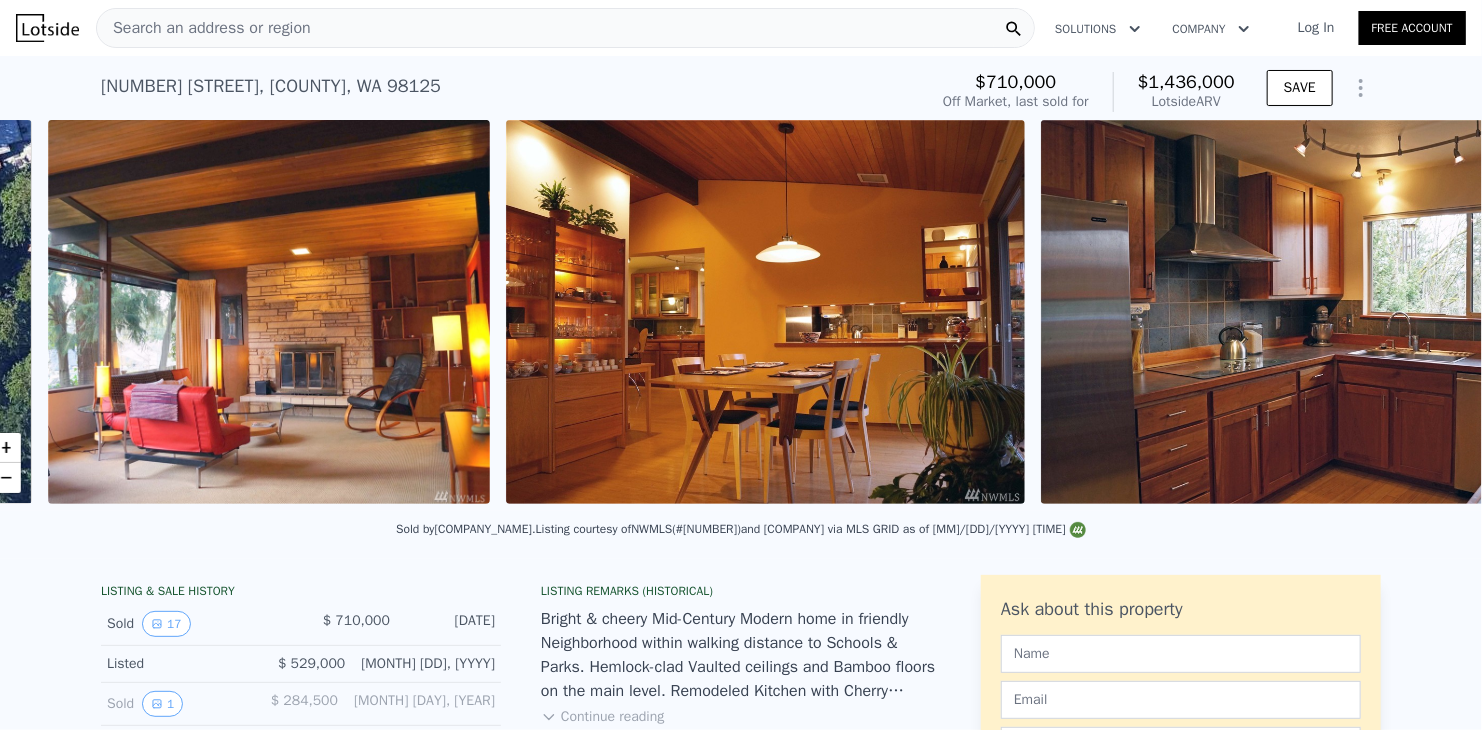 scroll, scrollTop: 0, scrollLeft: 915, axis: horizontal 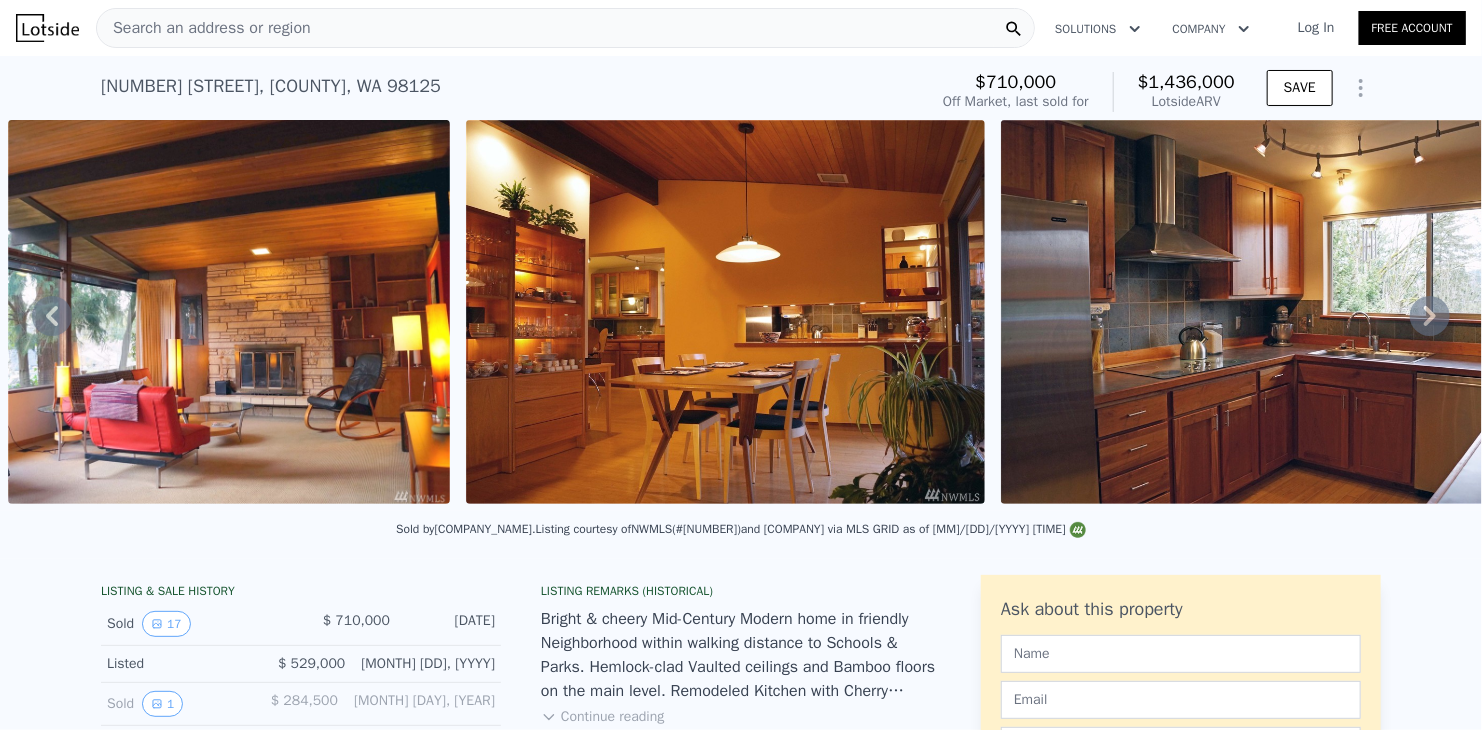 click 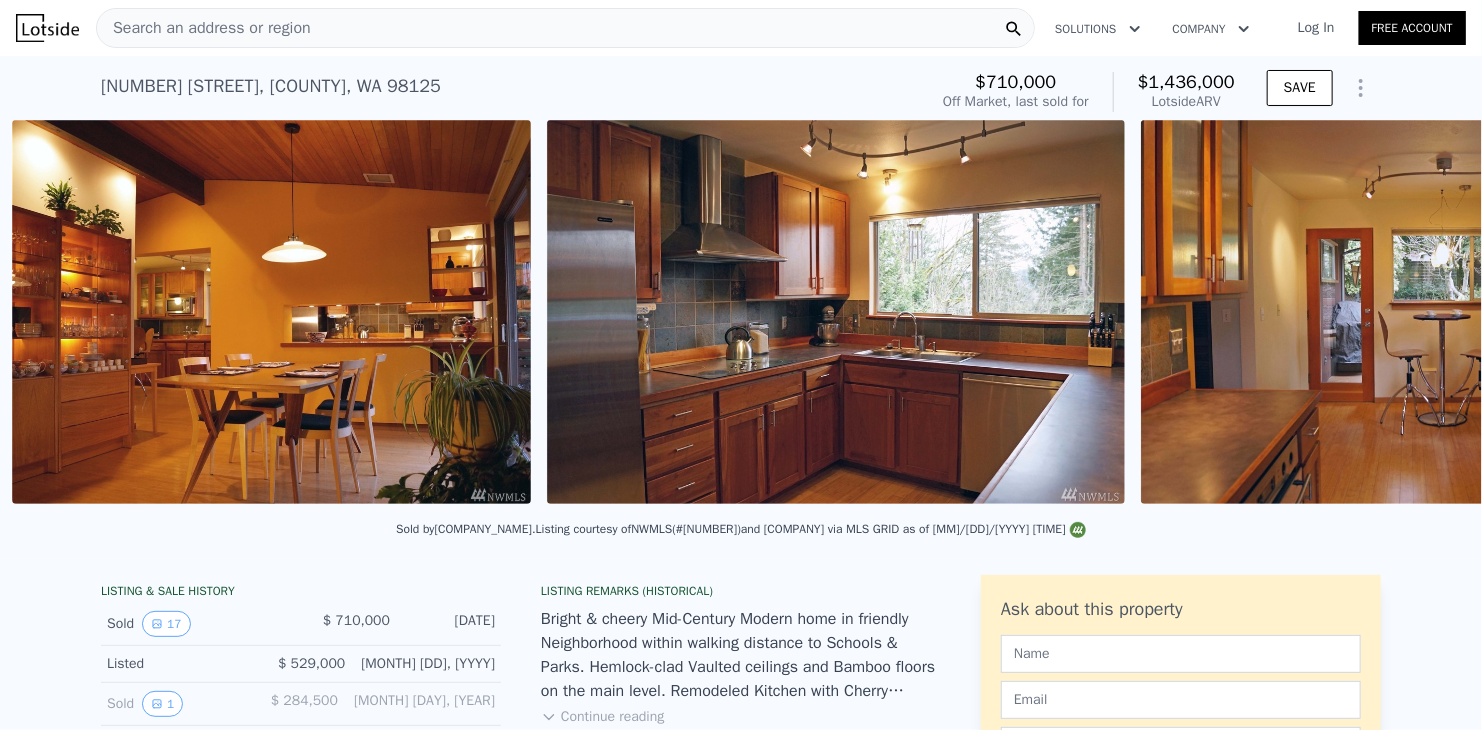 scroll, scrollTop: 0, scrollLeft: 1372, axis: horizontal 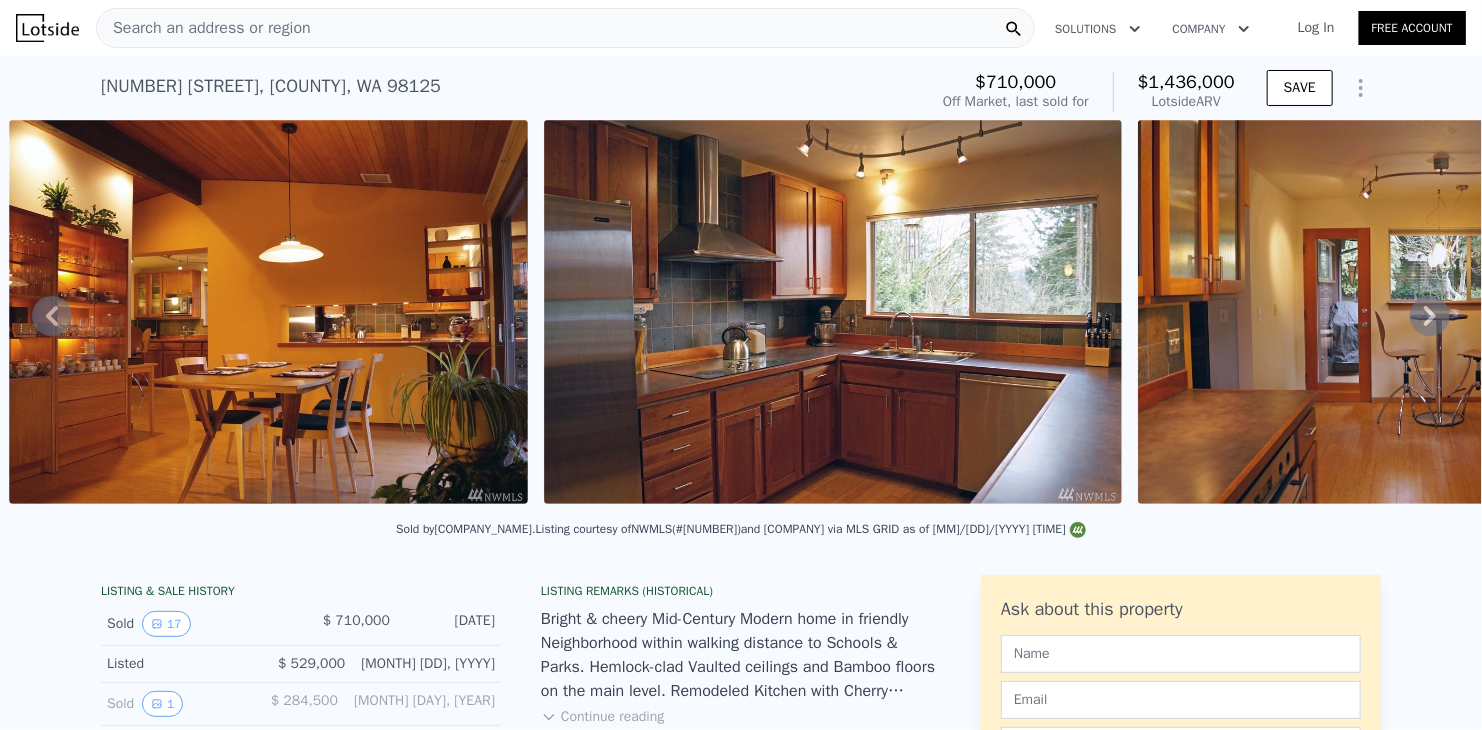 click 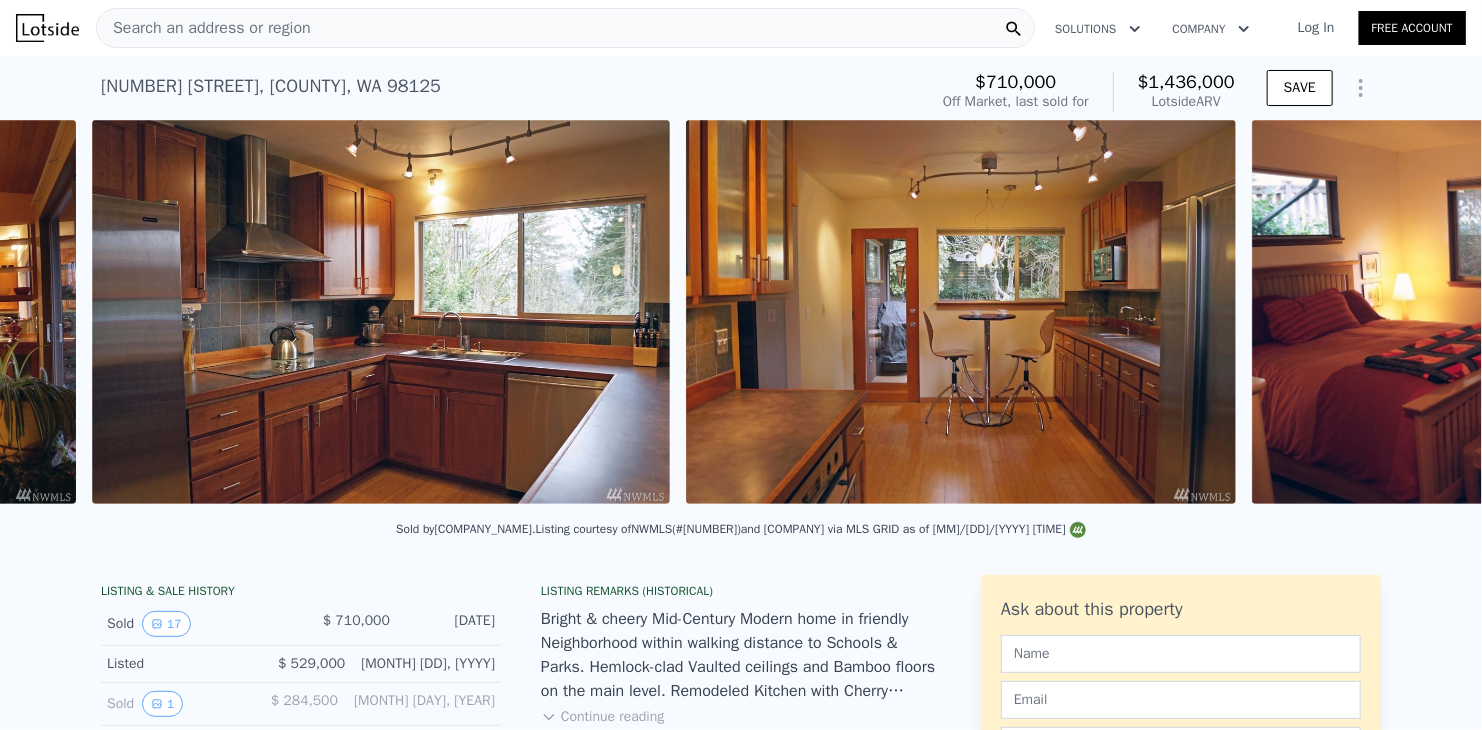 scroll, scrollTop: 0, scrollLeft: 1908, axis: horizontal 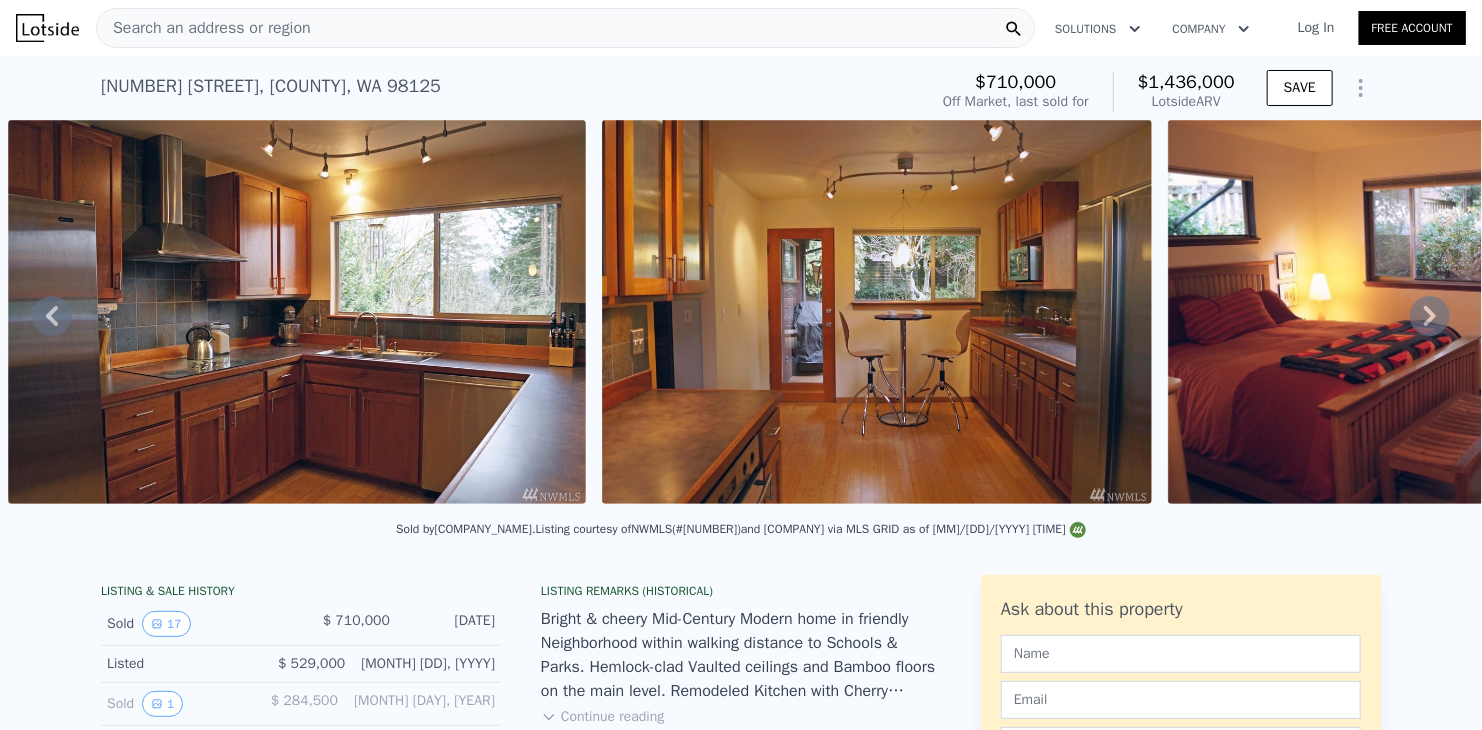 click 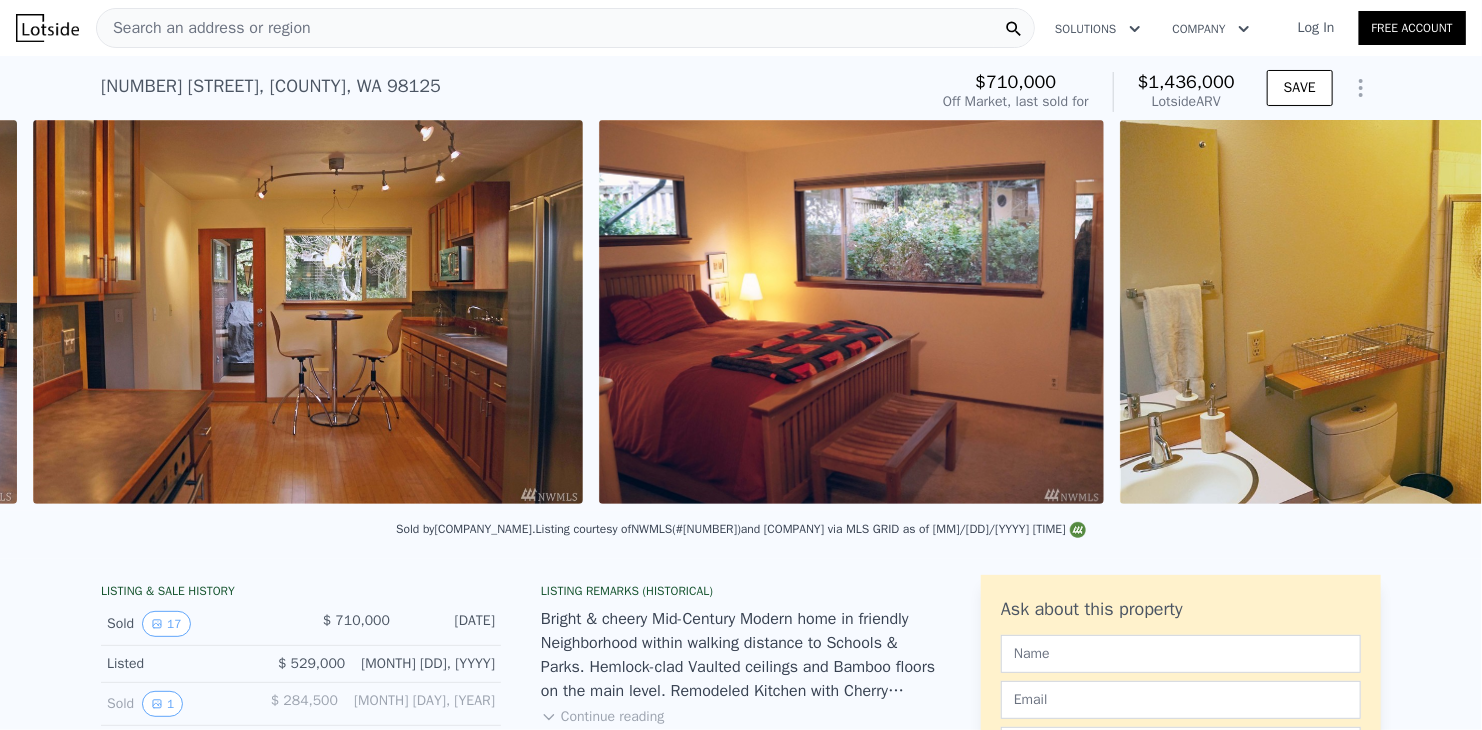 scroll, scrollTop: 0, scrollLeft: 2501, axis: horizontal 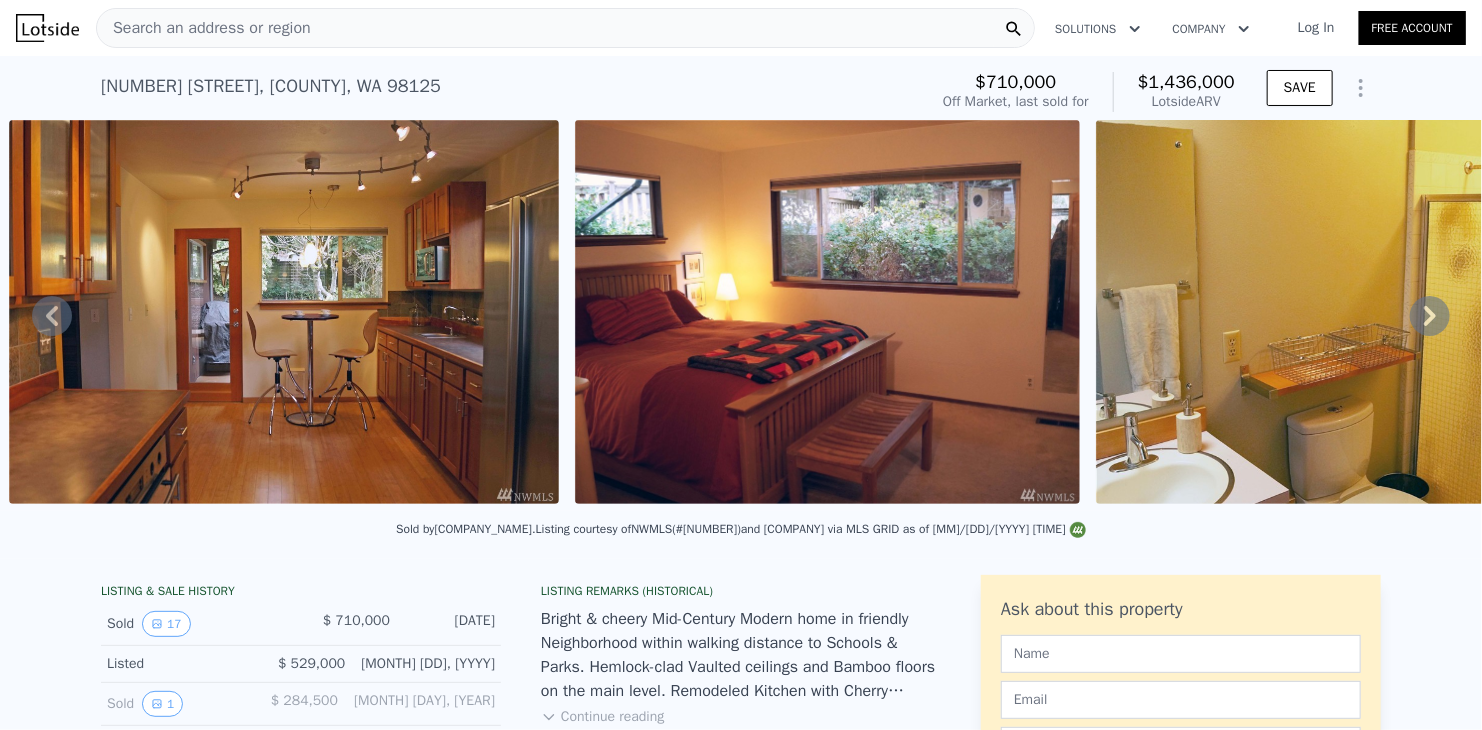 click 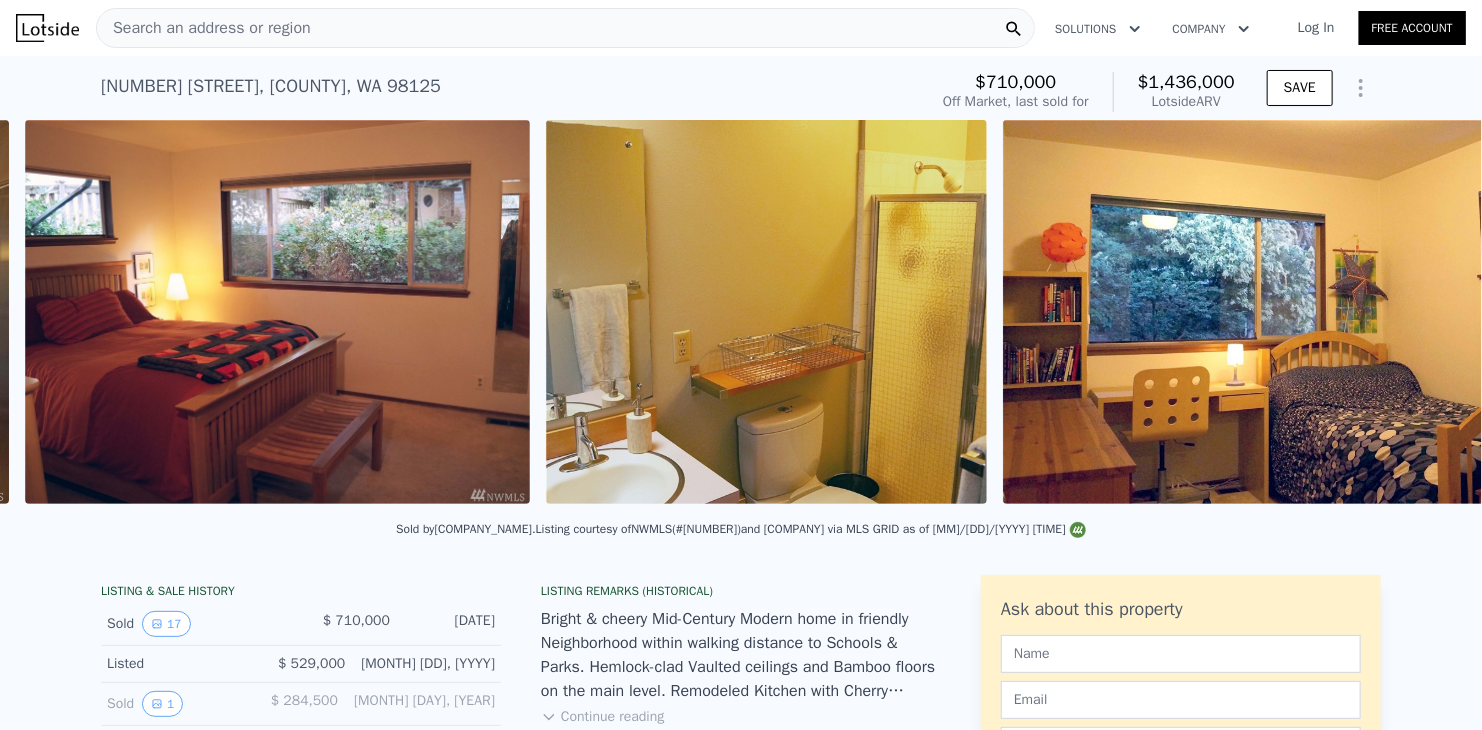 scroll, scrollTop: 0, scrollLeft: 3068, axis: horizontal 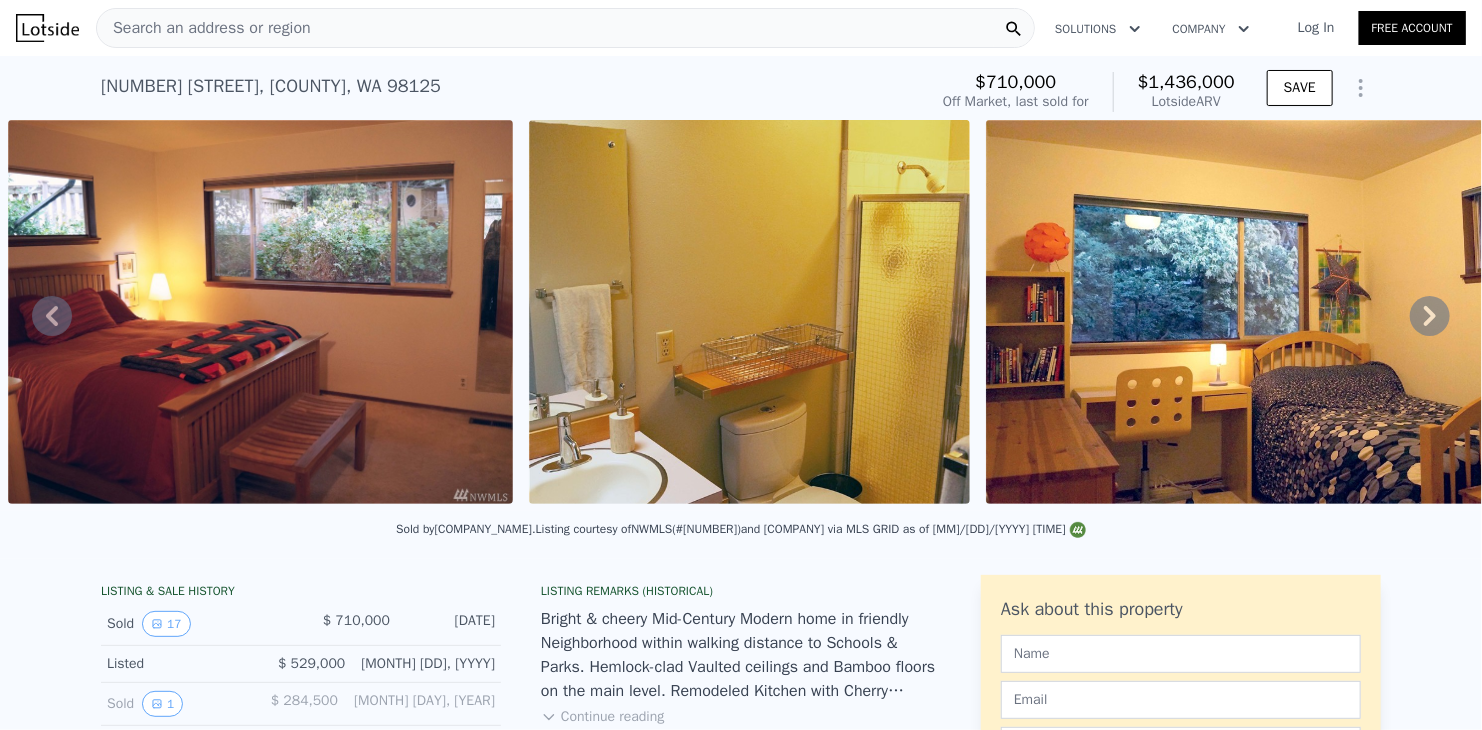 click 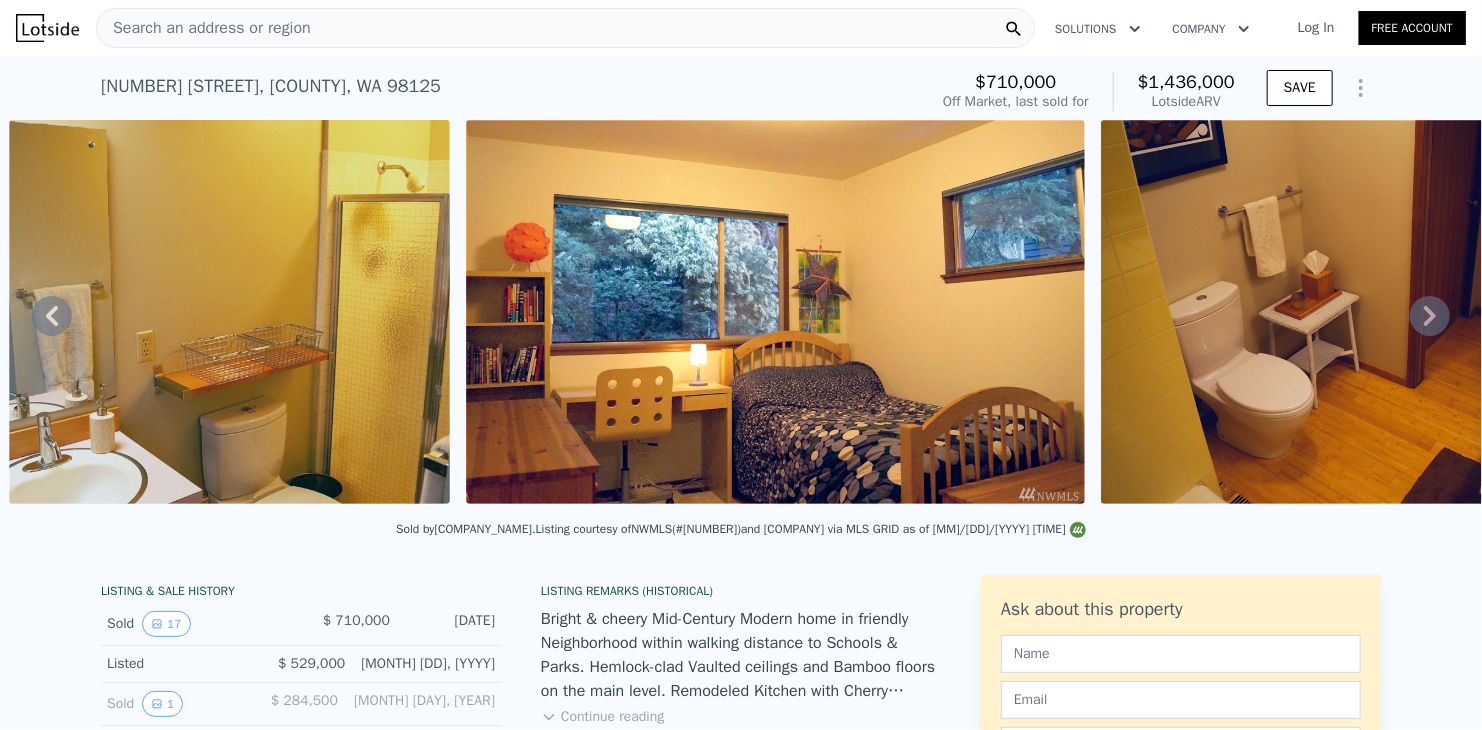 click 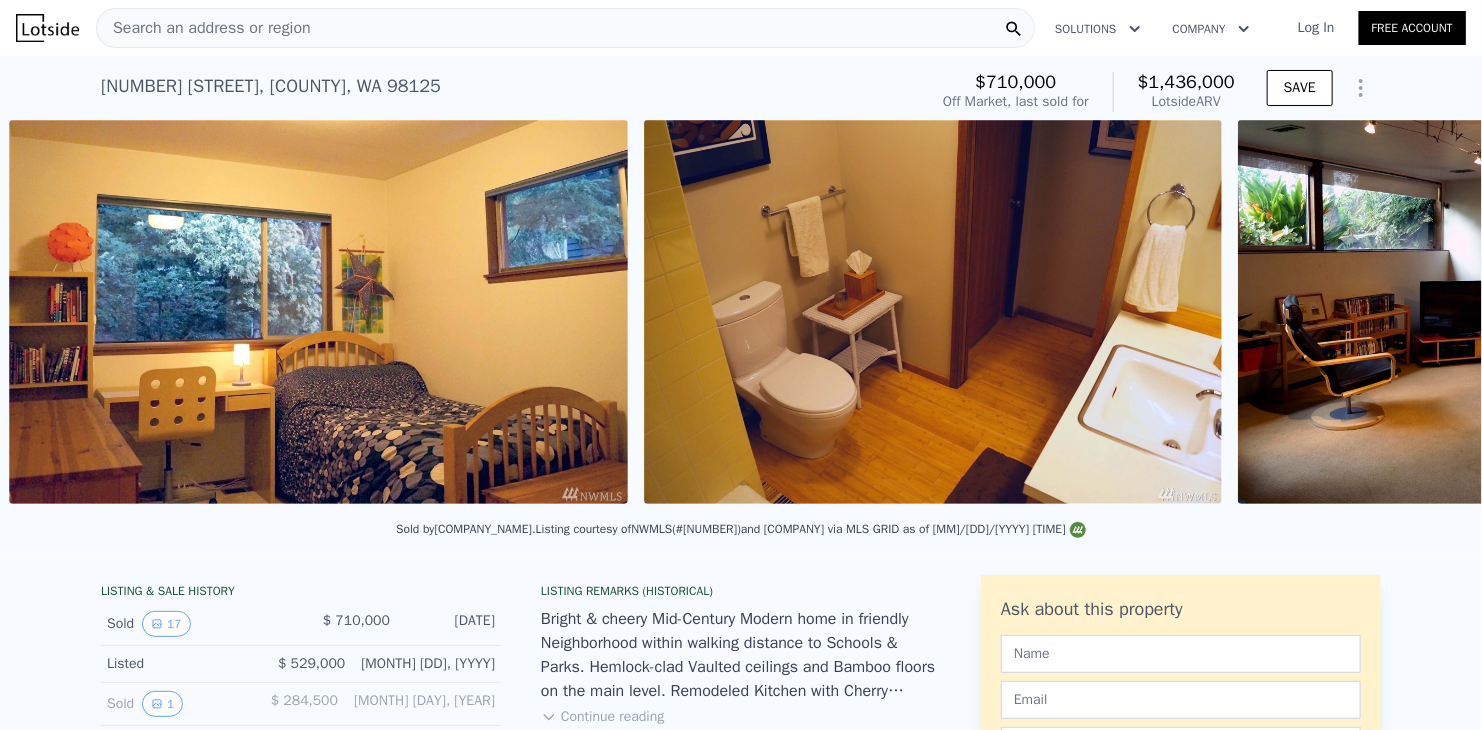 scroll, scrollTop: 0, scrollLeft: 4046, axis: horizontal 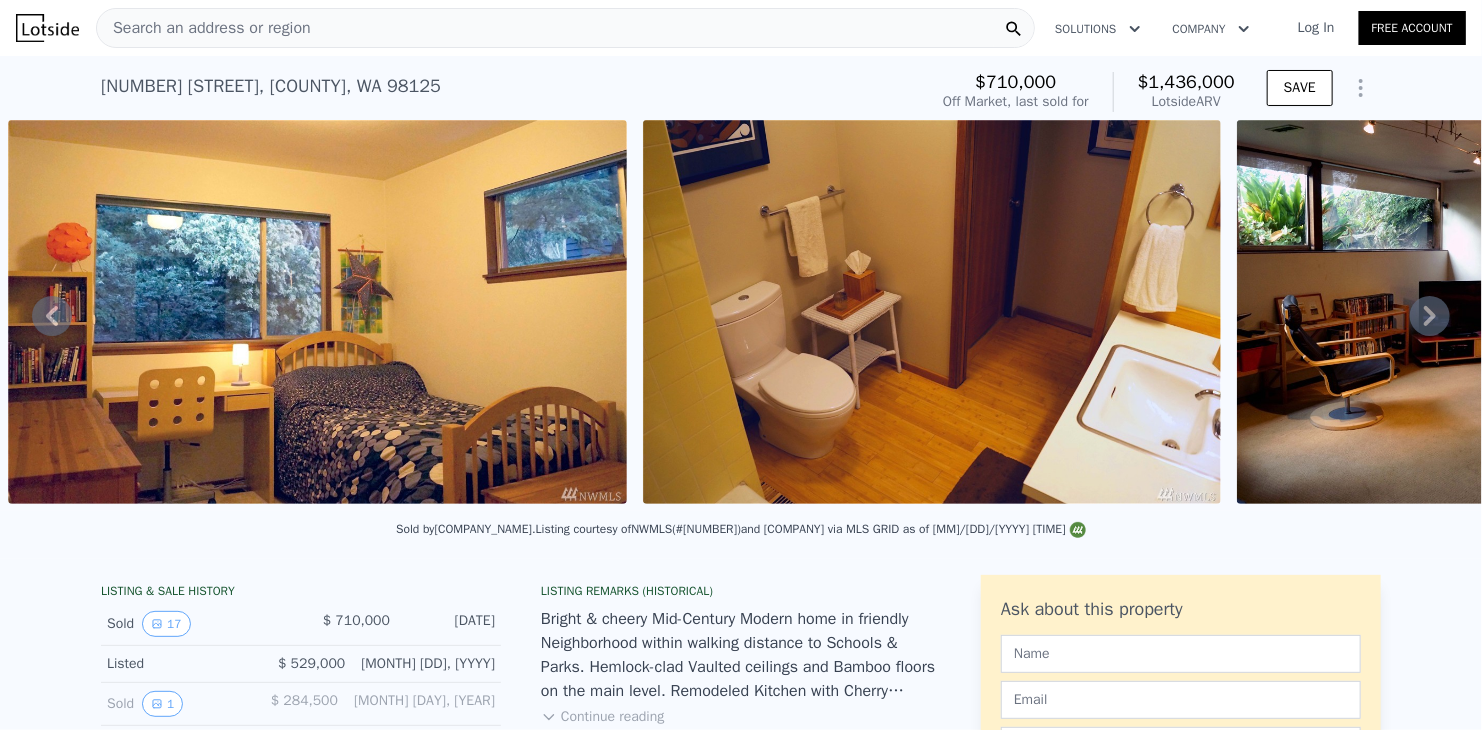 click 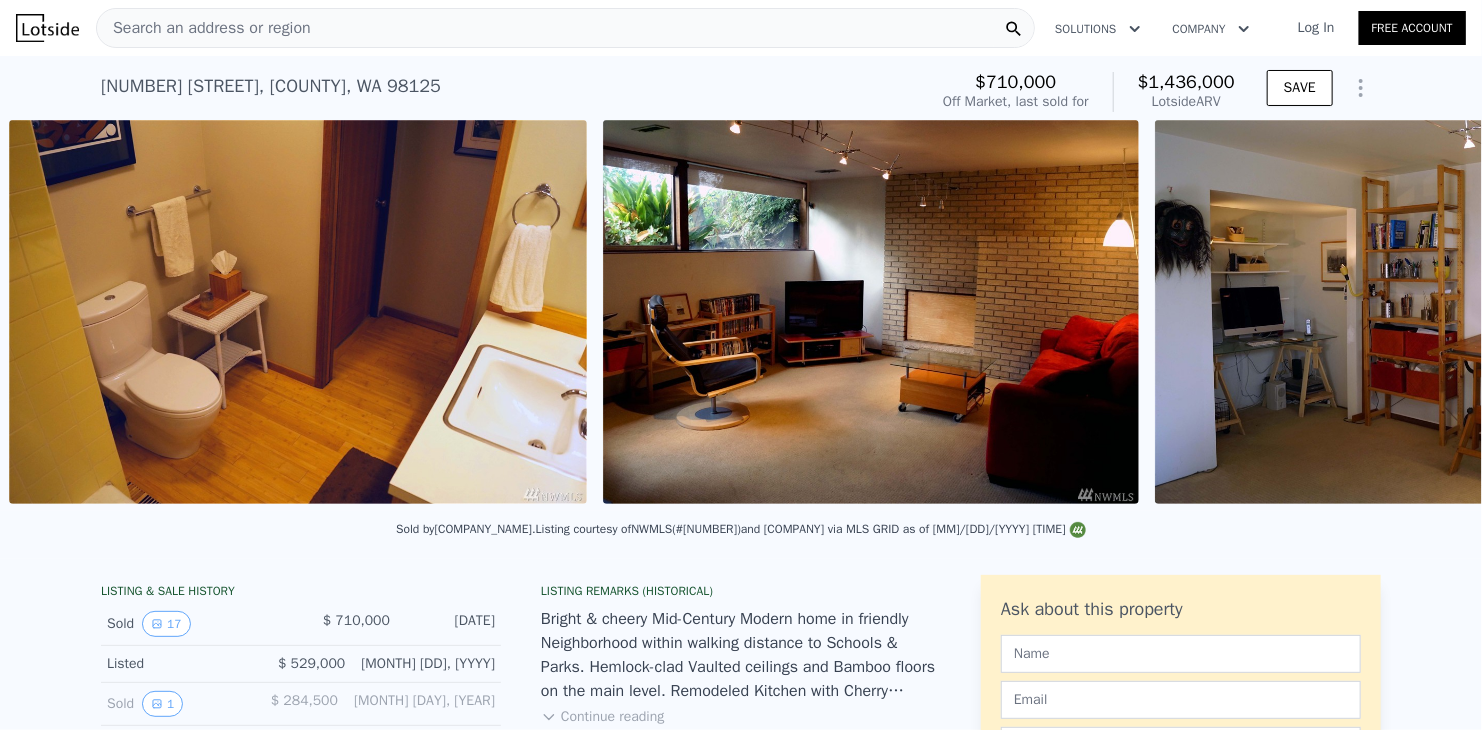 scroll, scrollTop: 0, scrollLeft: 4681, axis: horizontal 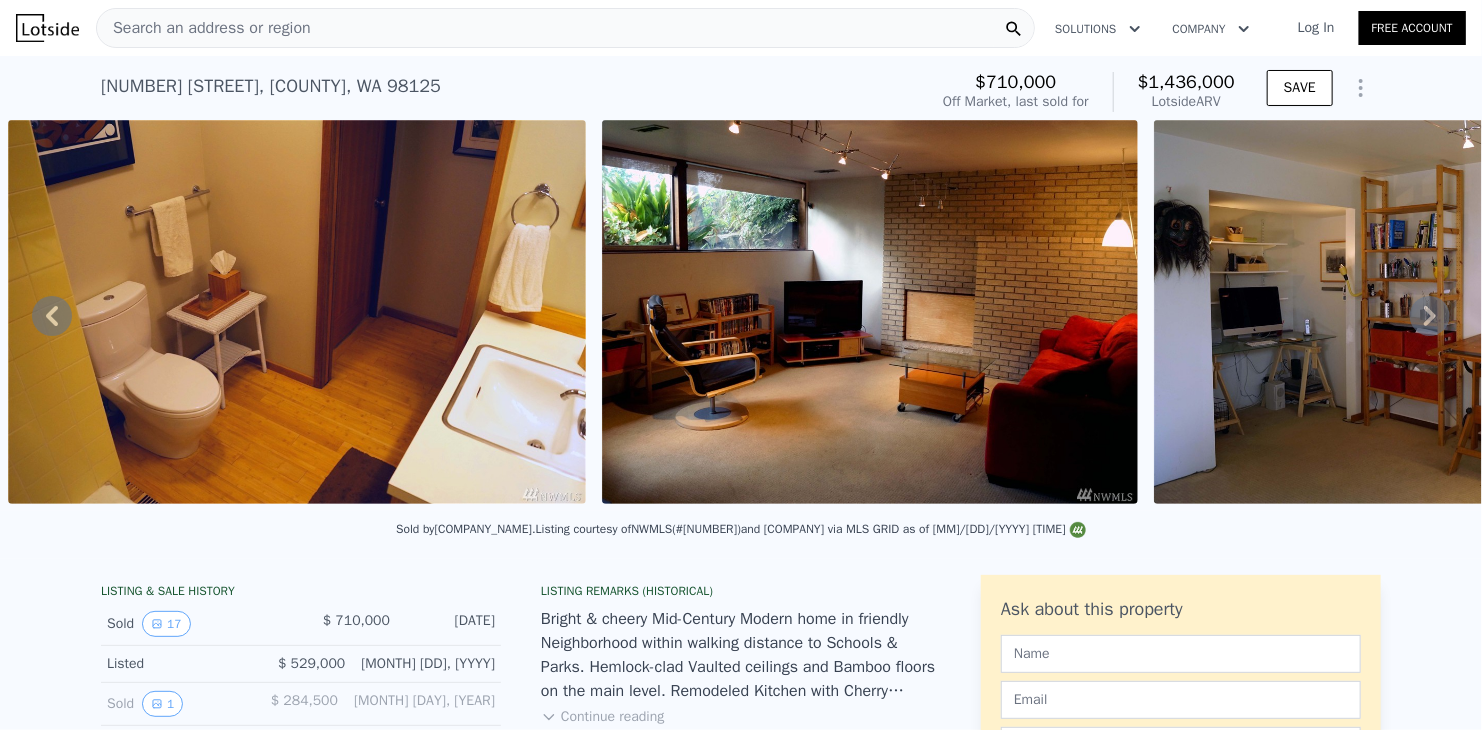 click 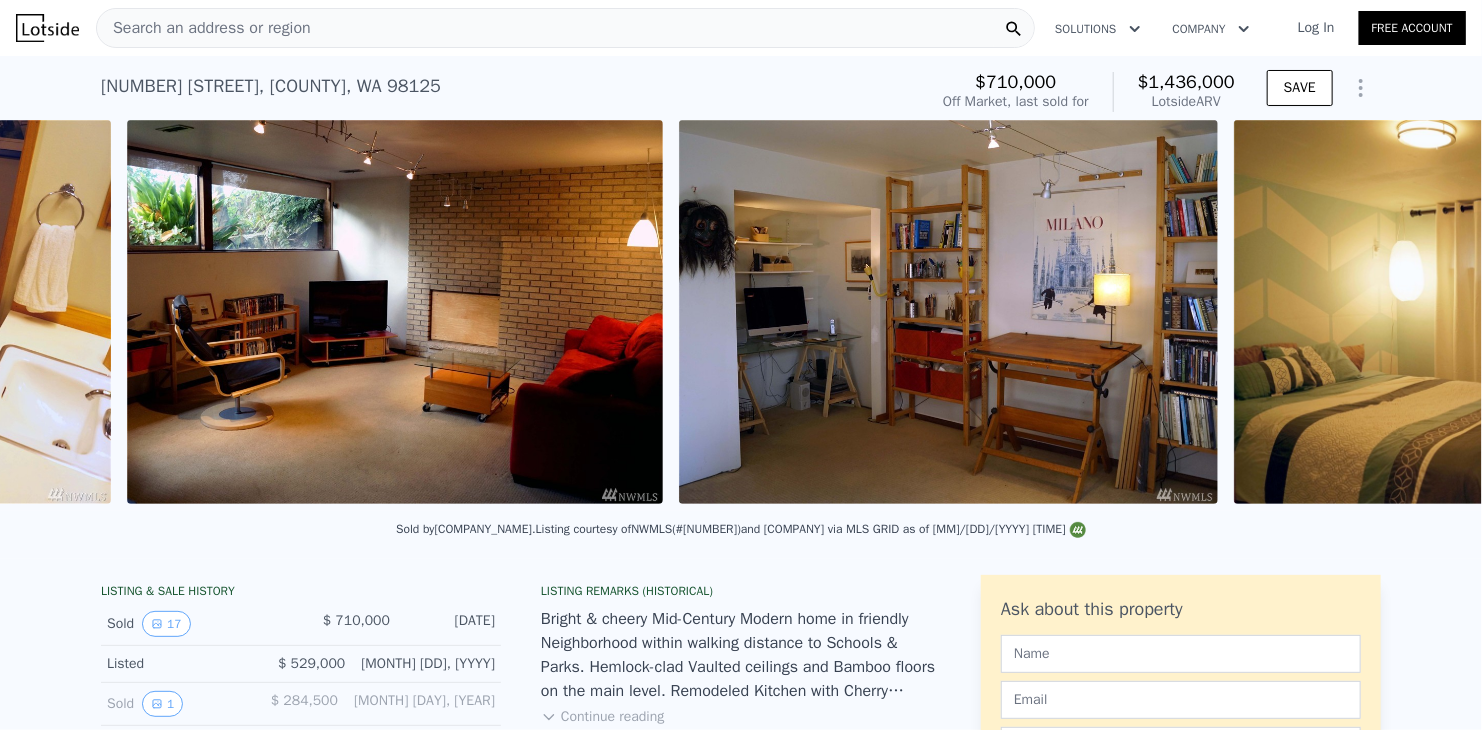 scroll, scrollTop: 0, scrollLeft: 5274, axis: horizontal 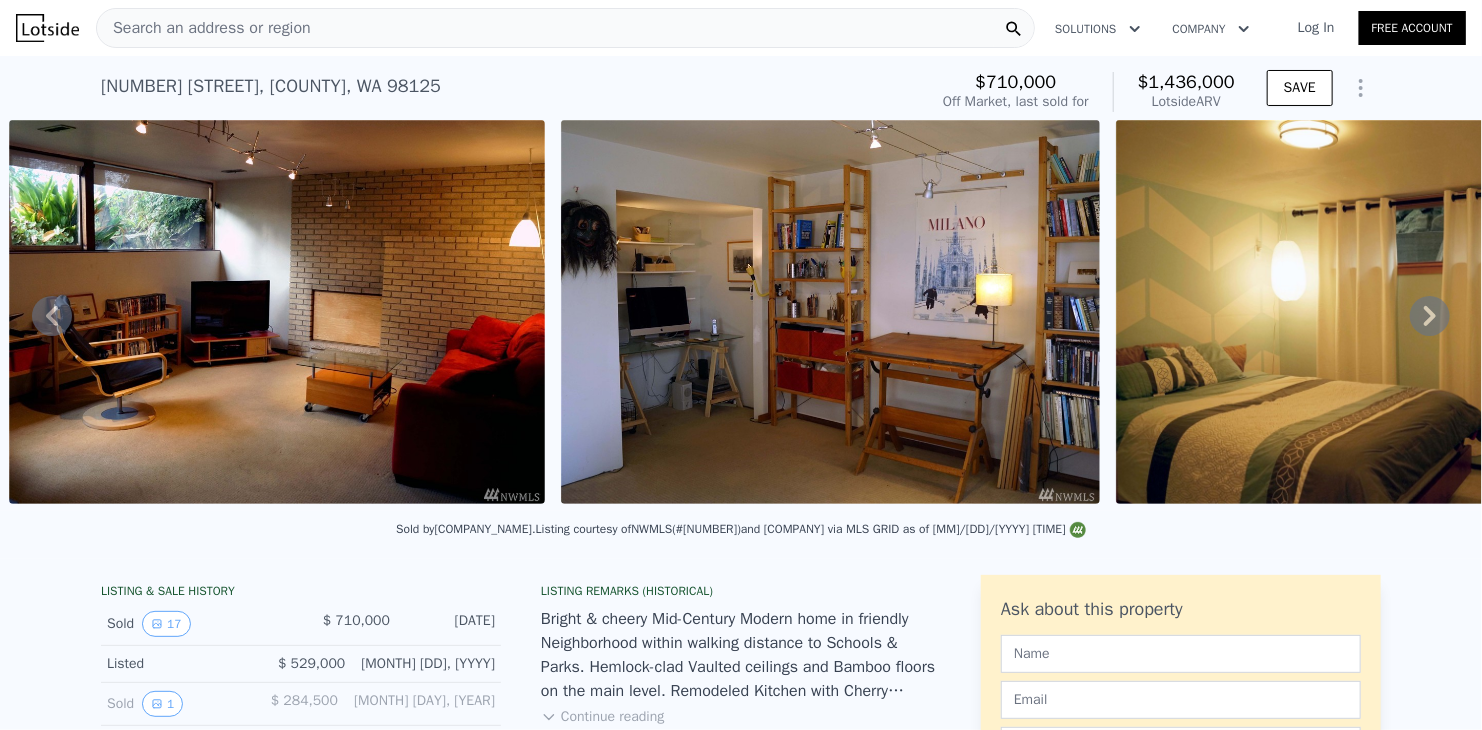 click 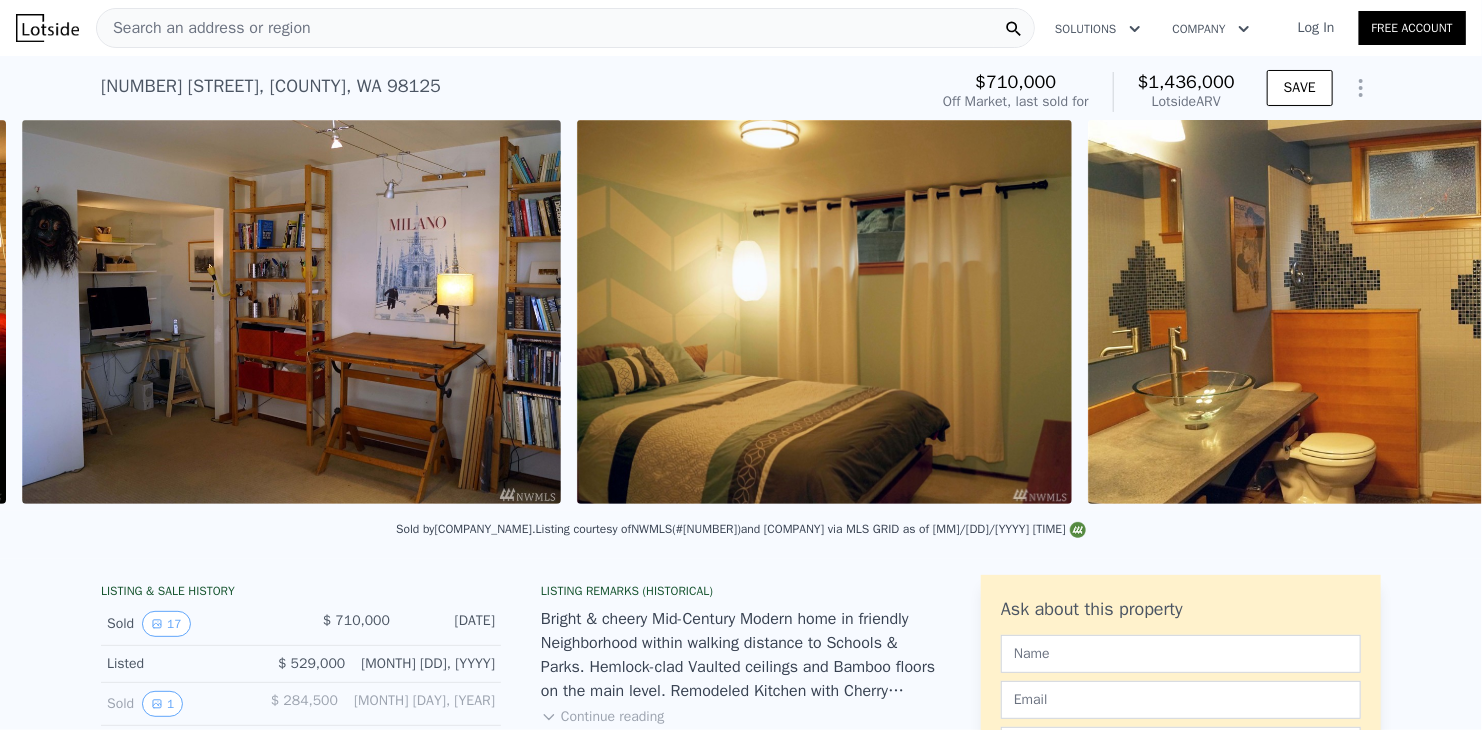 scroll, scrollTop: 0, scrollLeft: 5827, axis: horizontal 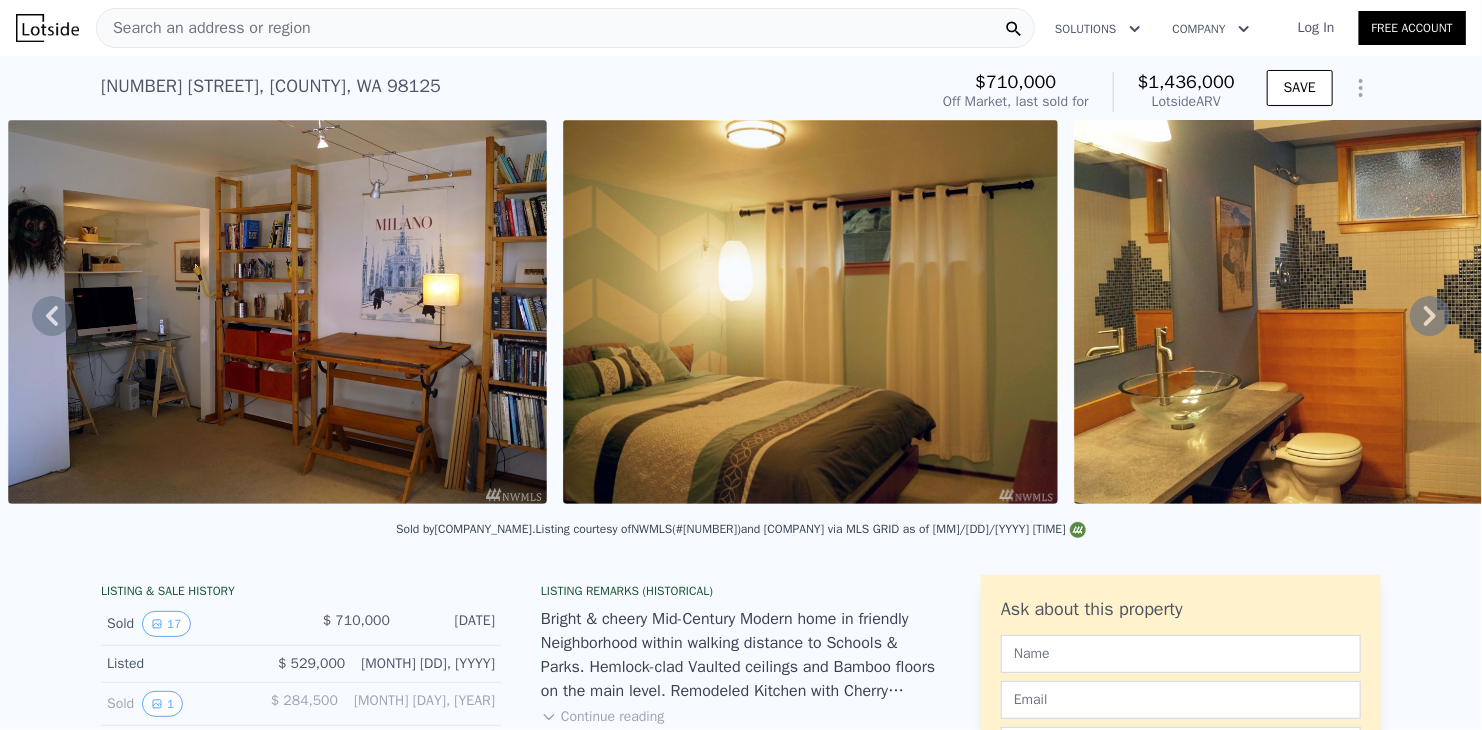 click 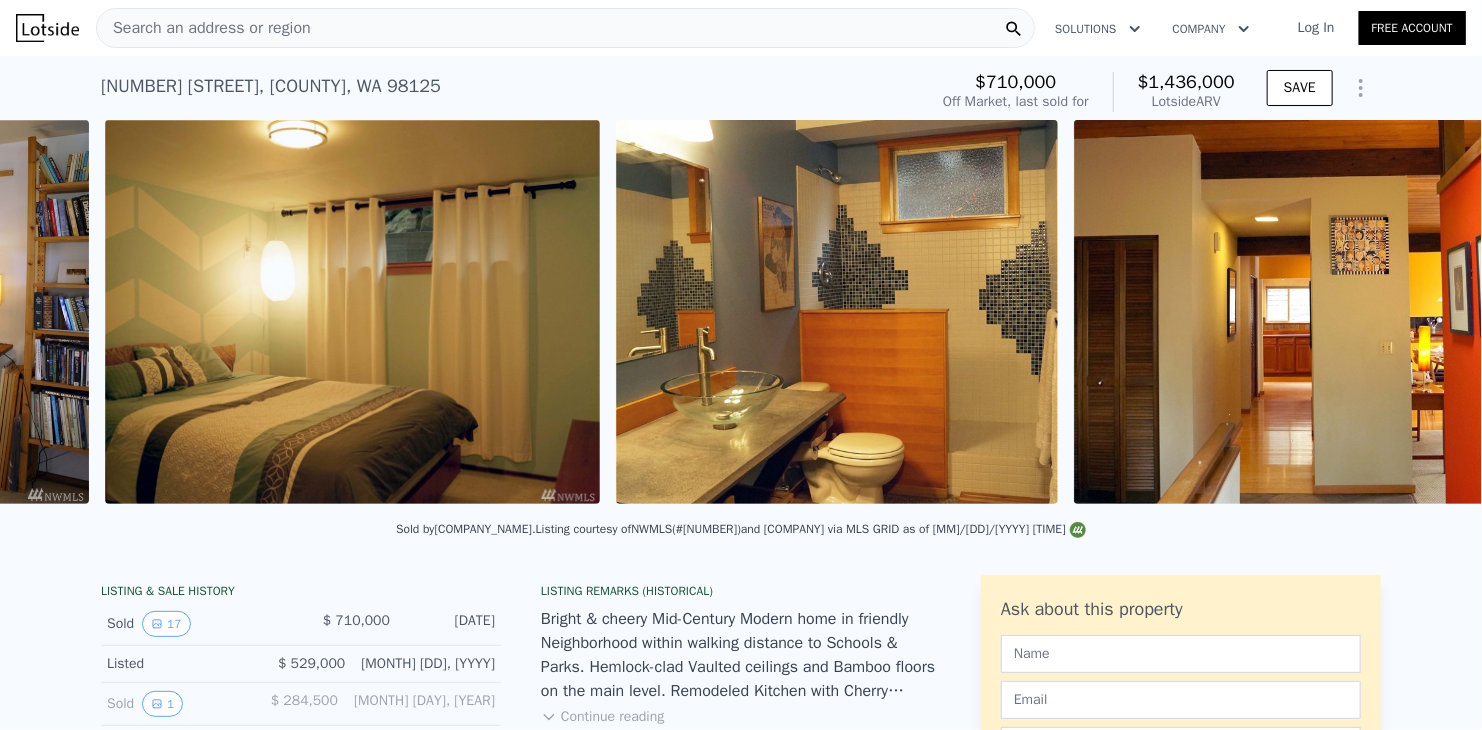 scroll, scrollTop: 0, scrollLeft: 6381, axis: horizontal 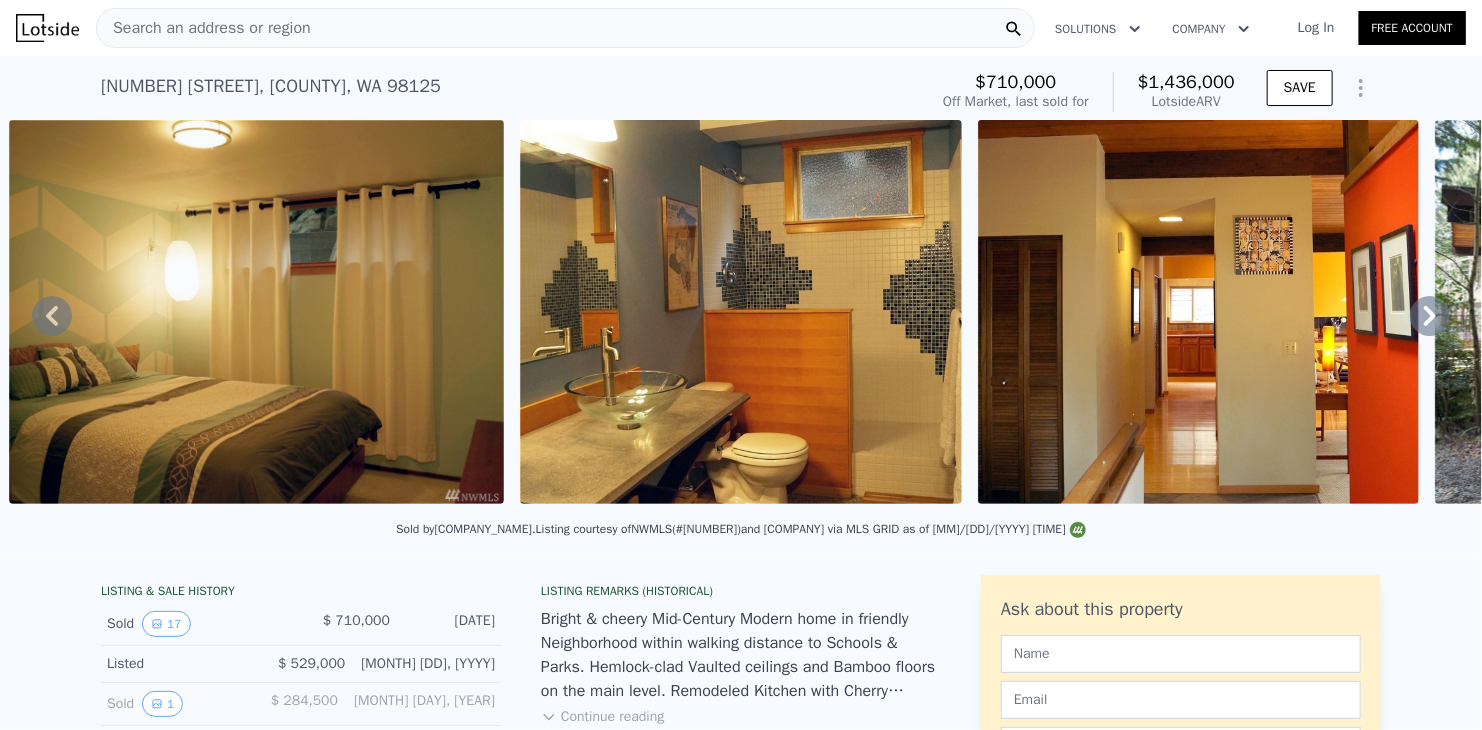 click 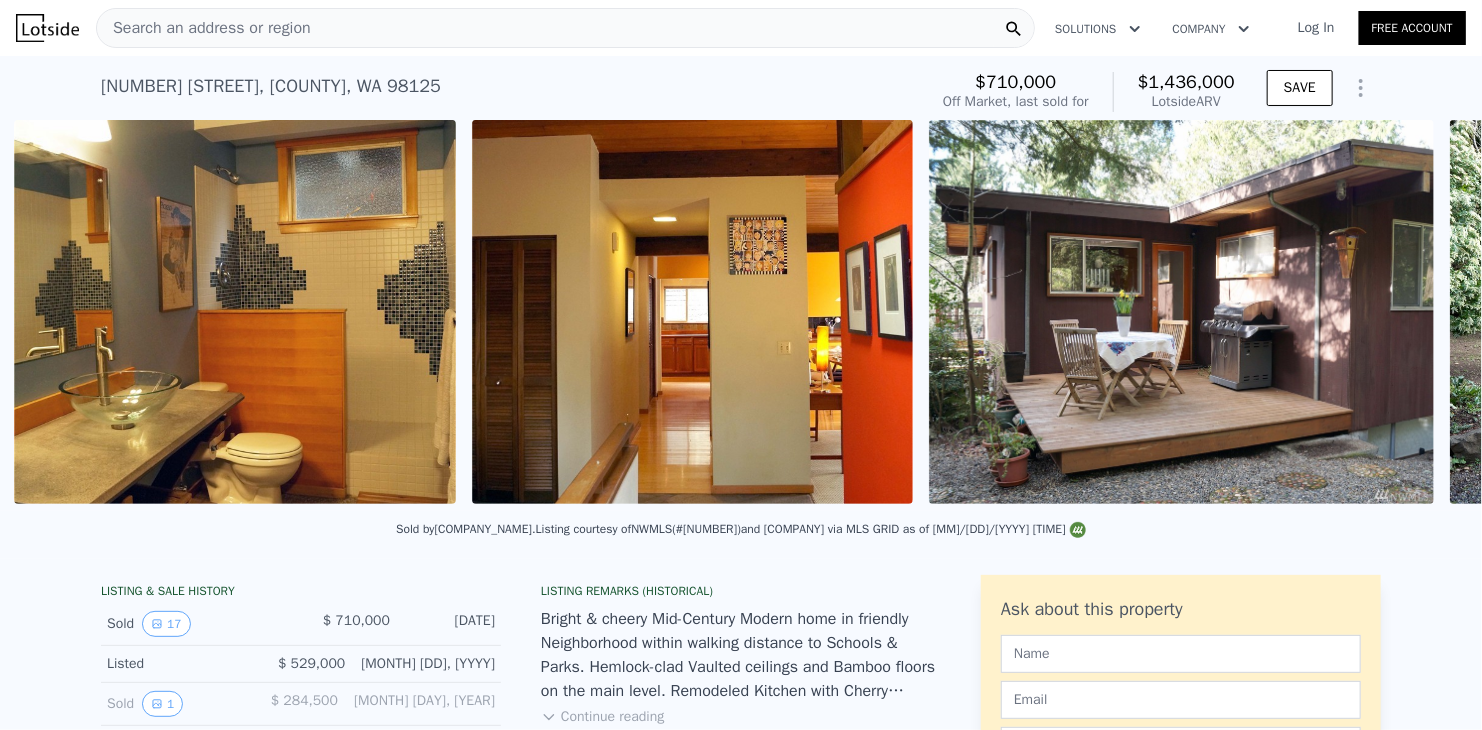 scroll, scrollTop: 0, scrollLeft: 6892, axis: horizontal 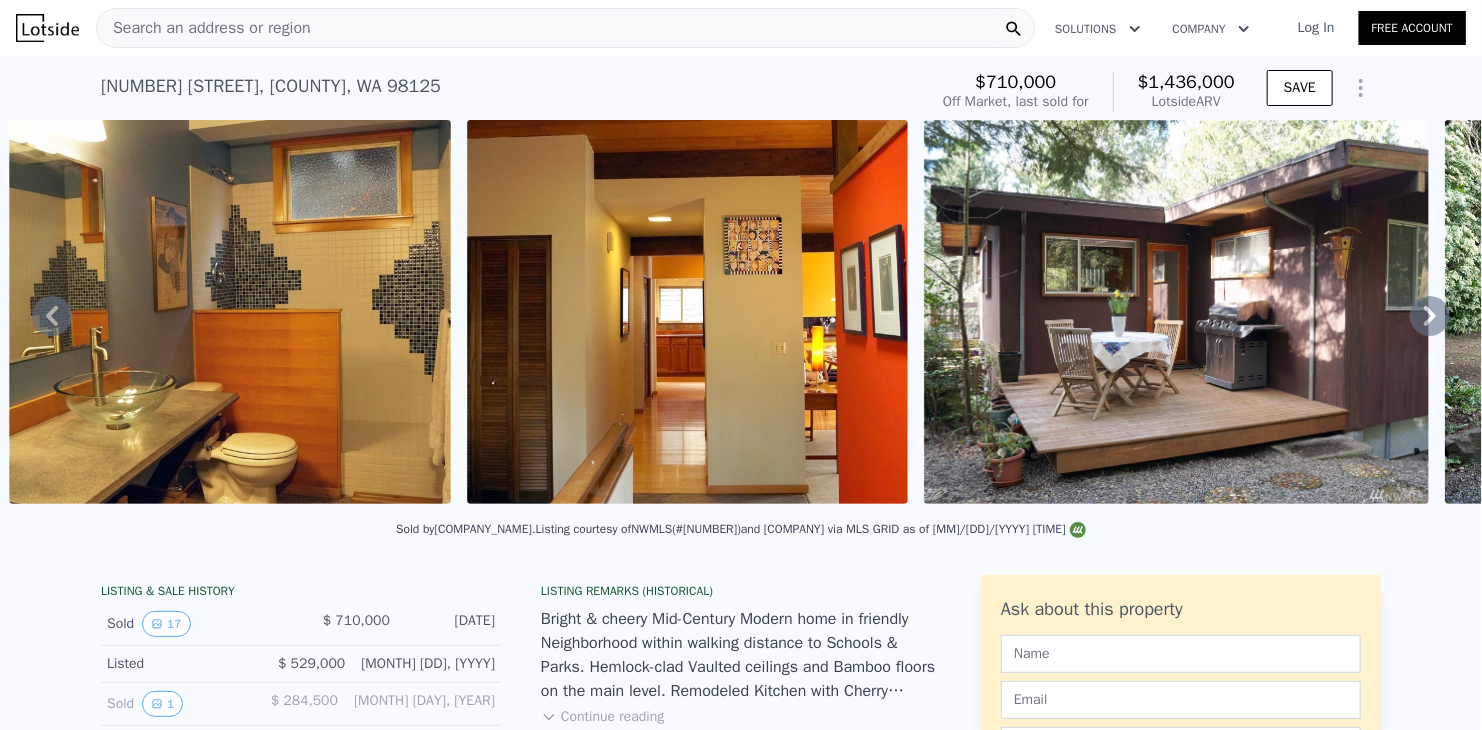 click 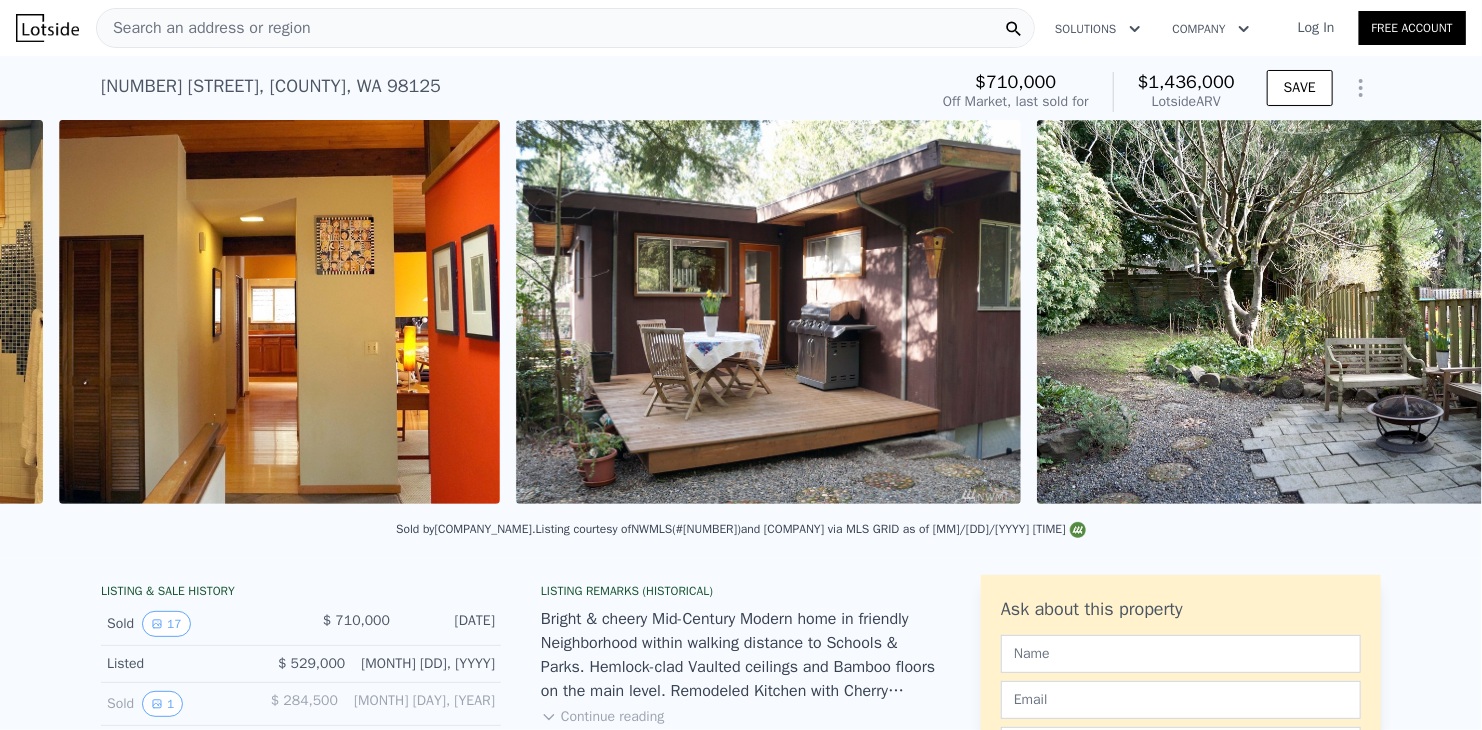 scroll, scrollTop: 0, scrollLeft: 7350, axis: horizontal 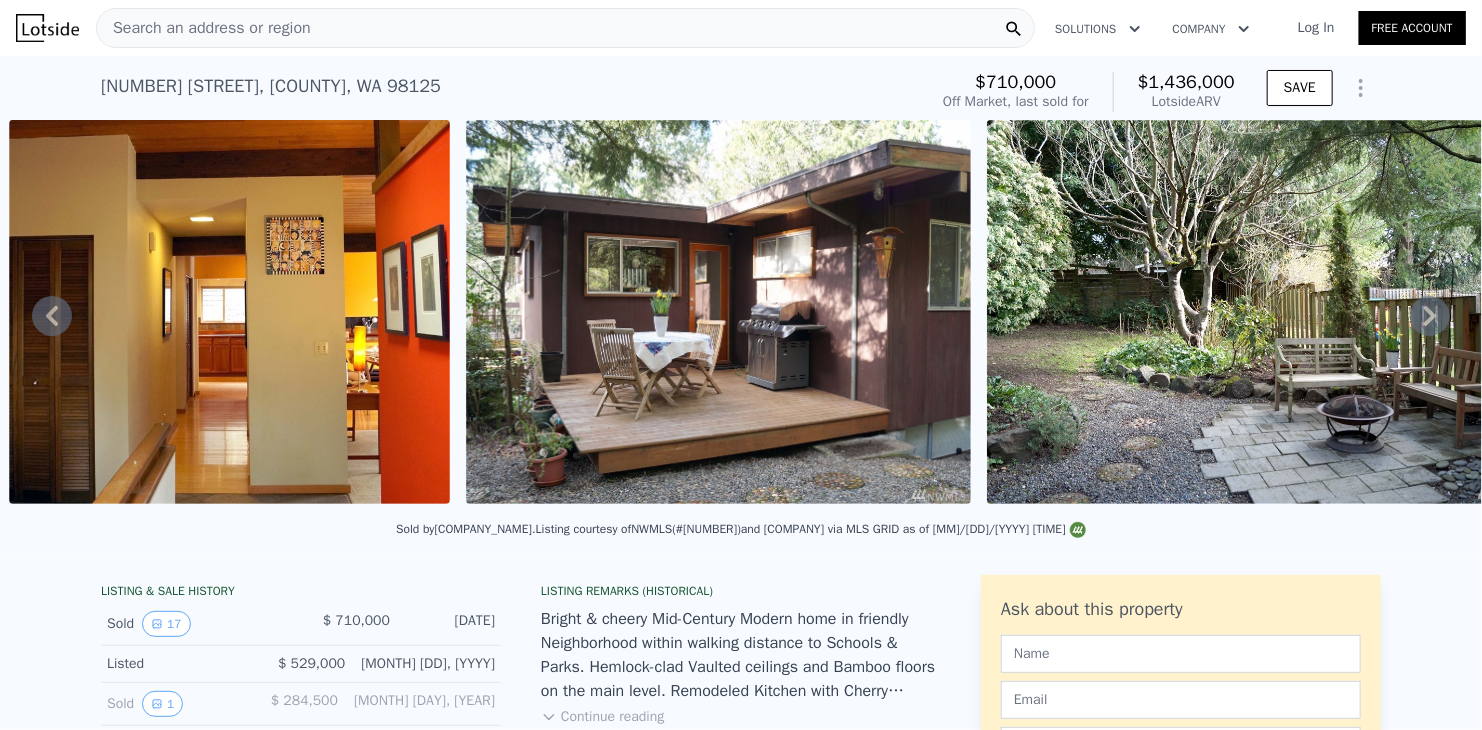 click 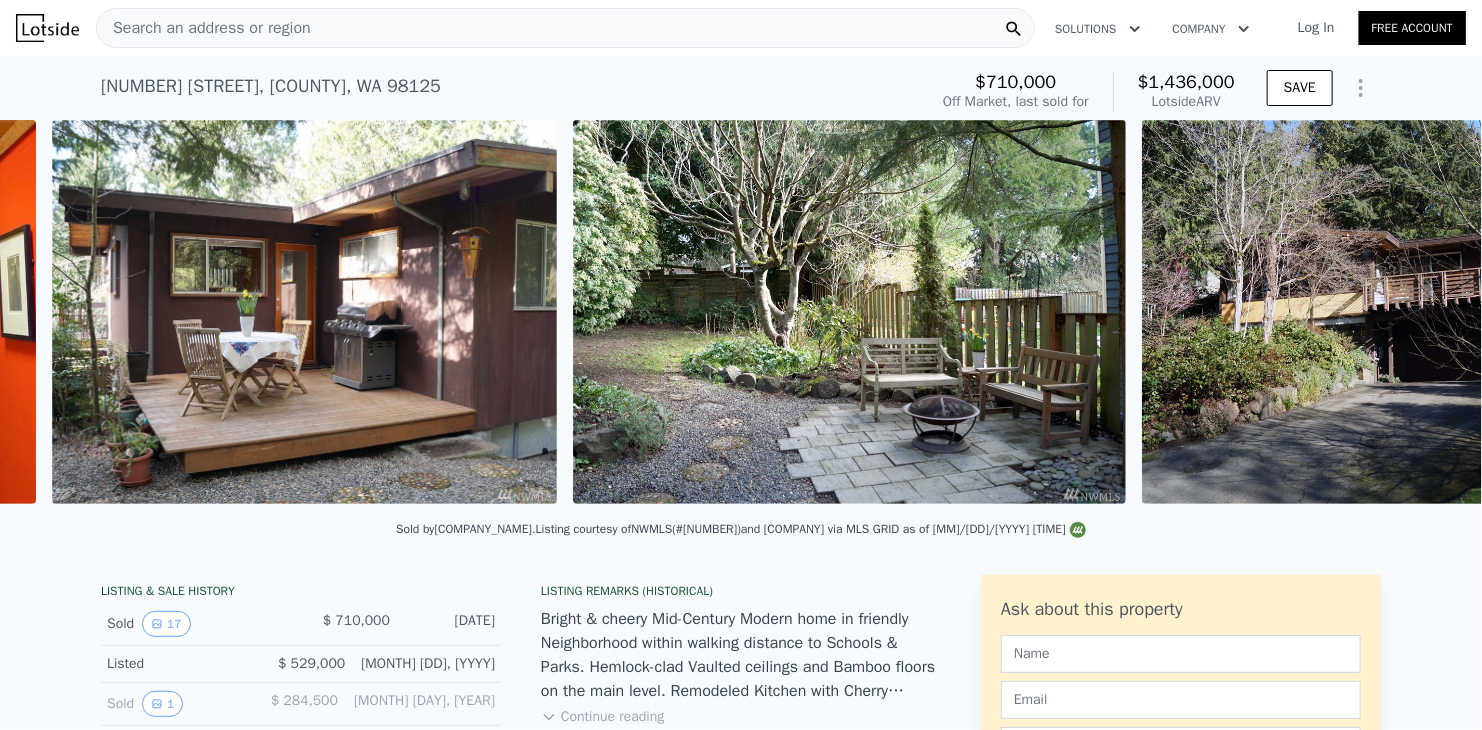 scroll, scrollTop: 0, scrollLeft: 7808, axis: horizontal 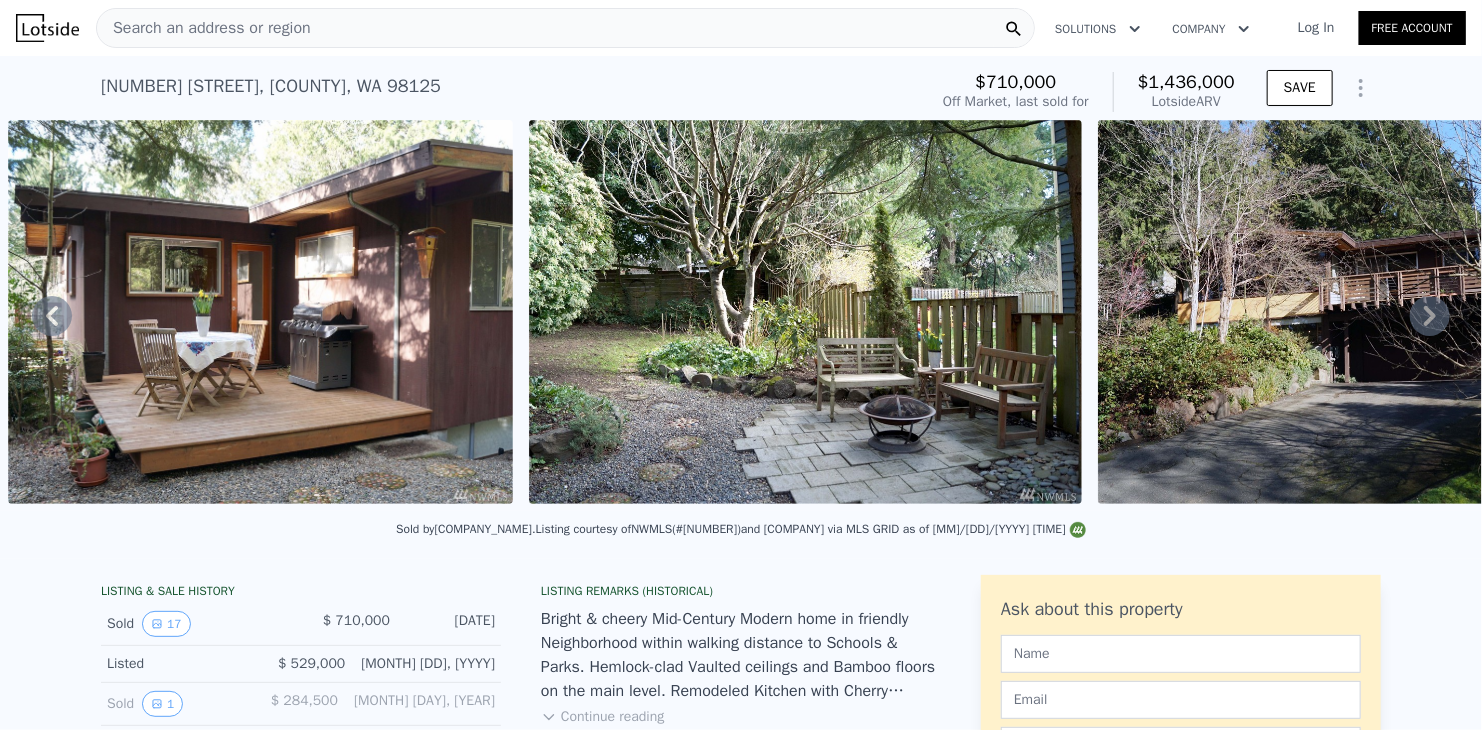 click 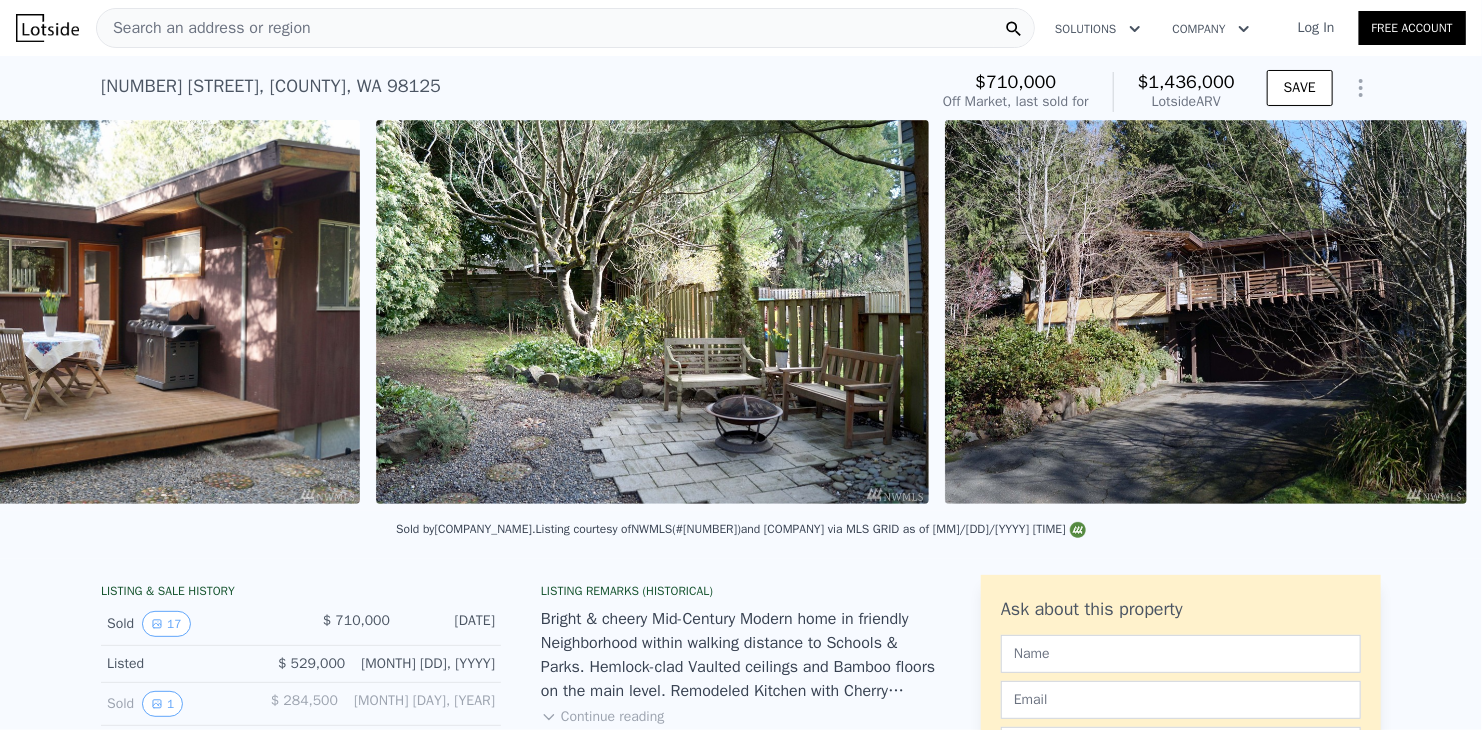scroll, scrollTop: 0, scrollLeft: 8328, axis: horizontal 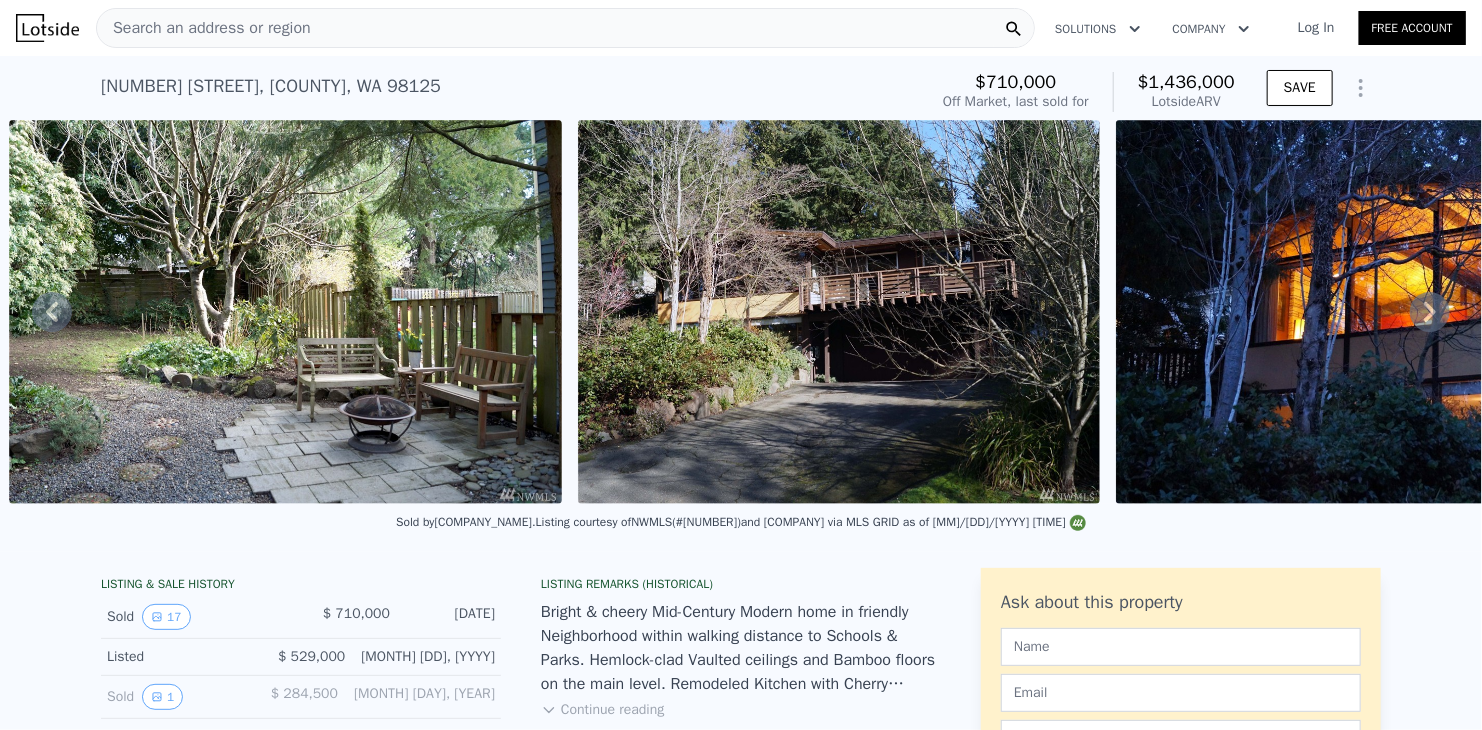 click on "Search an address or region" at bounding box center [204, 28] 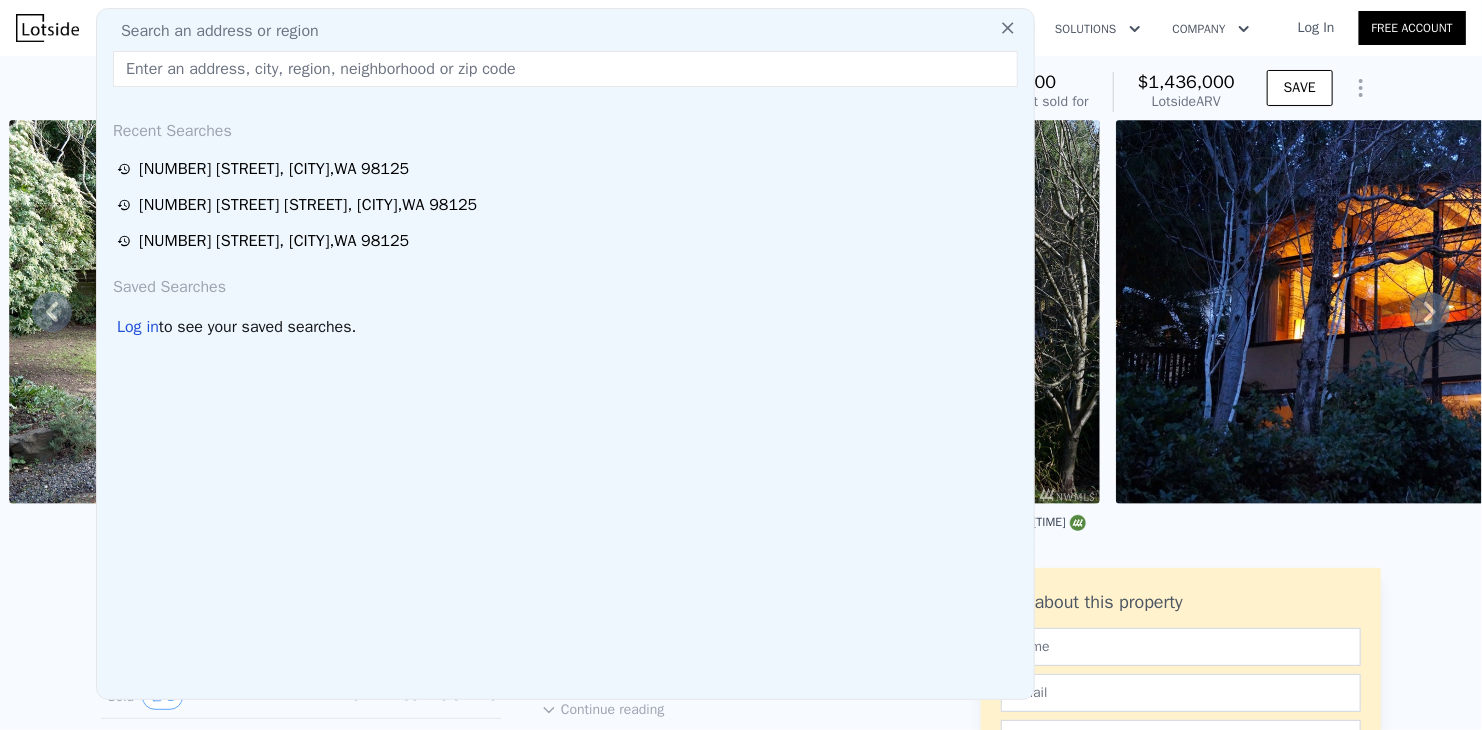 paste on "[NUMBER] [STREET] [CITY], [STATE] [ZIP]" 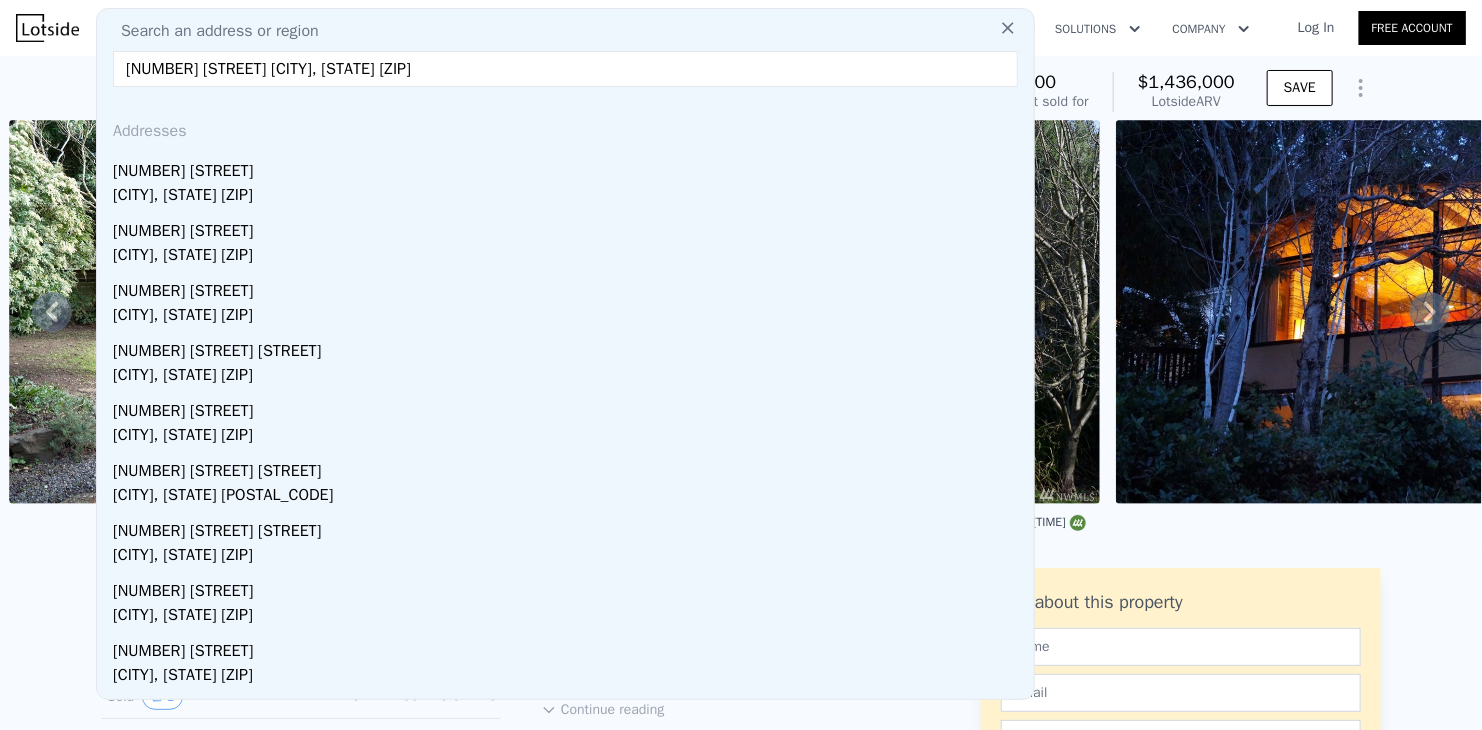 drag, startPoint x: 162, startPoint y: 65, endPoint x: 64, endPoint y: 72, distance: 98.24968 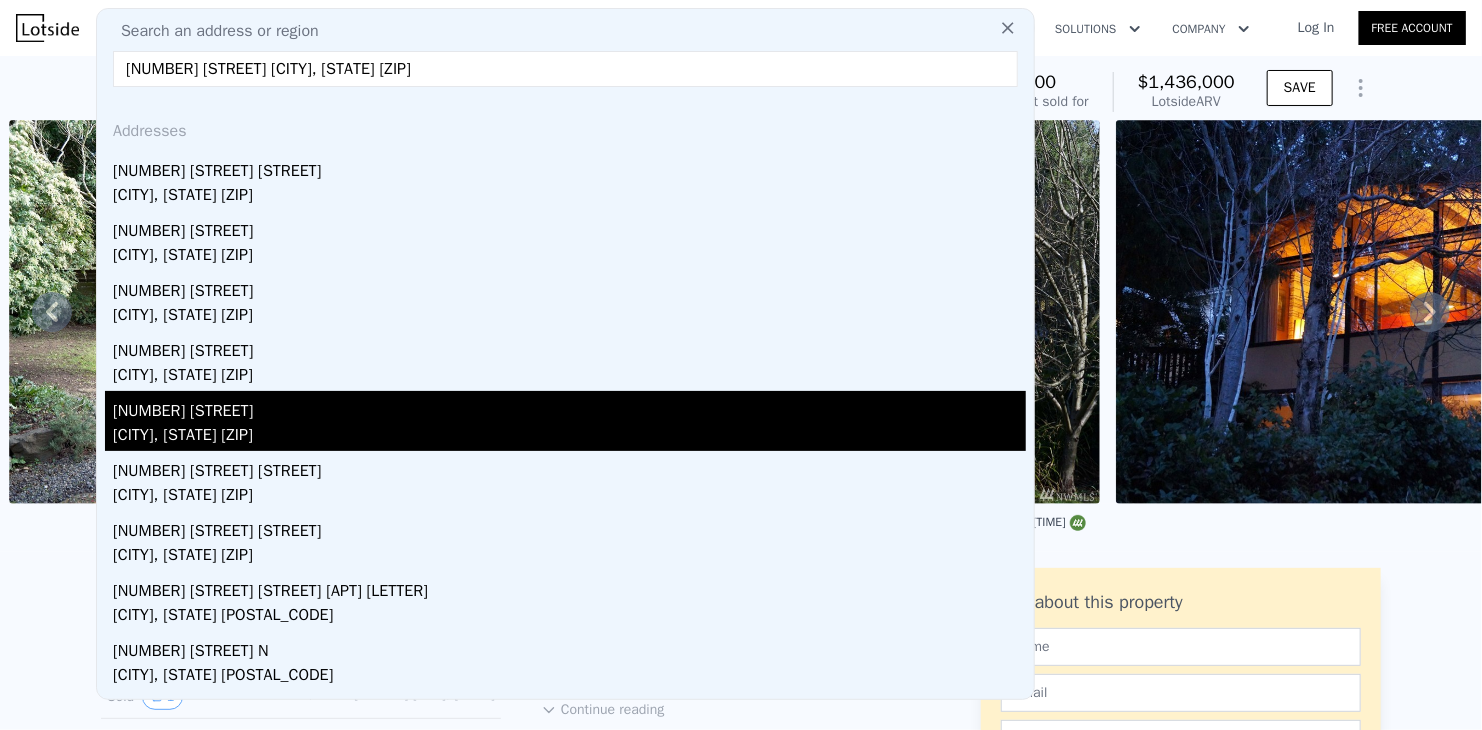 type on "[NUMBER] [STREET] [CITY], [STATE] [ZIP]" 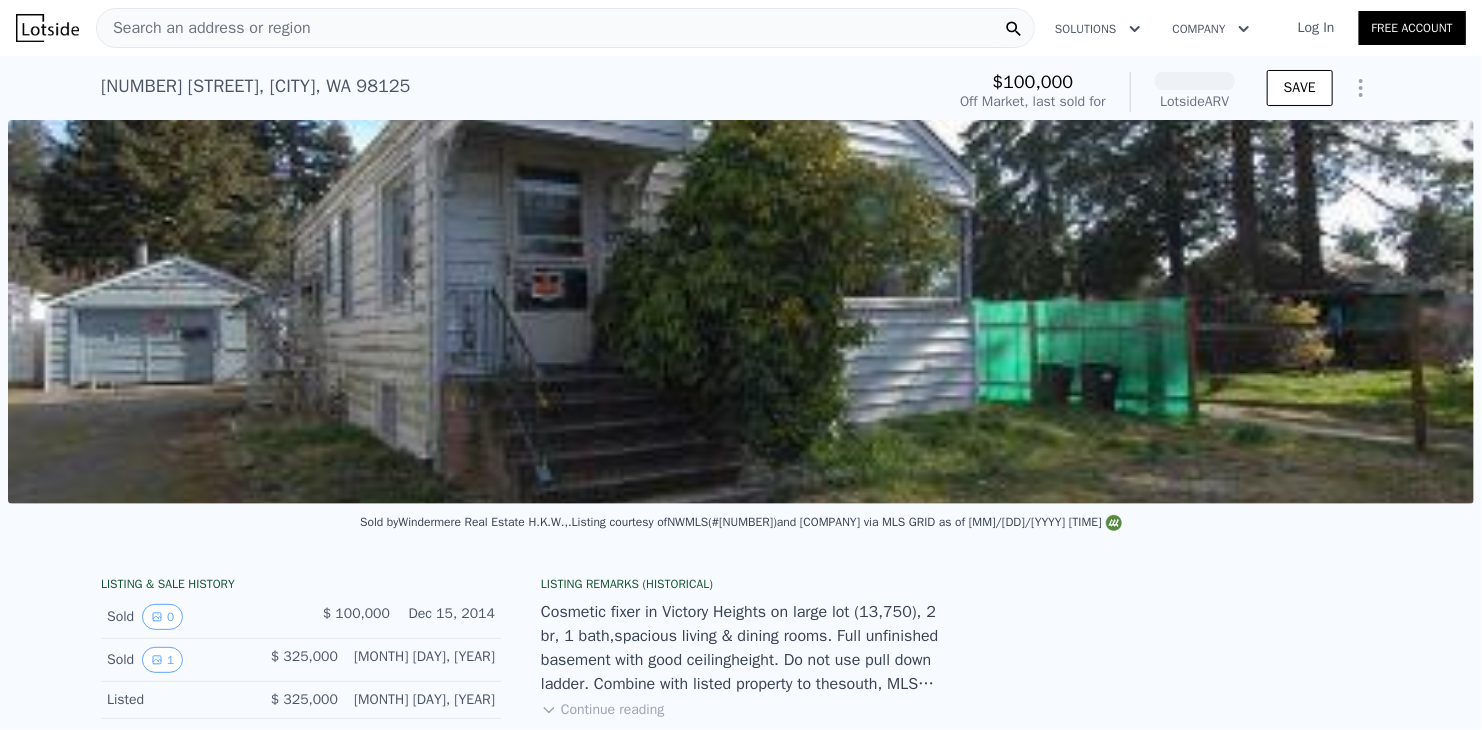 scroll, scrollTop: 0, scrollLeft: 915, axis: horizontal 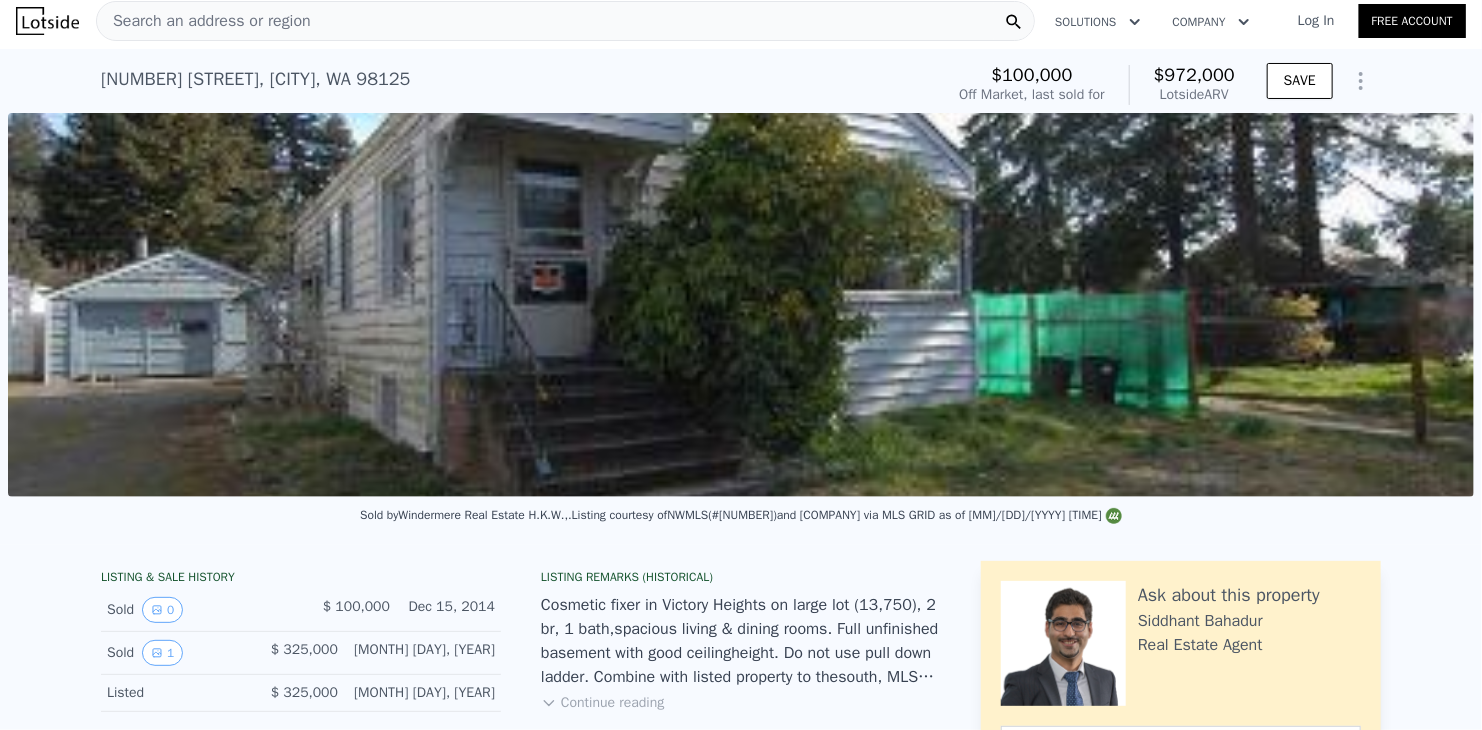 click on "Search an address or region" at bounding box center (204, 21) 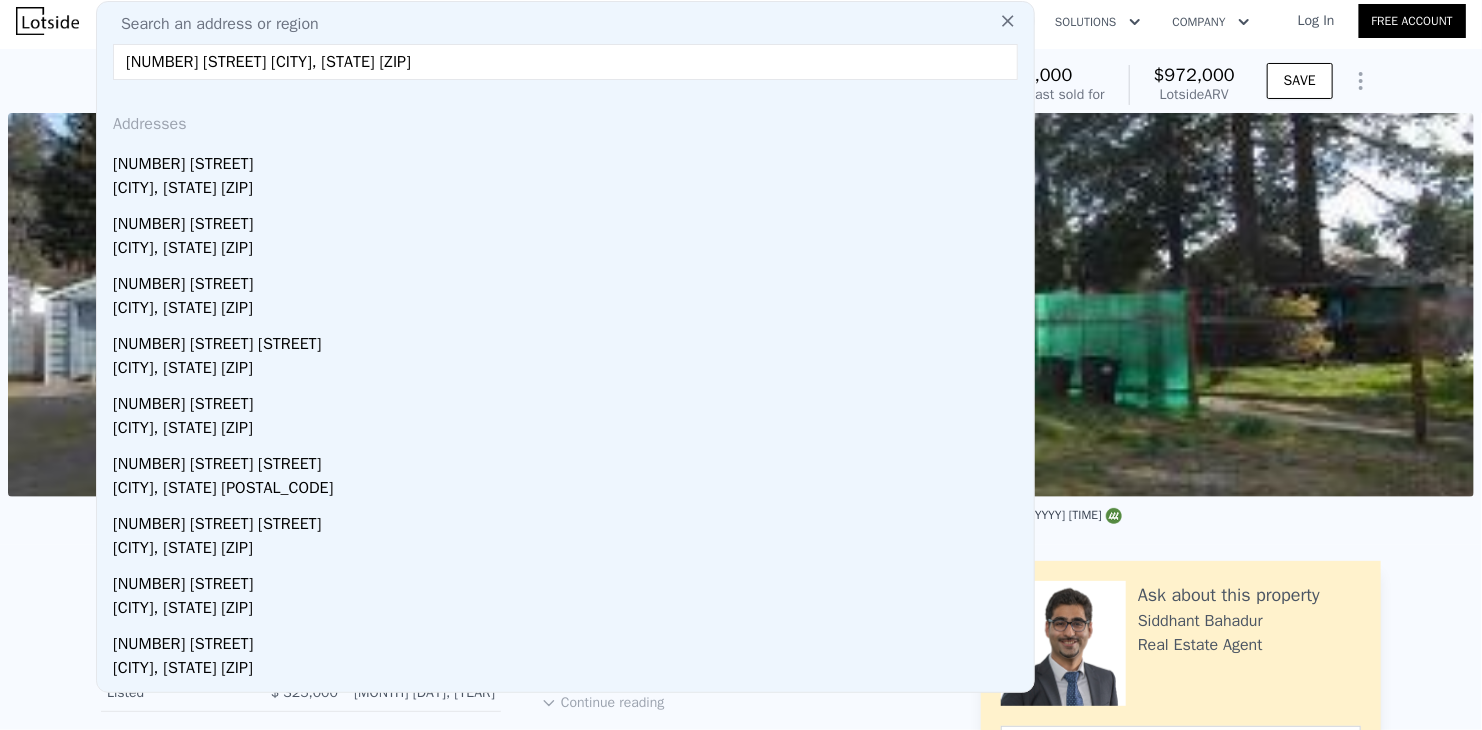 drag, startPoint x: 159, startPoint y: 61, endPoint x: 71, endPoint y: 59, distance: 88.02273 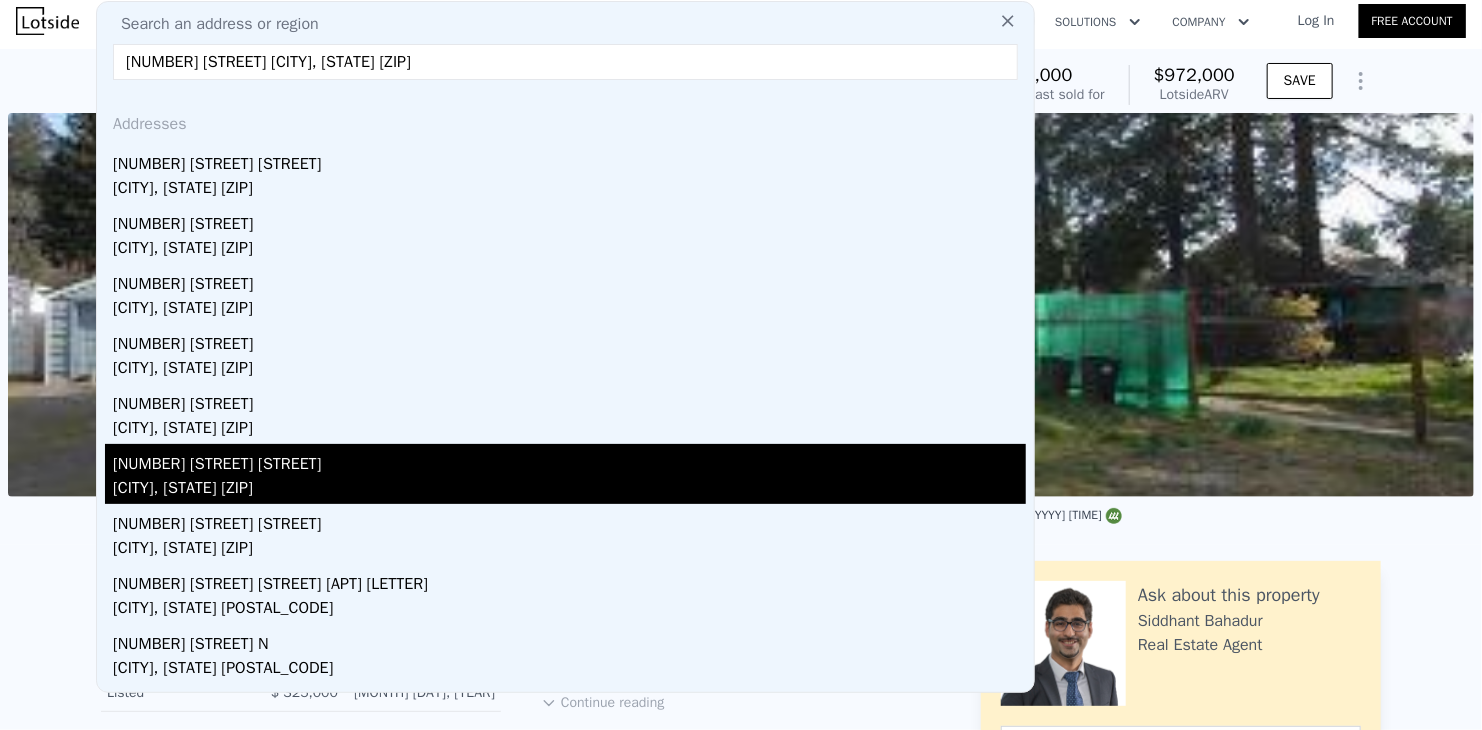 type on "[NUMBER] [STREET] [CITY], [STATE] [ZIP]" 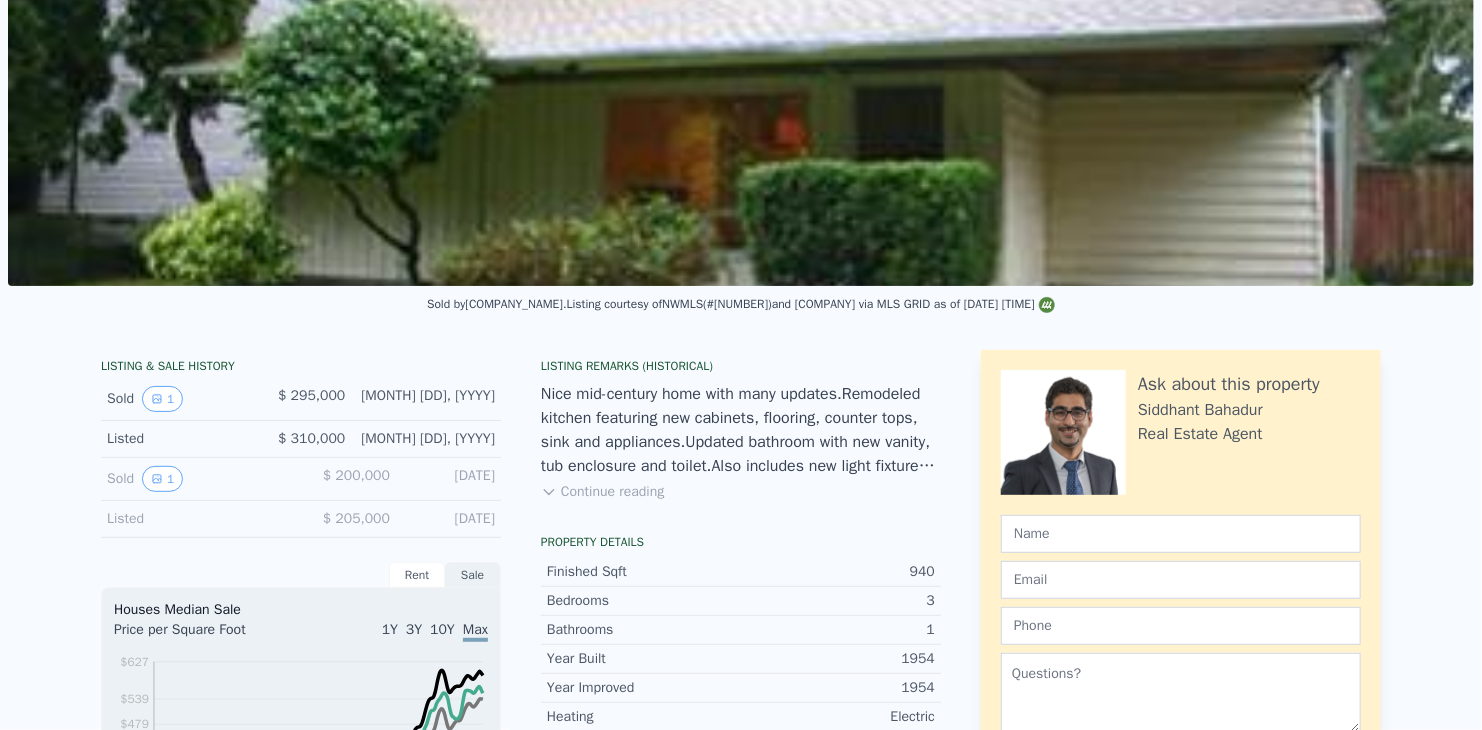 scroll, scrollTop: 7, scrollLeft: 0, axis: vertical 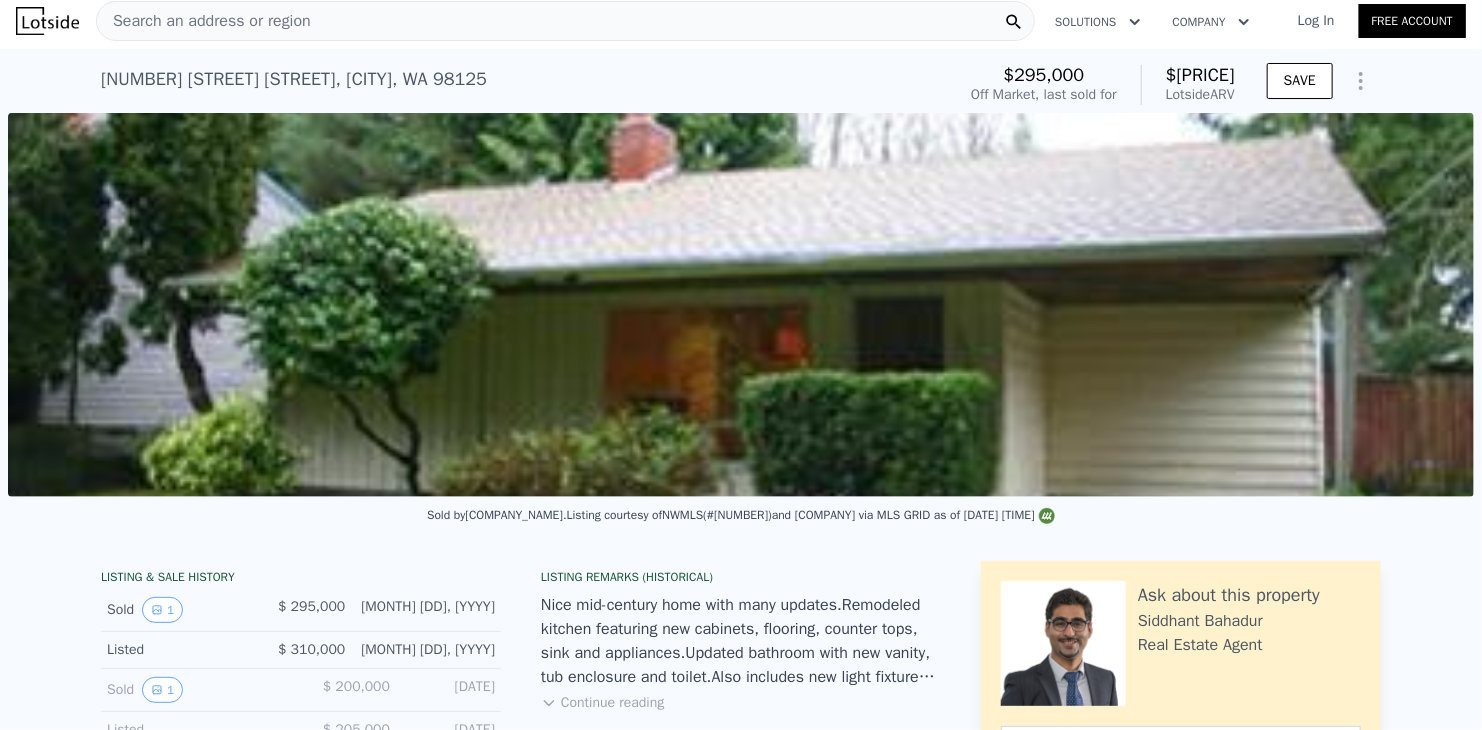 click at bounding box center [741, 305] 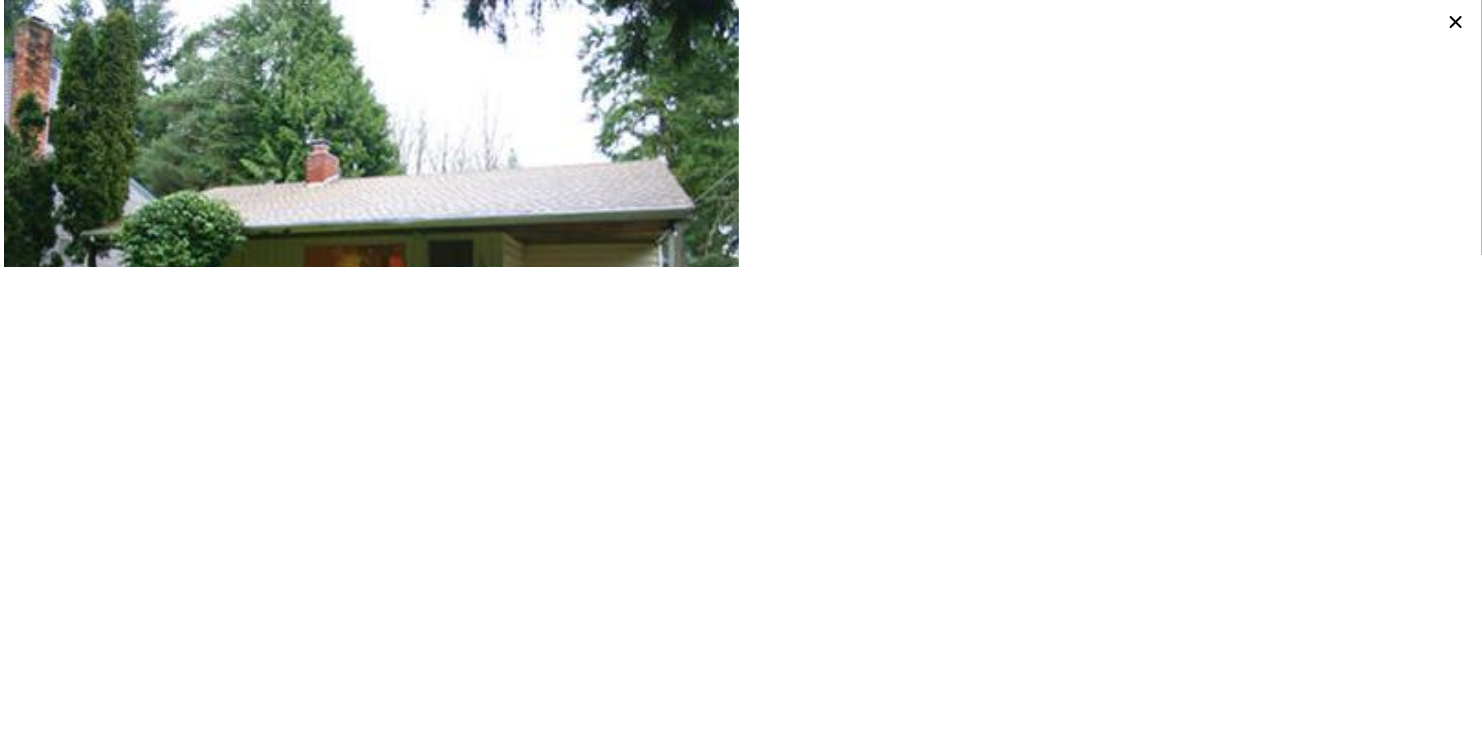 click at bounding box center (371, 244) 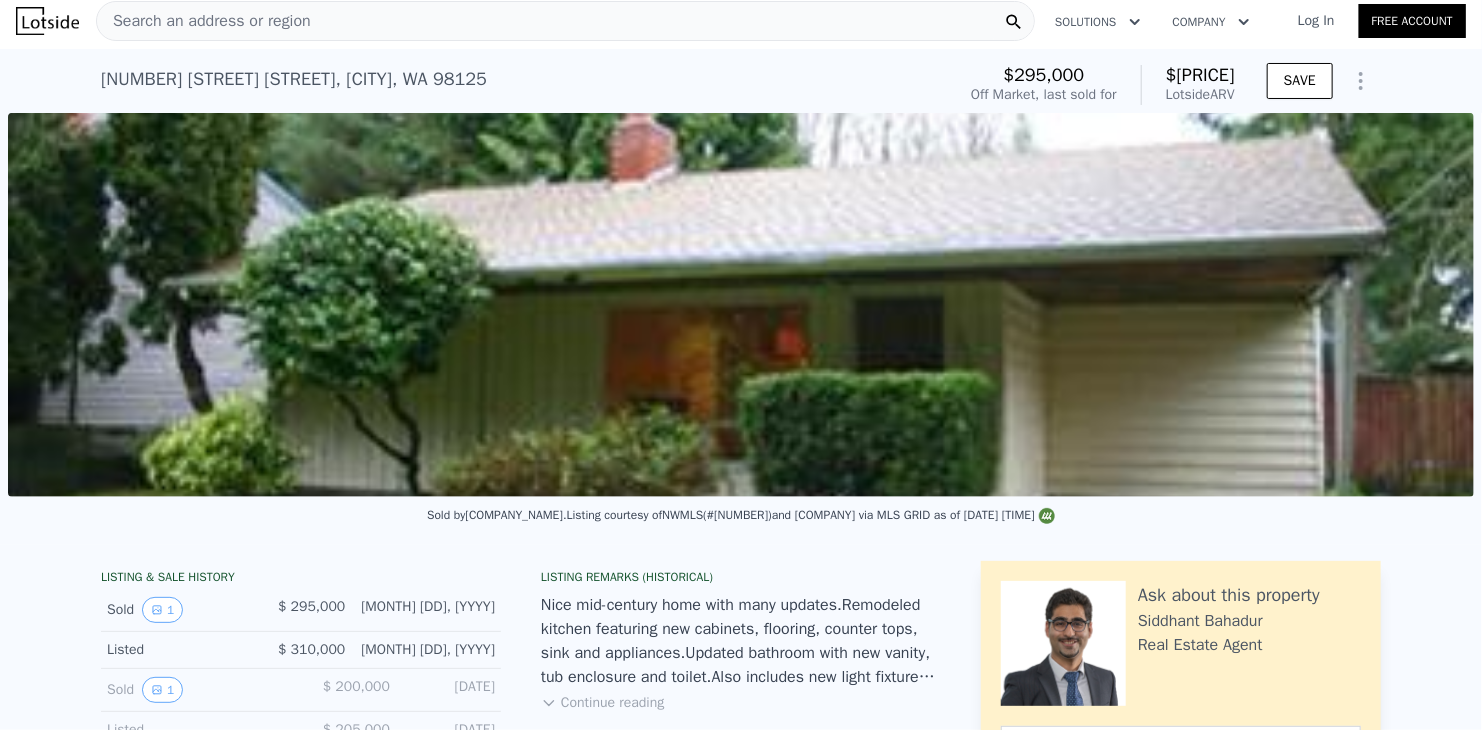 click on "Search an address or region" at bounding box center (204, 21) 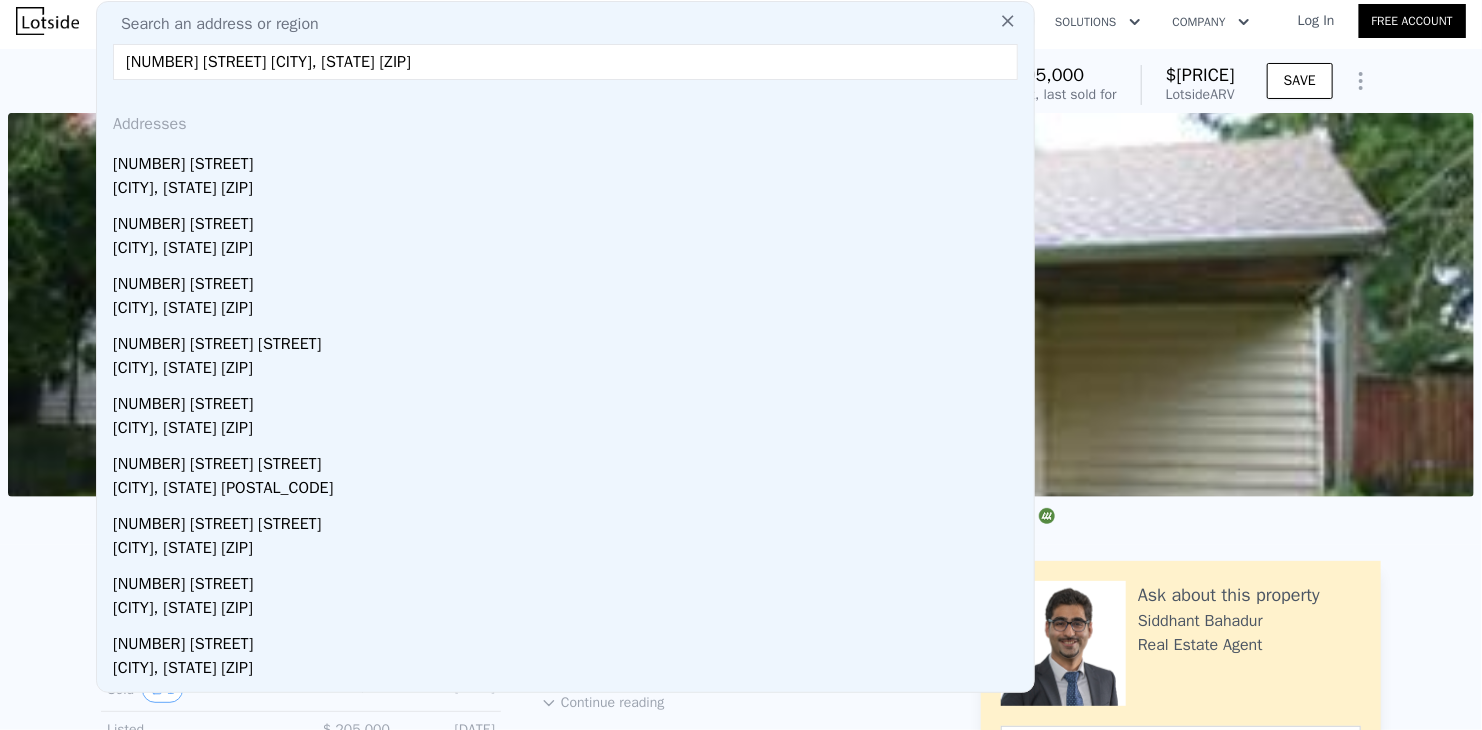 drag, startPoint x: 160, startPoint y: 59, endPoint x: 73, endPoint y: 53, distance: 87.20665 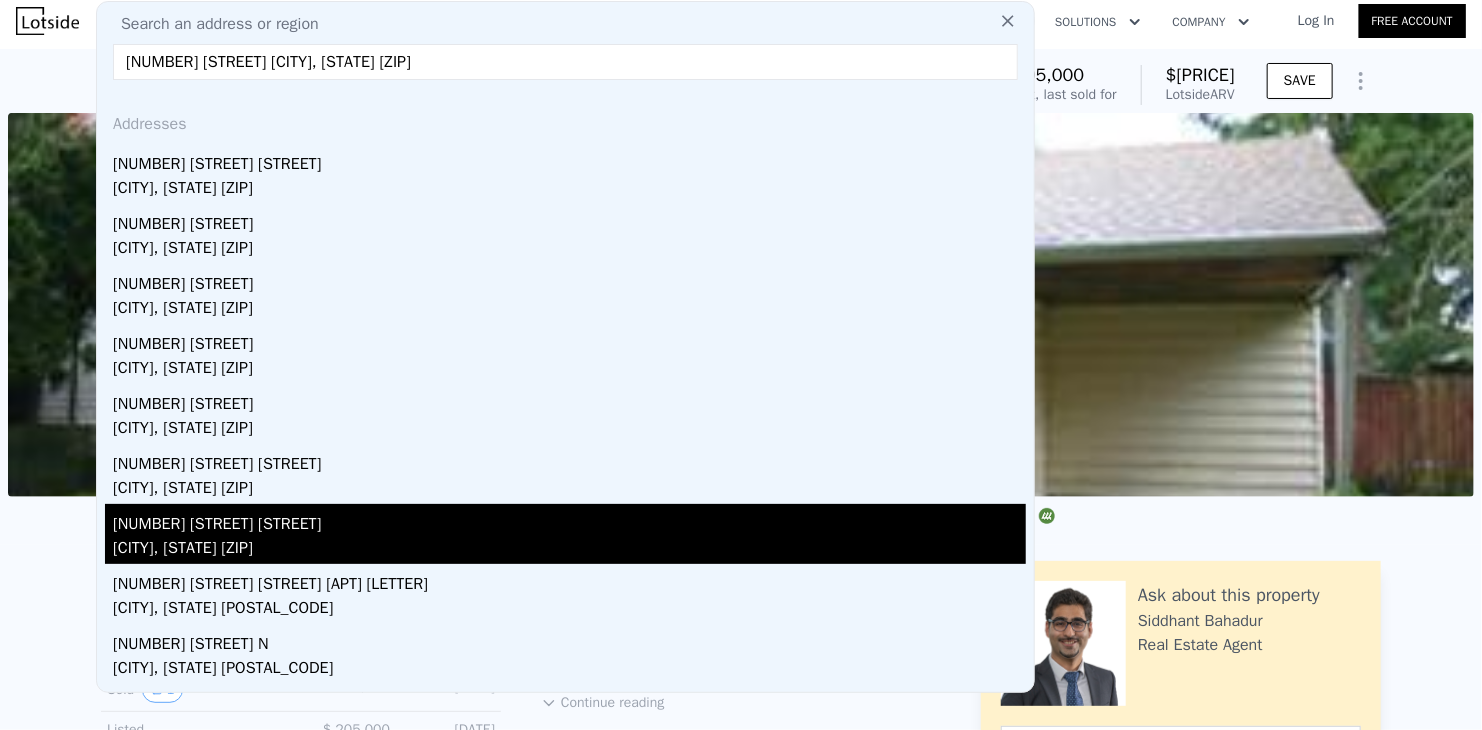type on "[NUMBER] [STREET] [CITY], [STATE] [ZIP]" 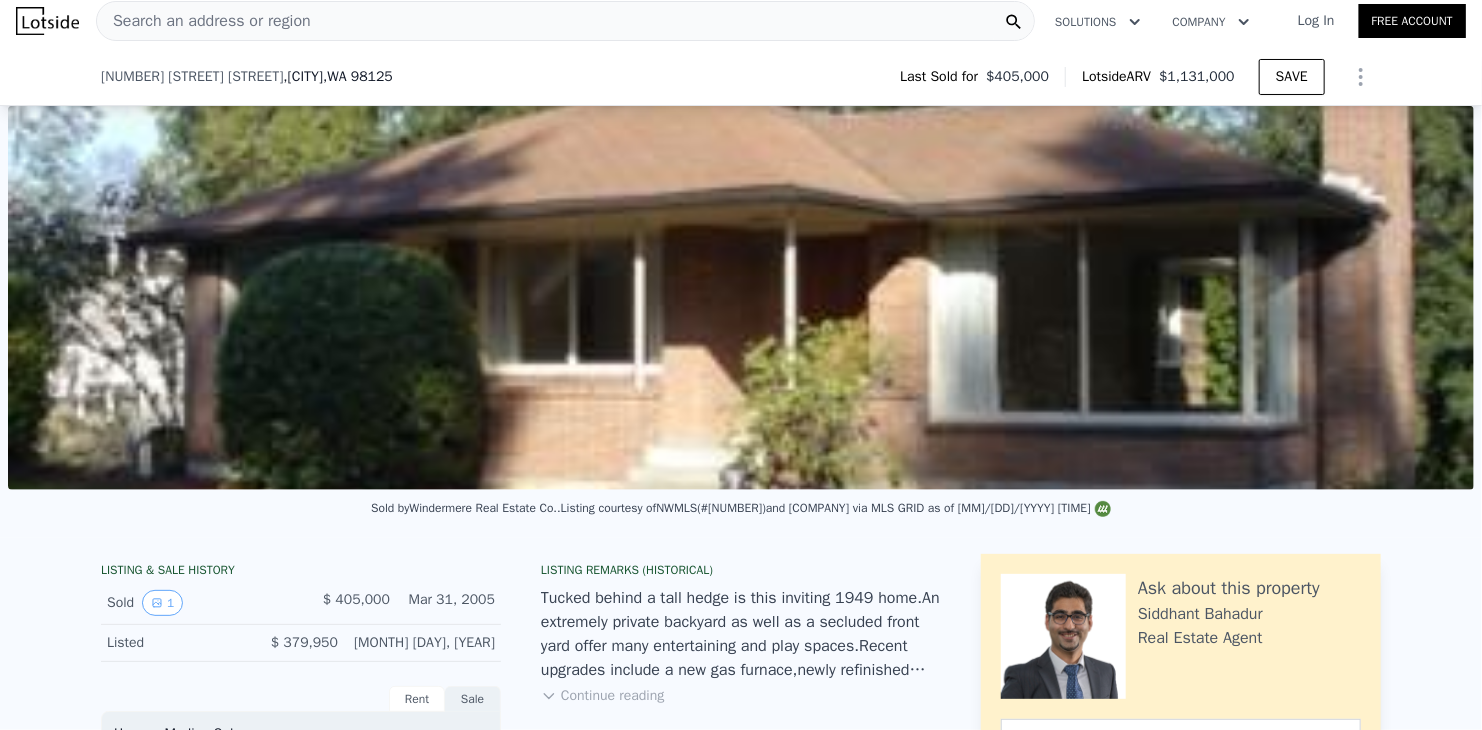 scroll, scrollTop: 600, scrollLeft: 0, axis: vertical 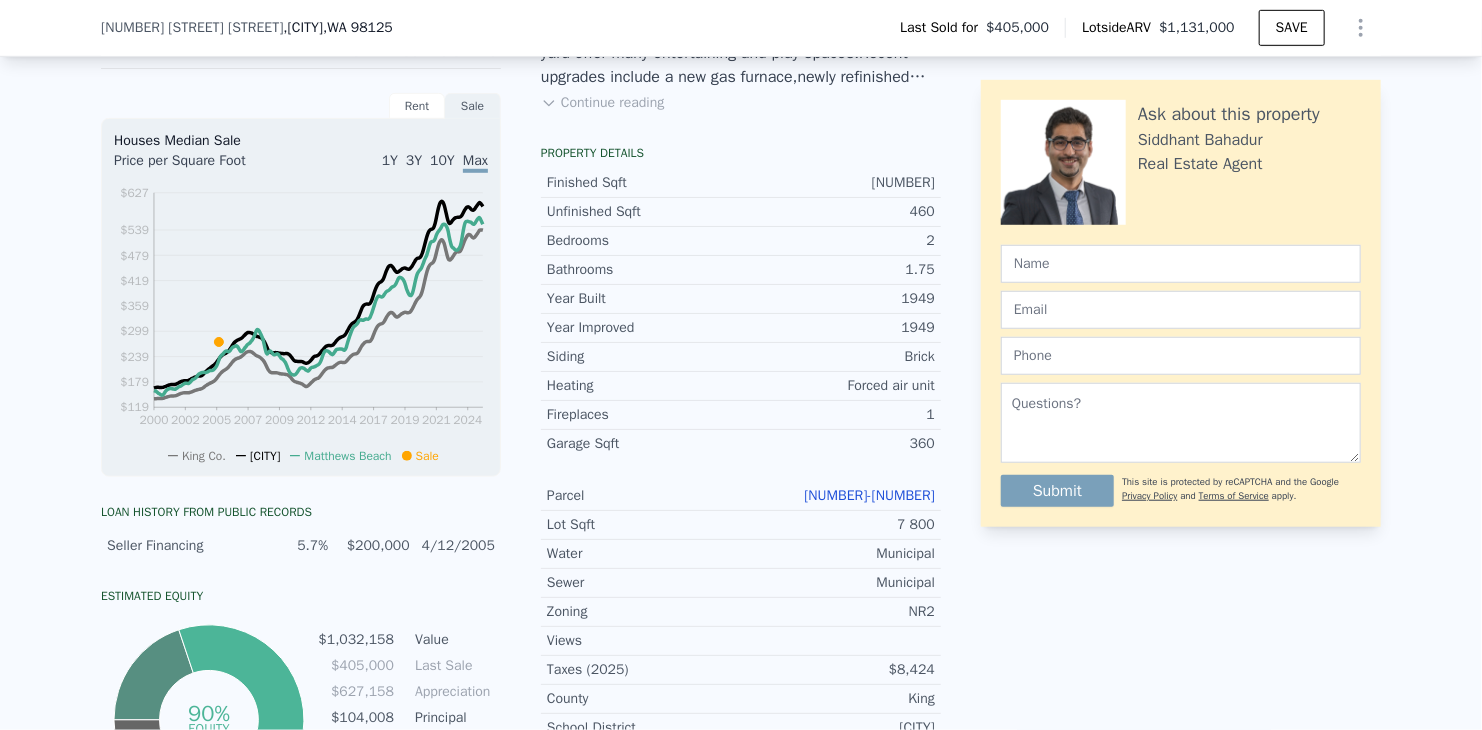 click on "[NUMBER]-[NUMBER]" at bounding box center (869, 495) 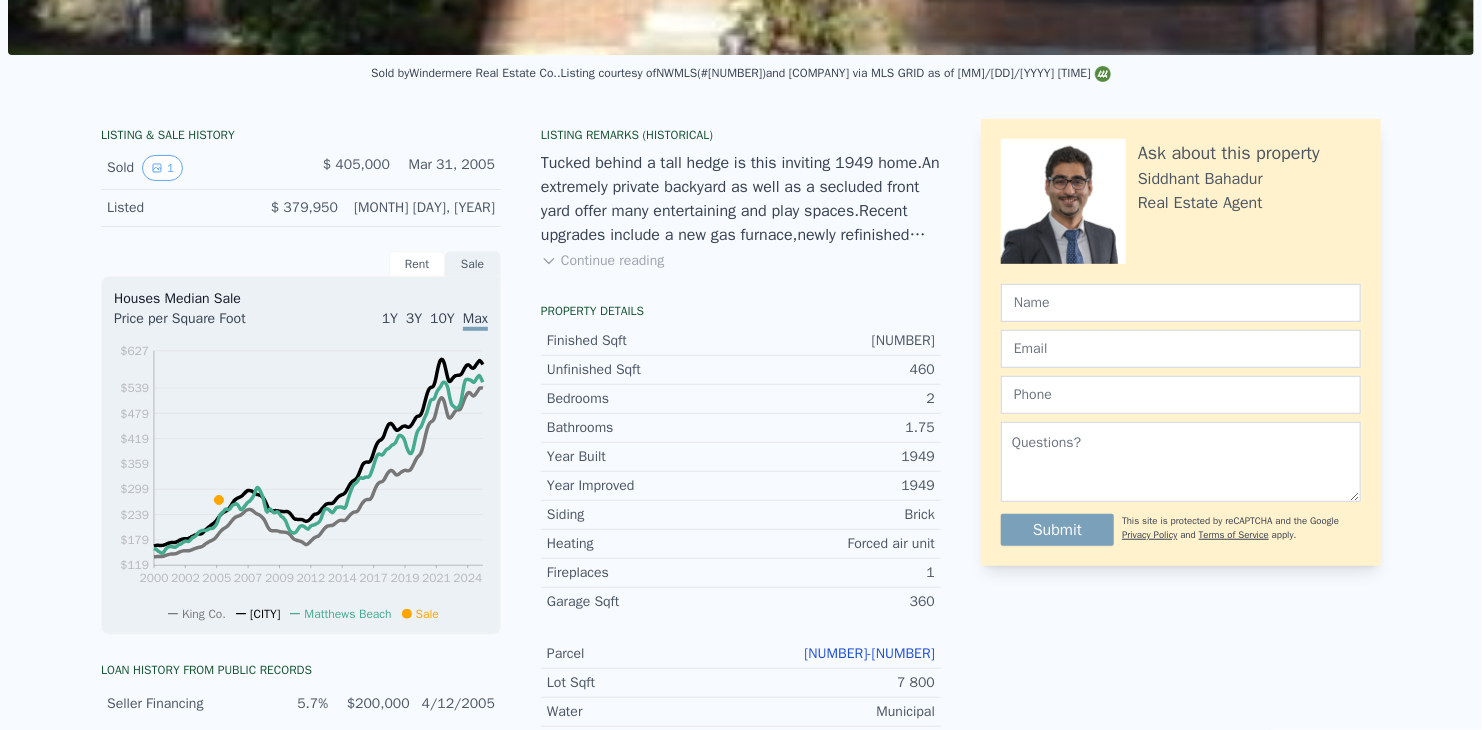 scroll, scrollTop: 7, scrollLeft: 0, axis: vertical 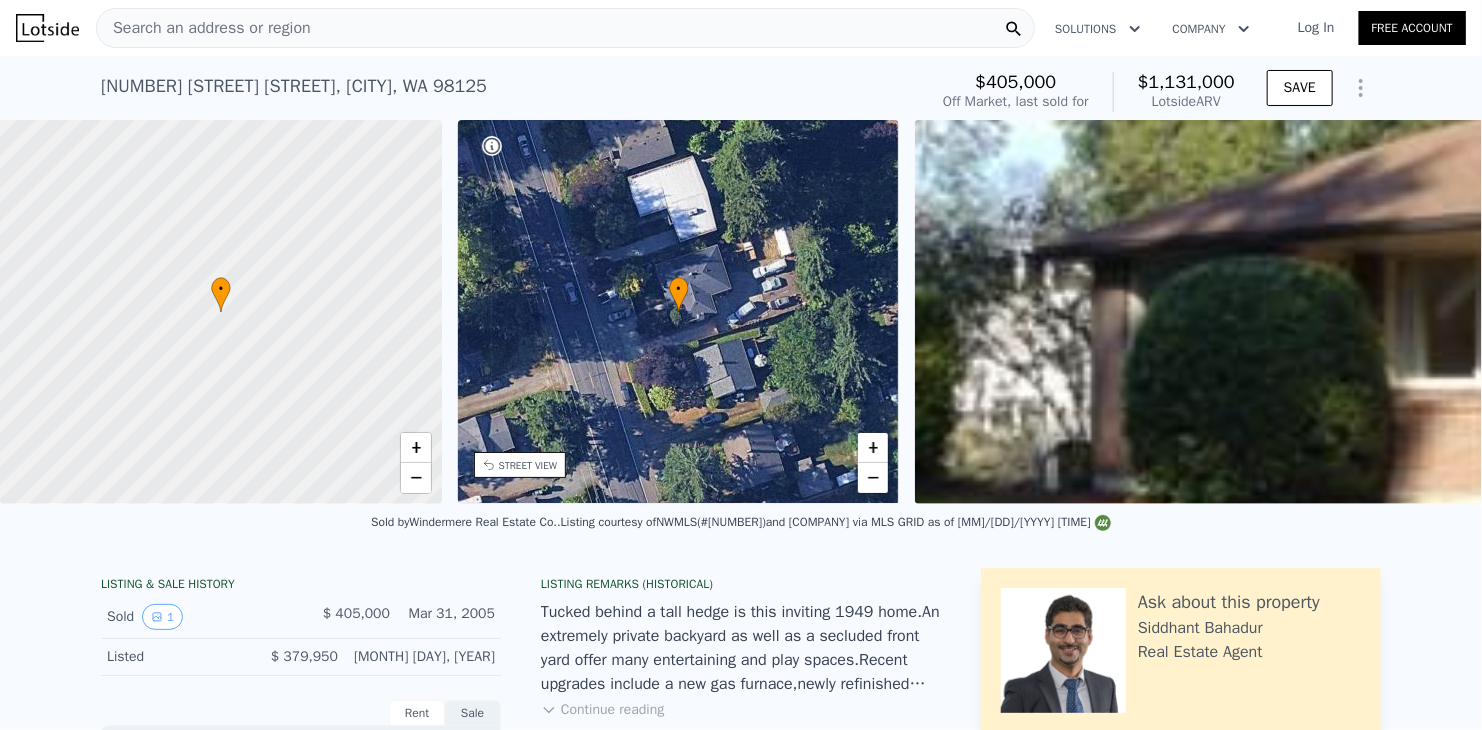 click on "•
+ −" at bounding box center [679, 312] 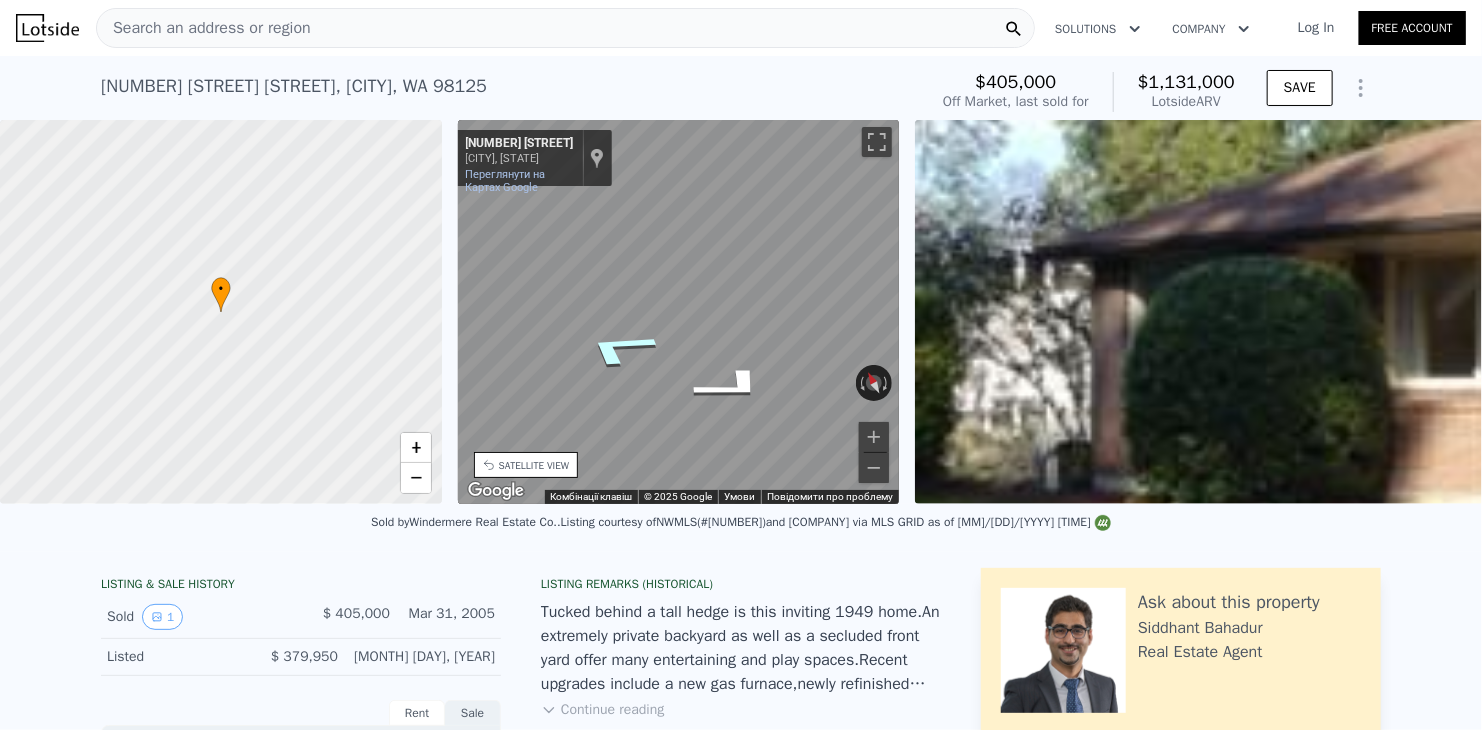 click 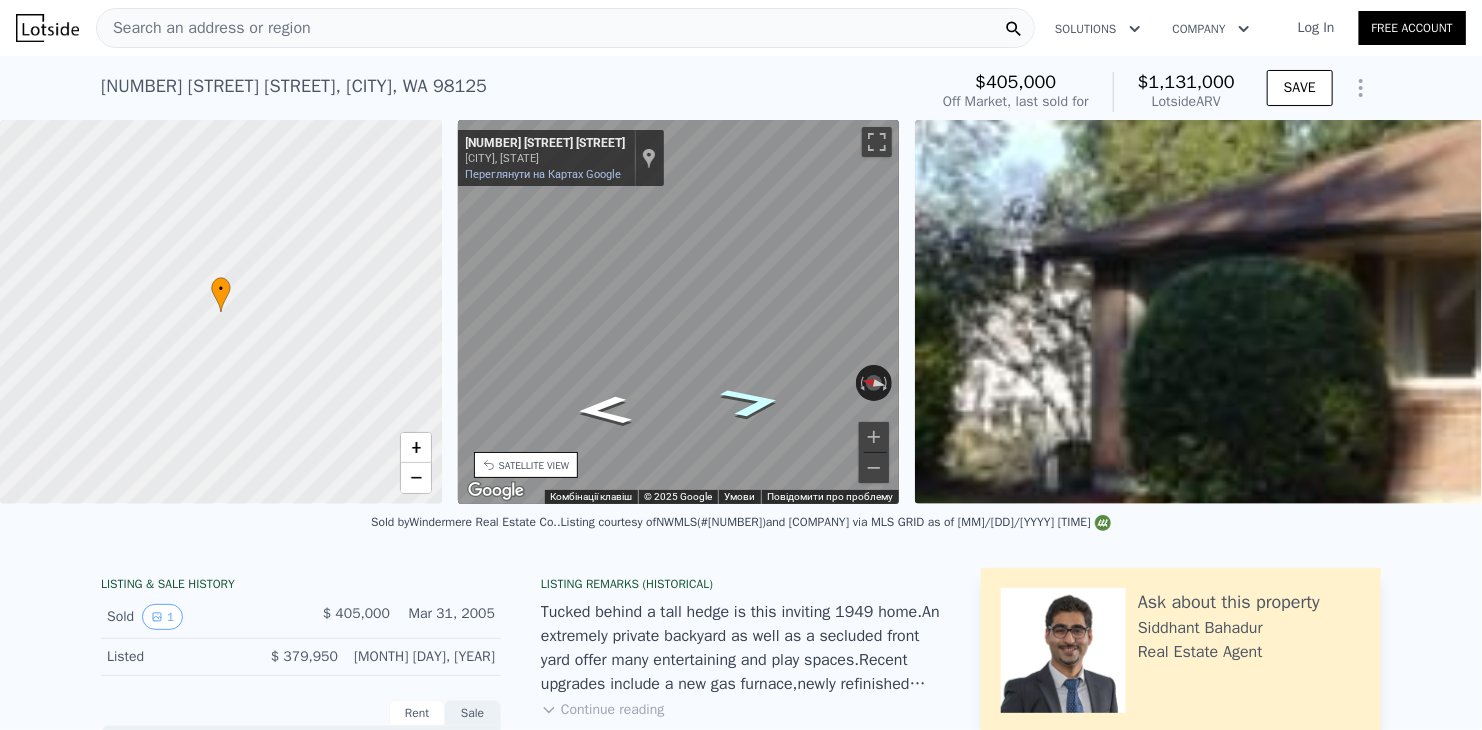 click 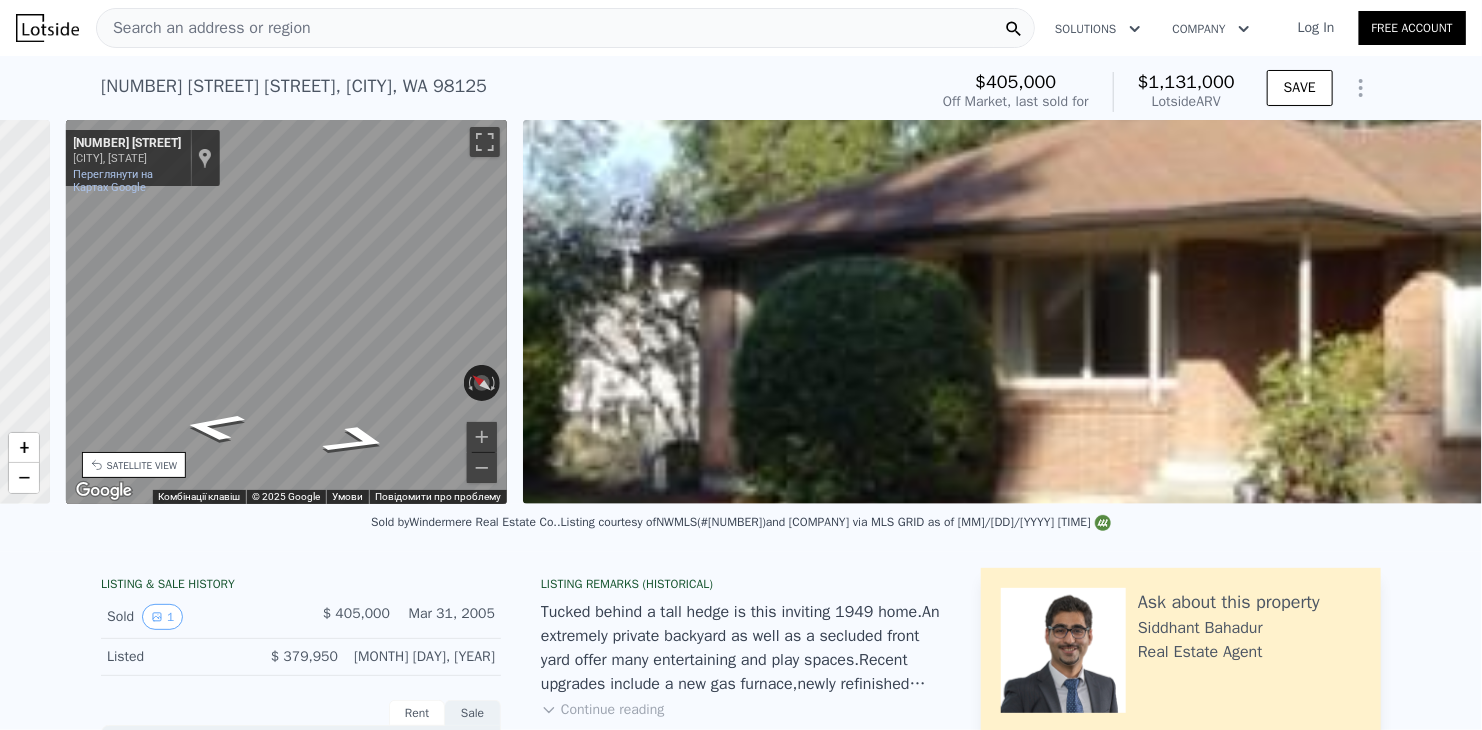 scroll, scrollTop: 0, scrollLeft: 0, axis: both 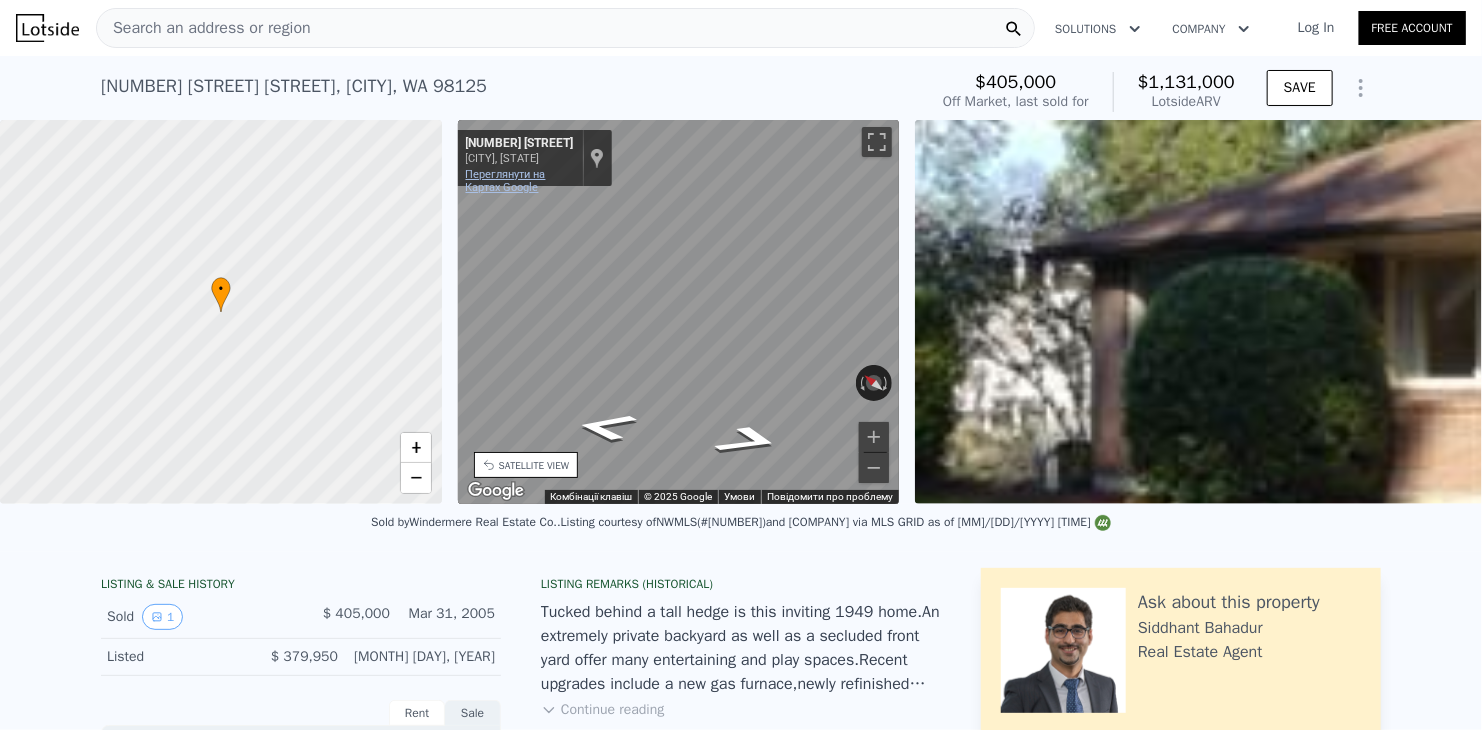 click on "Переглянути на Картах Google" at bounding box center [506, 181] 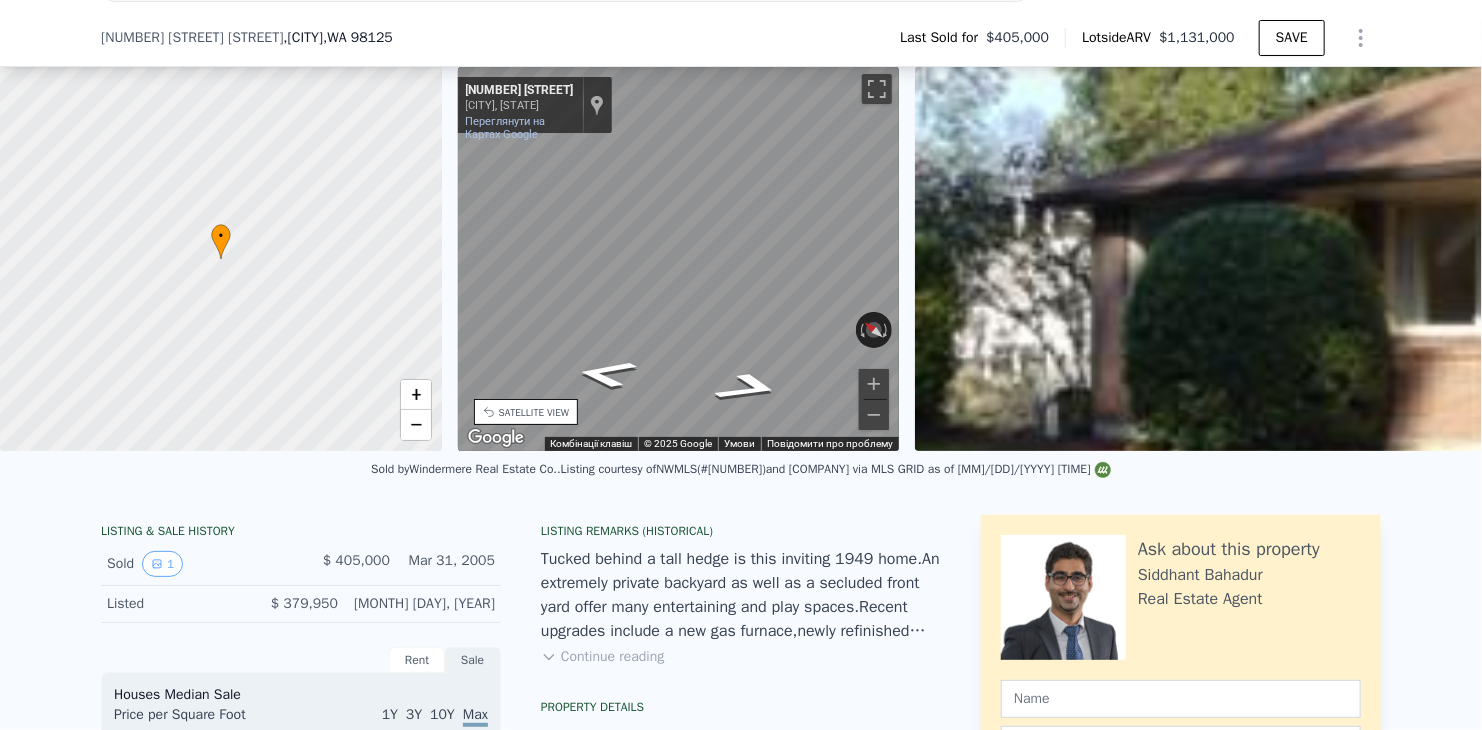 scroll, scrollTop: 592, scrollLeft: 0, axis: vertical 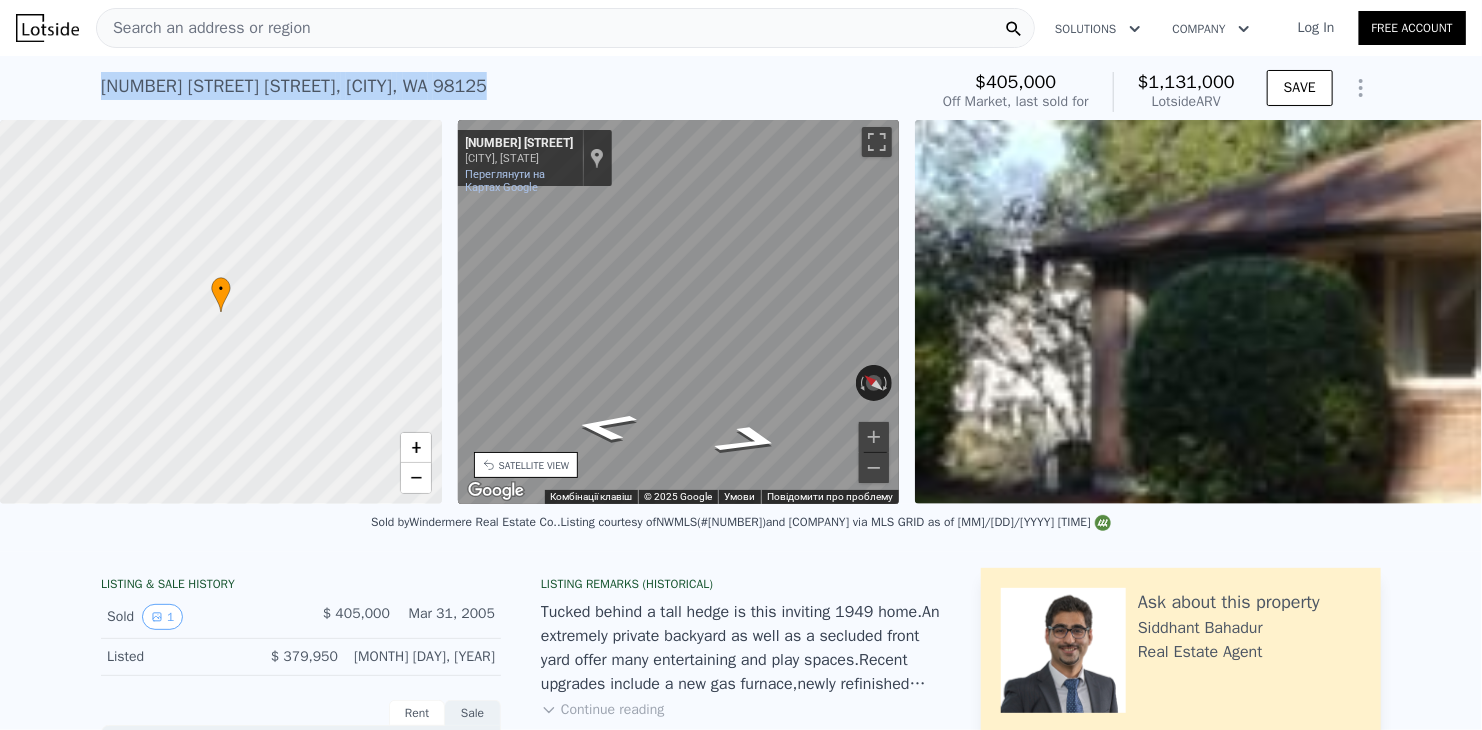 drag, startPoint x: 89, startPoint y: 81, endPoint x: 455, endPoint y: 80, distance: 366.00137 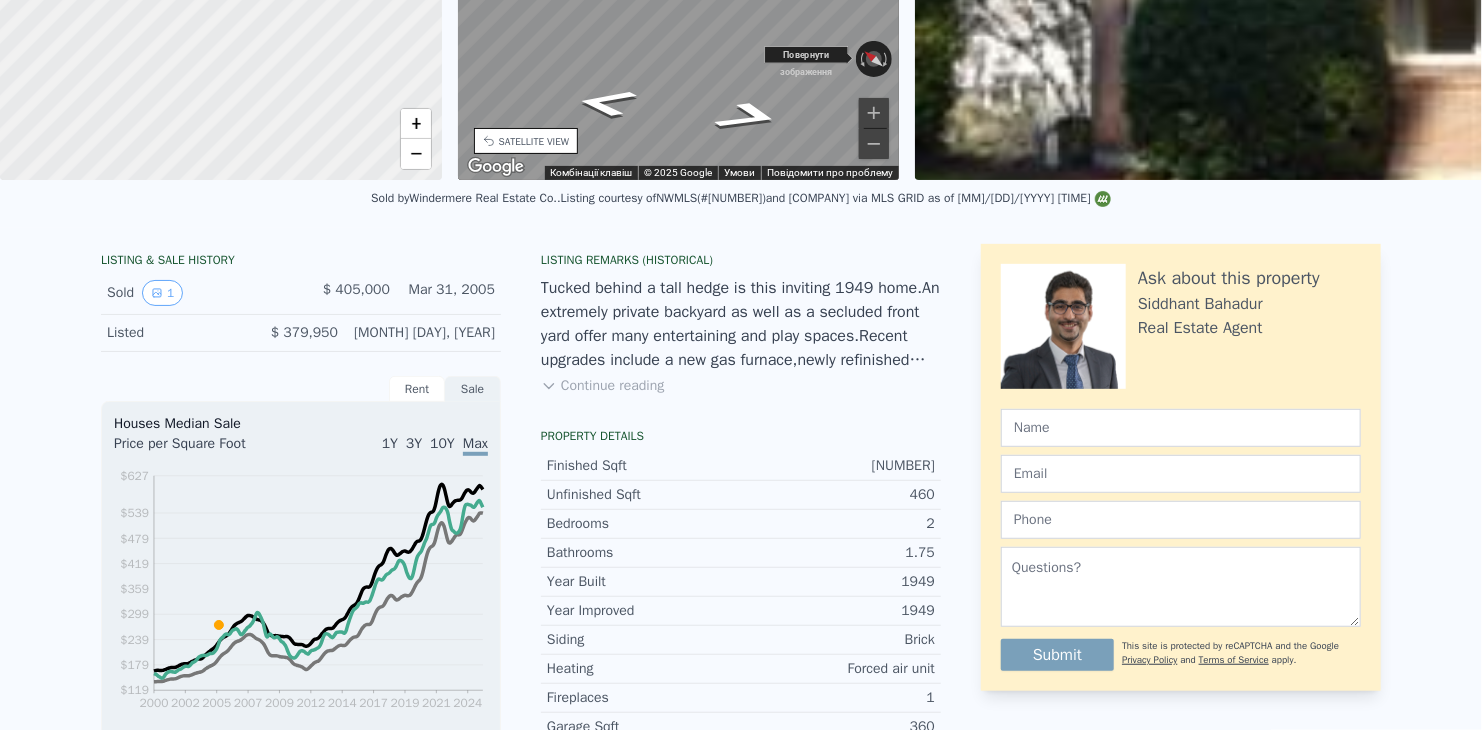scroll, scrollTop: 7, scrollLeft: 0, axis: vertical 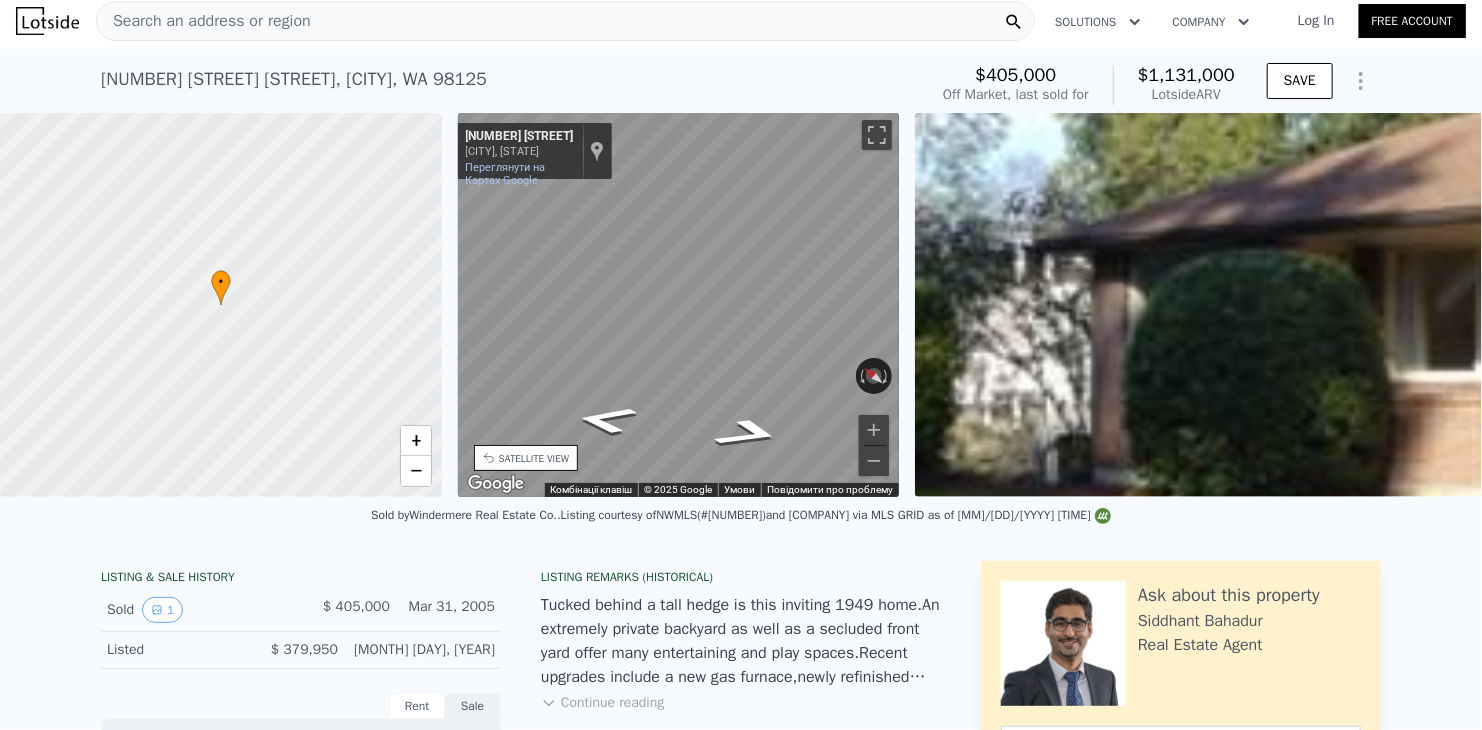 click on "SATELLITE VIEW" at bounding box center (534, 458) 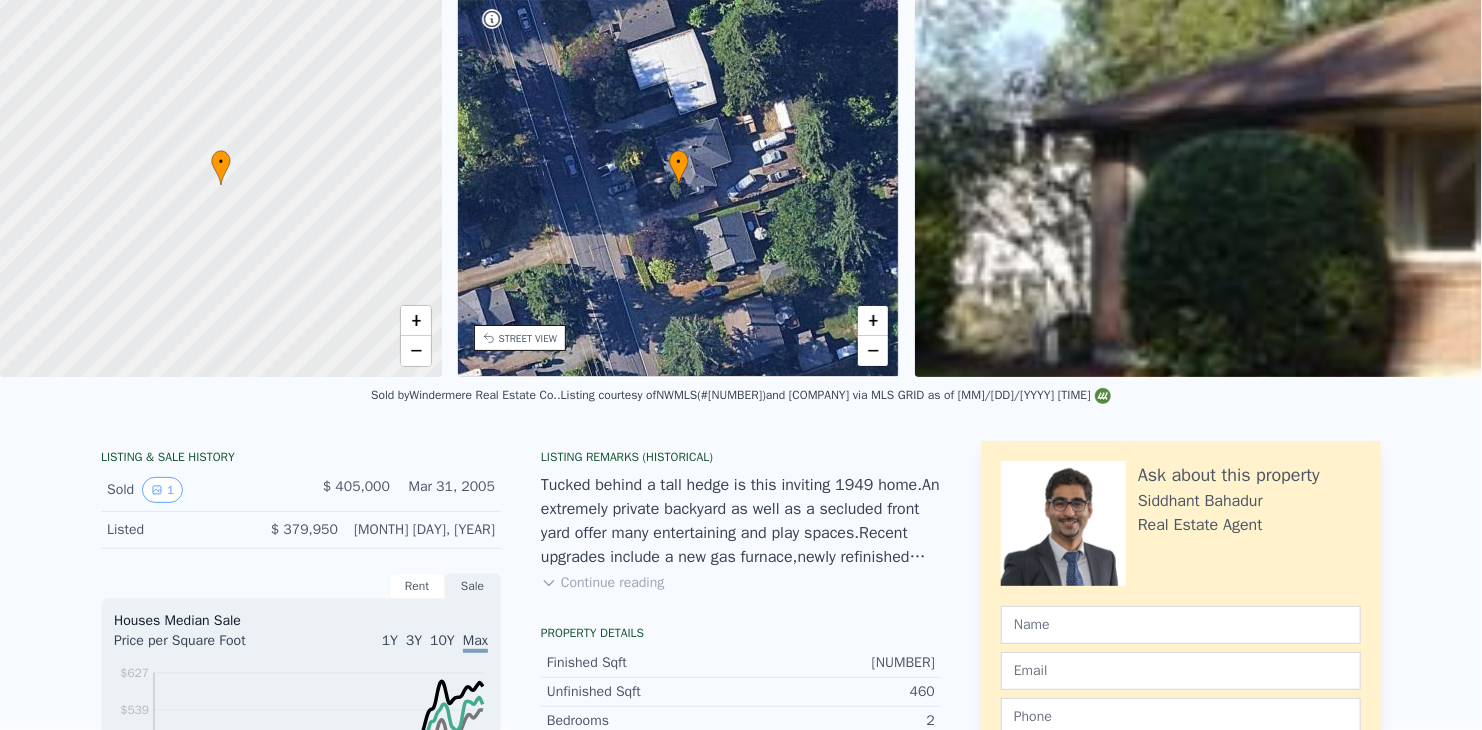 scroll, scrollTop: 7, scrollLeft: 0, axis: vertical 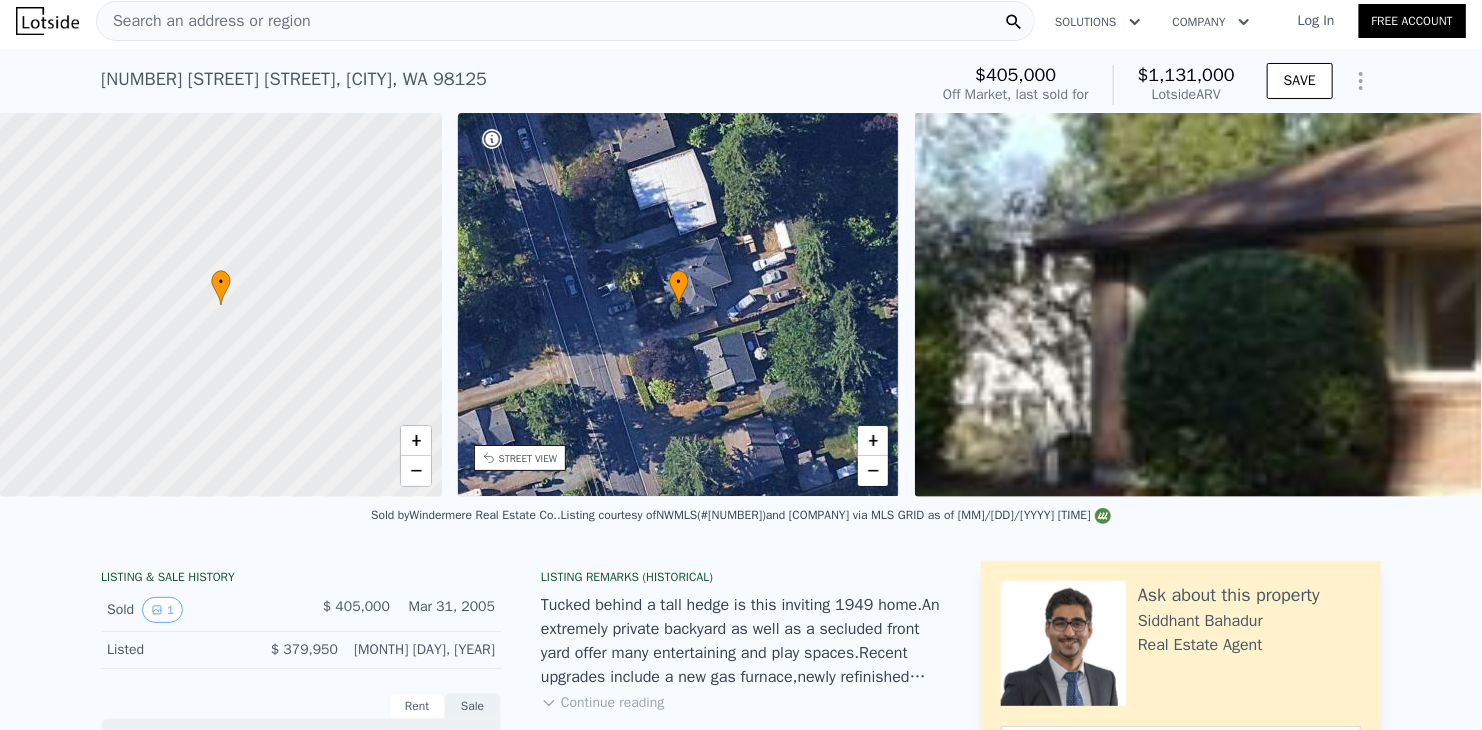 click on "STREET VIEW" at bounding box center [528, 458] 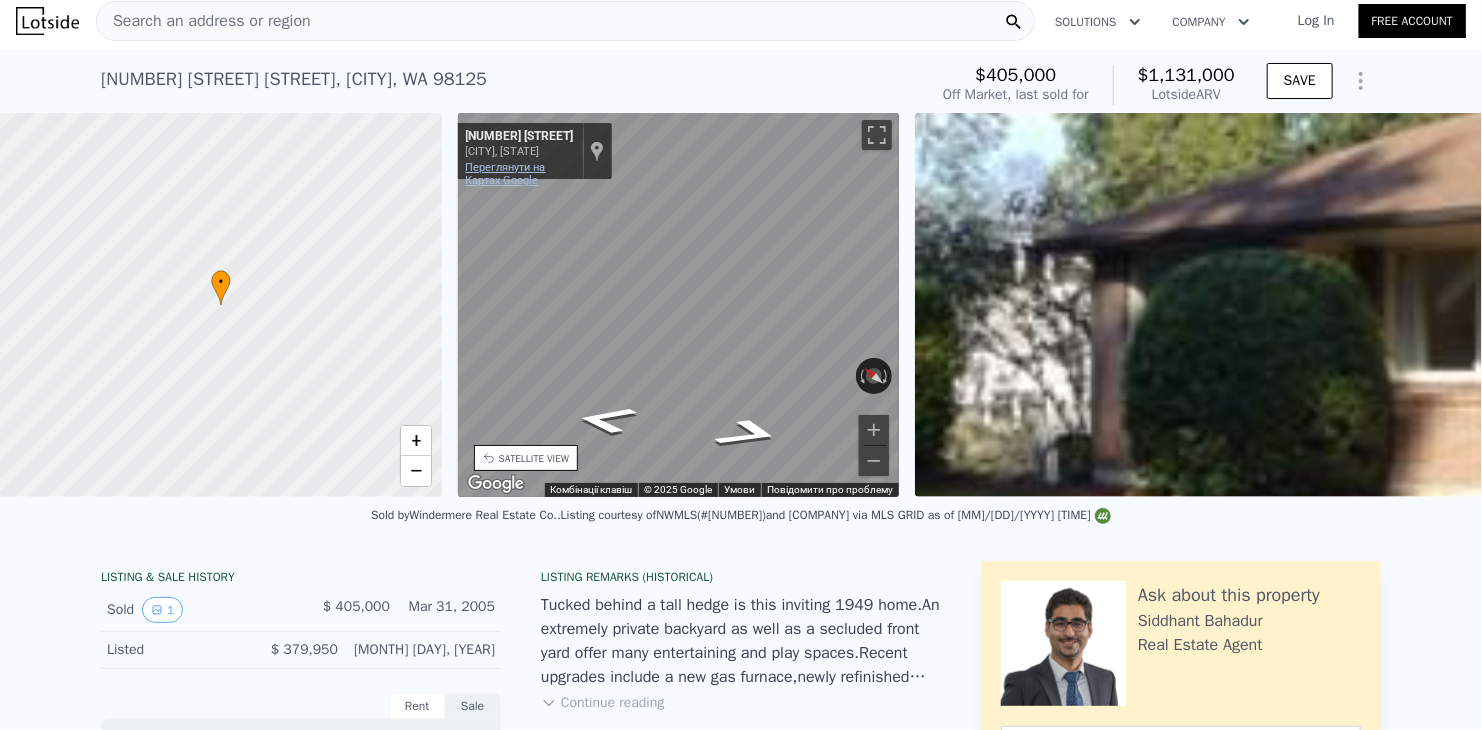 click on "Переглянути на Картах Google" at bounding box center [506, 174] 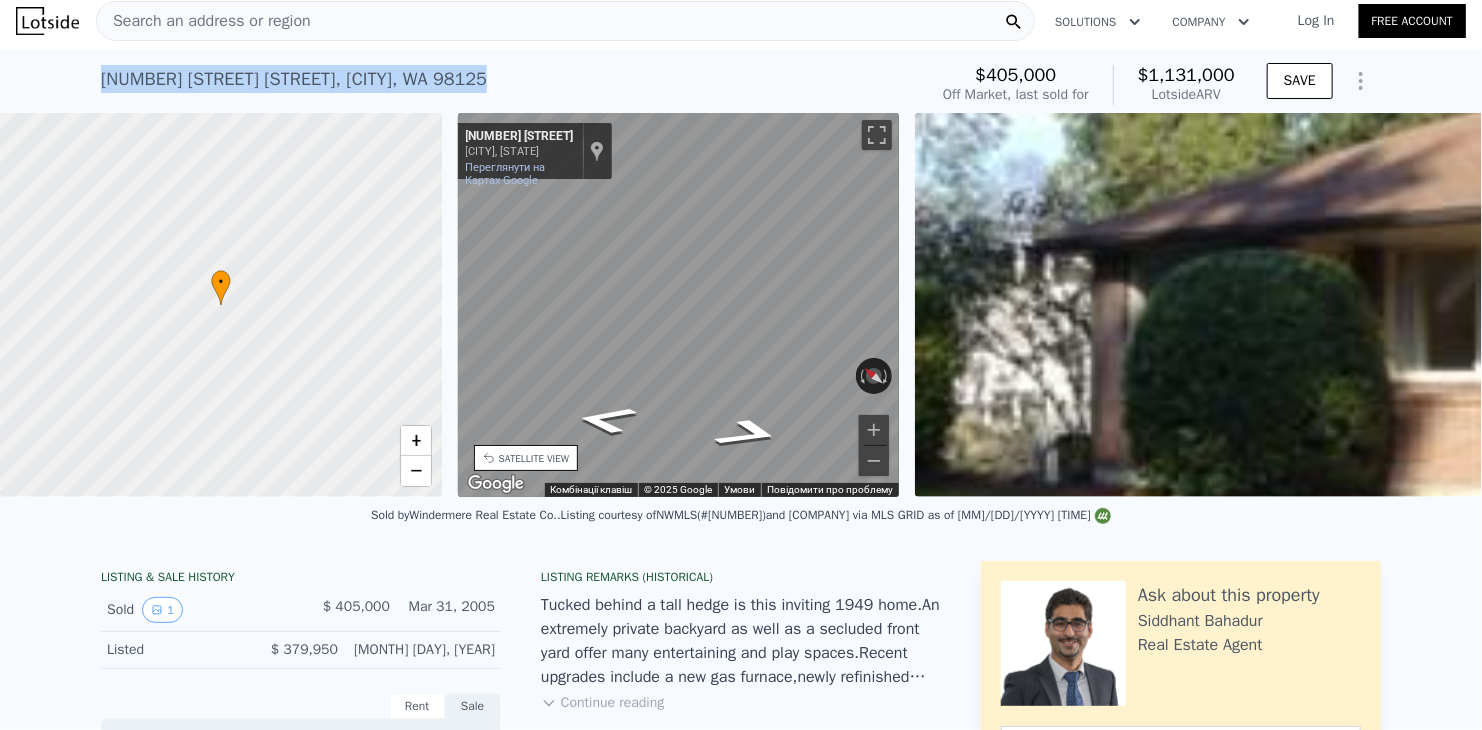 drag, startPoint x: 90, startPoint y: 74, endPoint x: 468, endPoint y: 75, distance: 378.0013 